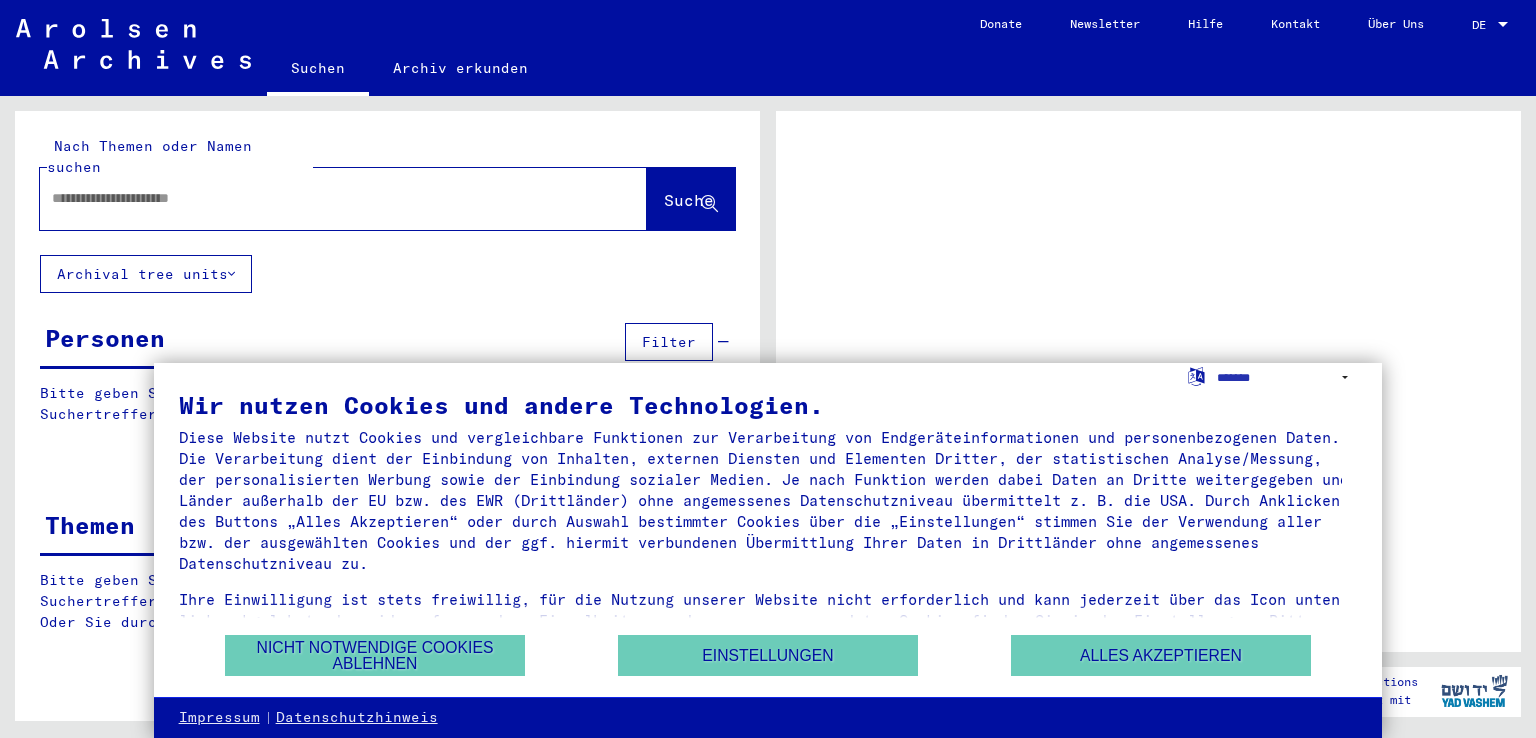 scroll, scrollTop: 0, scrollLeft: 0, axis: both 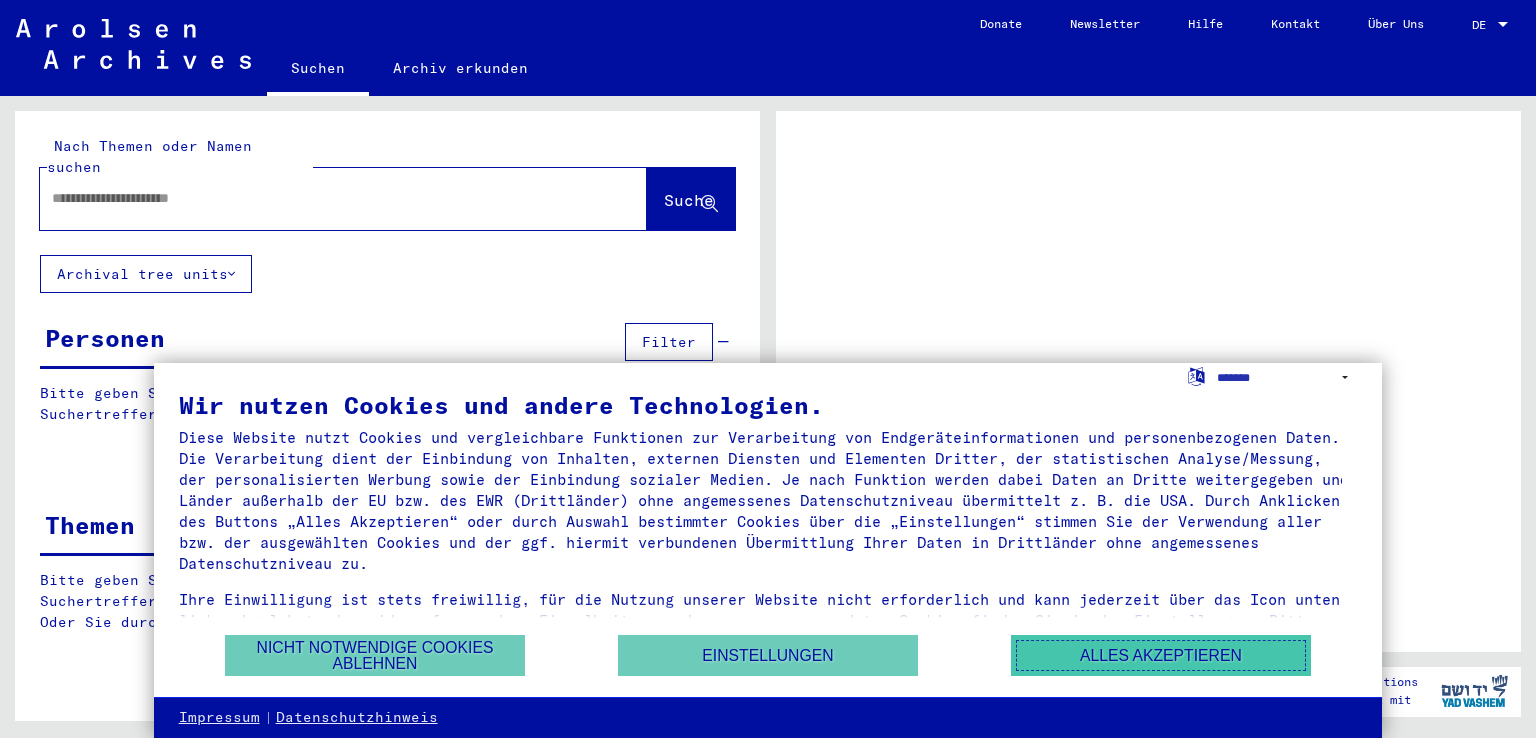 click on "Alles akzeptieren" at bounding box center [1161, 655] 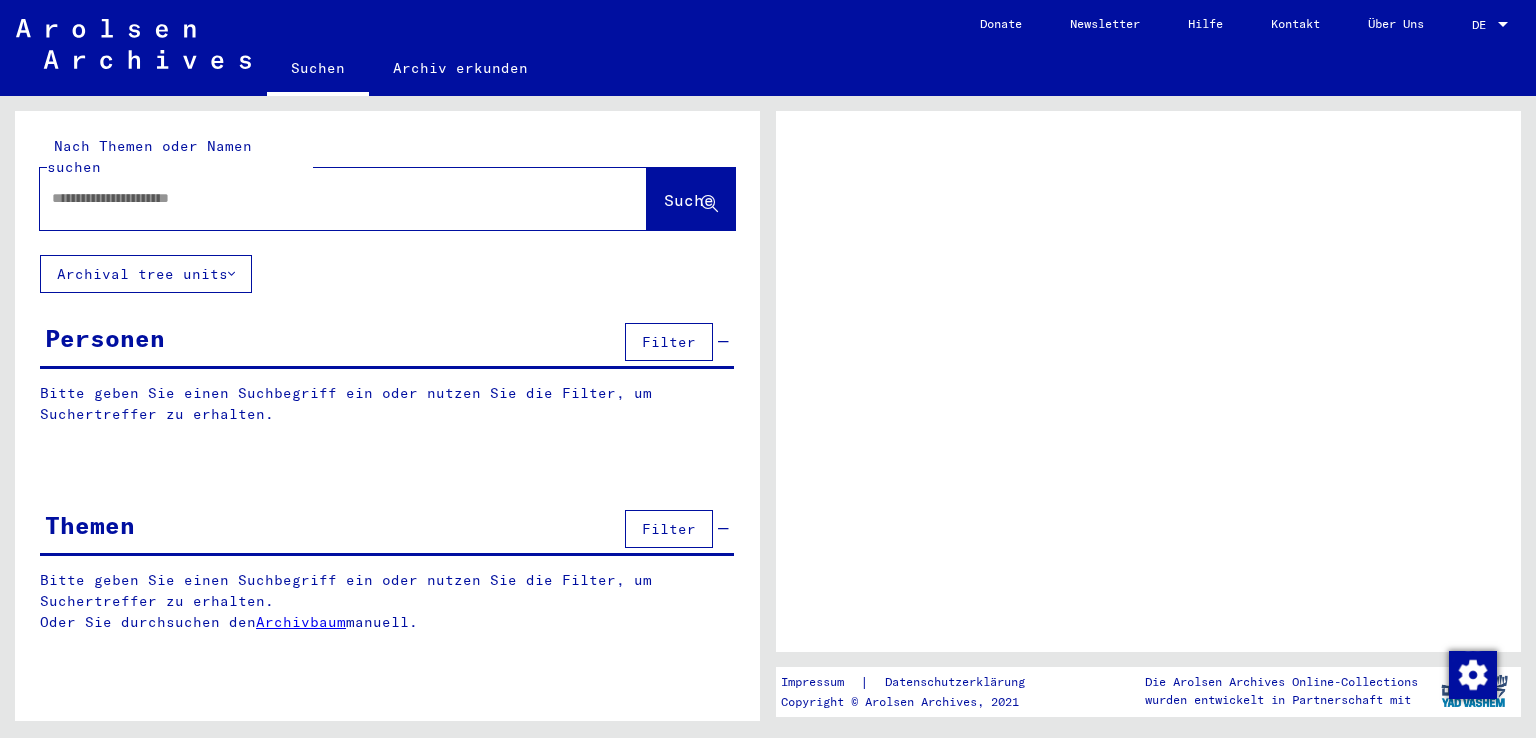 click 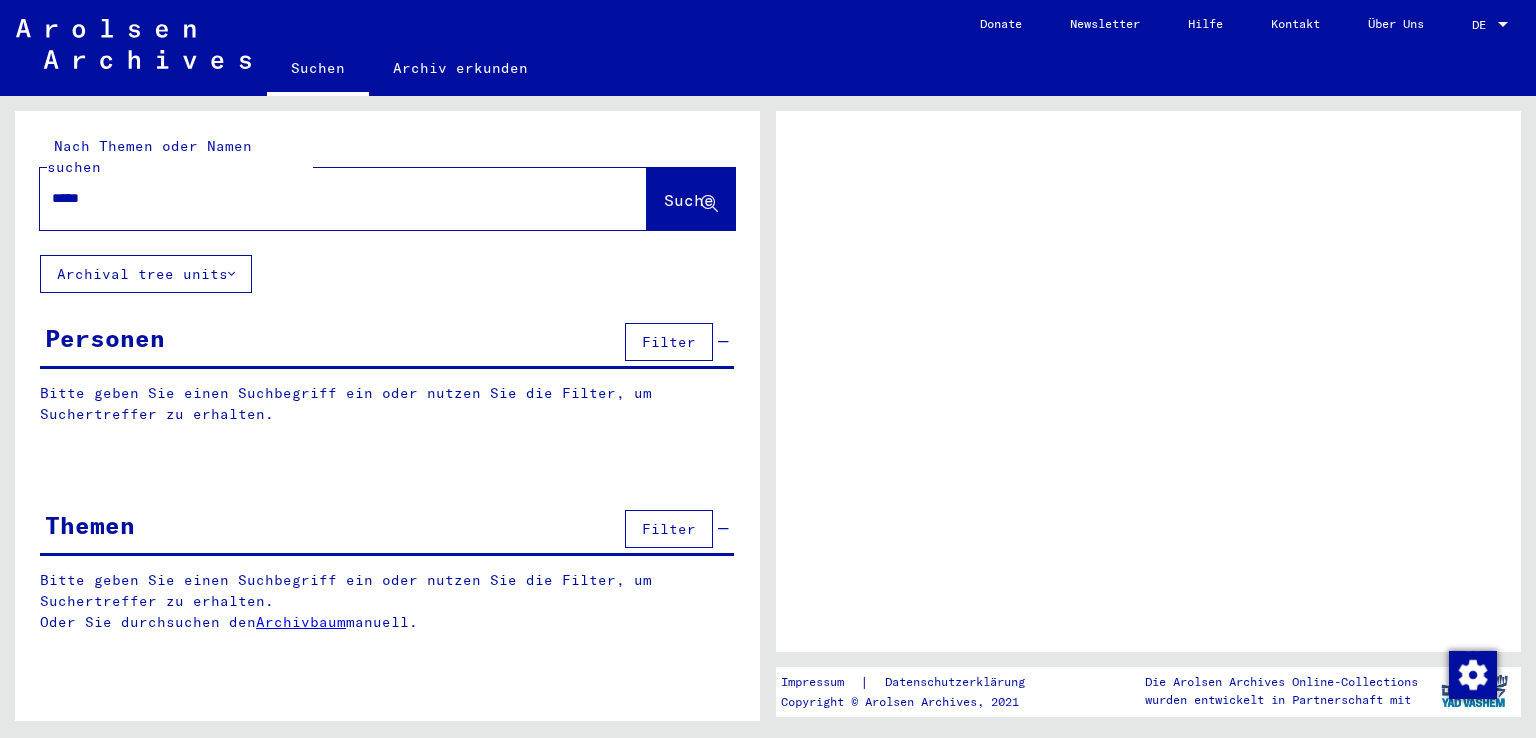 type on "******" 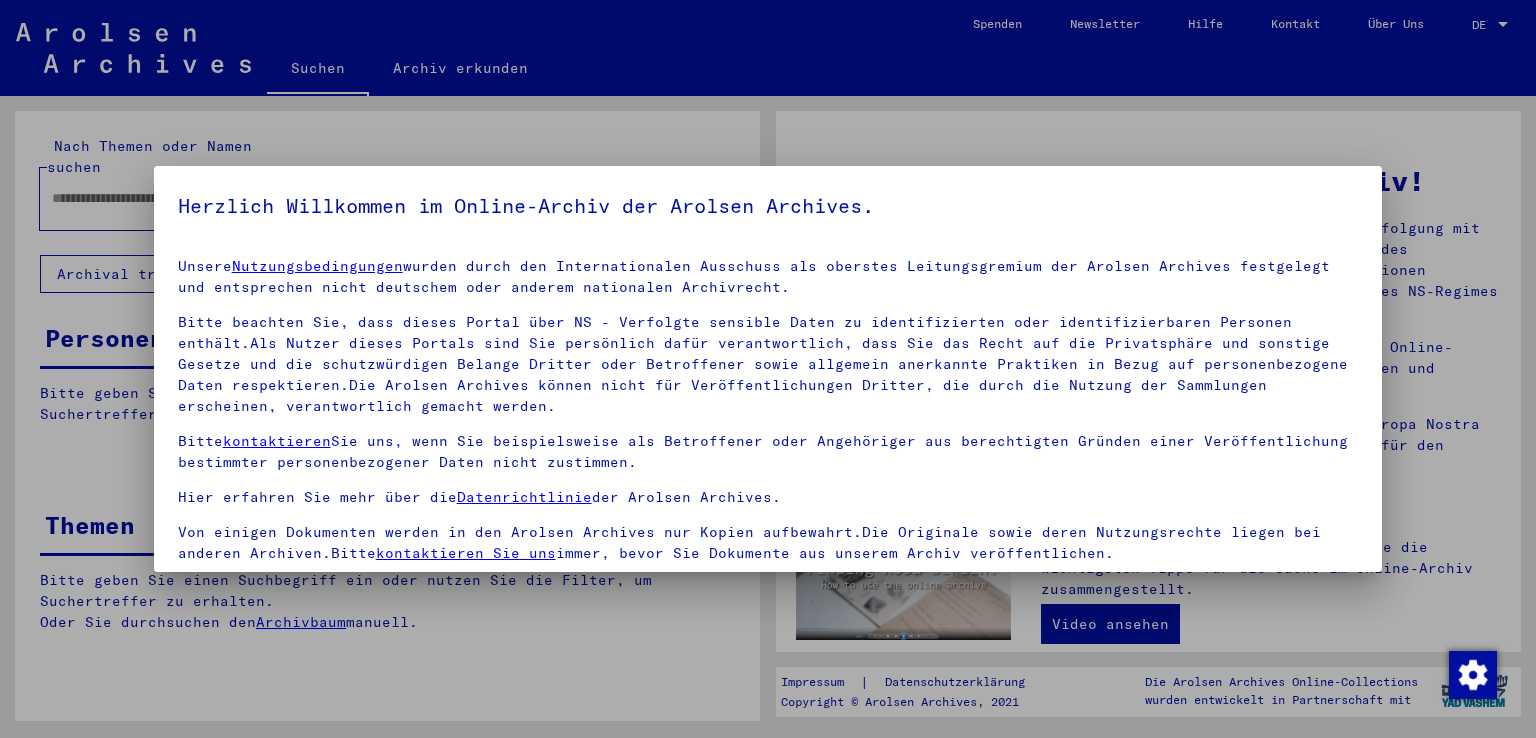 scroll, scrollTop: 173, scrollLeft: 0, axis: vertical 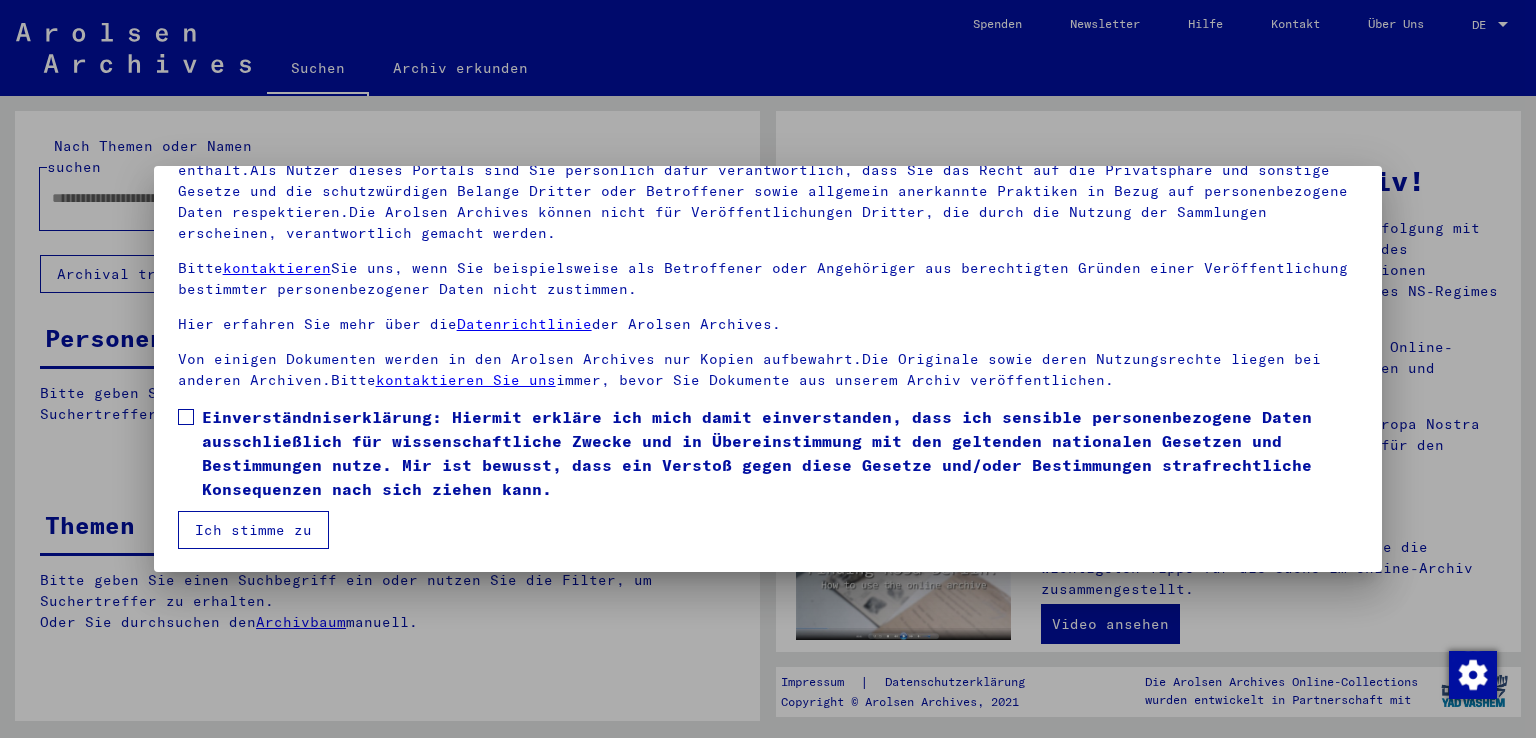 click on "Einverständniserklärung: Hiermit erkläre ich mich damit einverstanden, dass ich sensible personenbezogene Daten ausschließlich für wissenschaftliche Zwecke und in Übereinstimmung mit den geltenden nationalen Gesetzen und Bestimmungen nutze. Mir ist bewusst, dass ein Verstoß gegen diese Gesetze und/oder Bestimmungen strafrechtliche Konsequenzen nach sich ziehen kann." at bounding box center [780, 453] 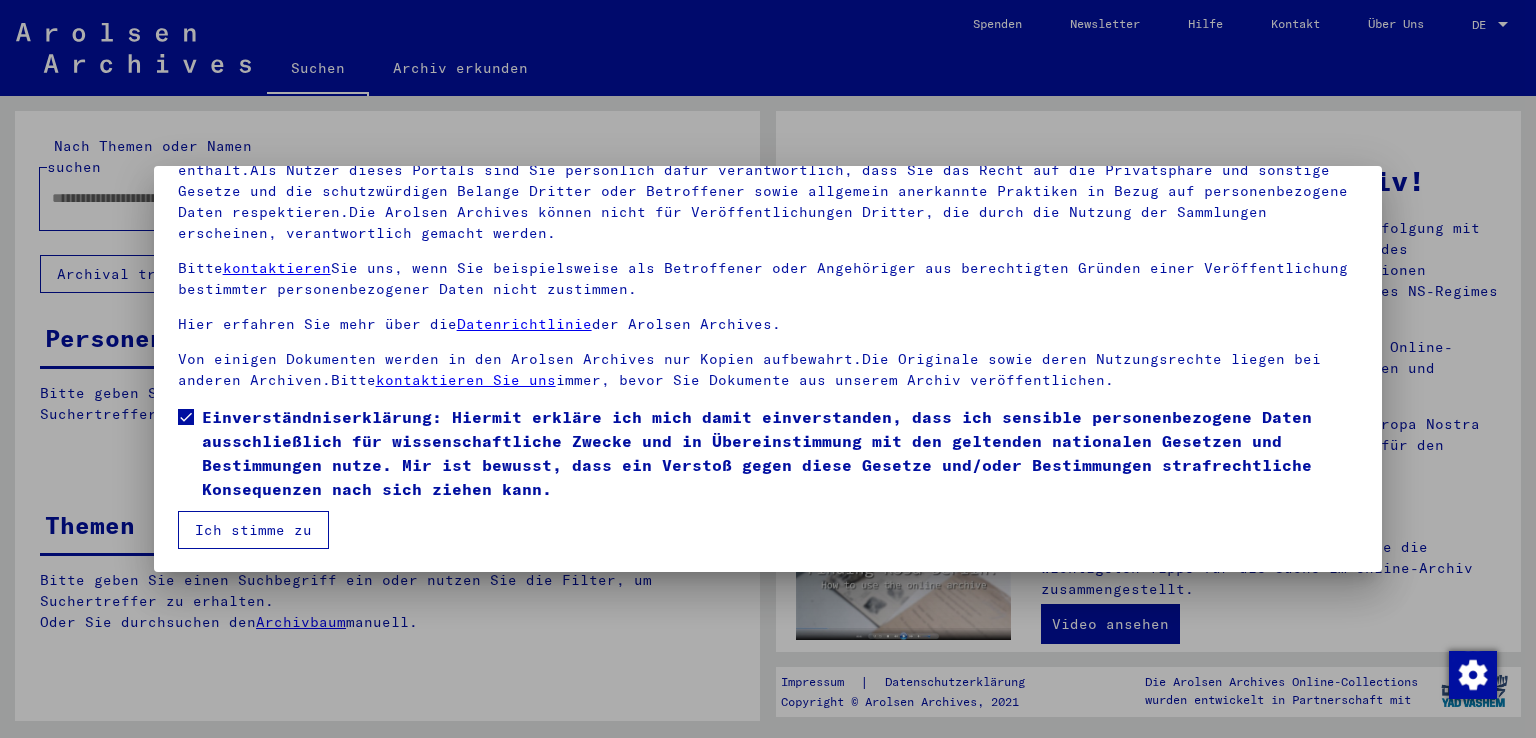 click on "Ich stimme zu" at bounding box center [253, 530] 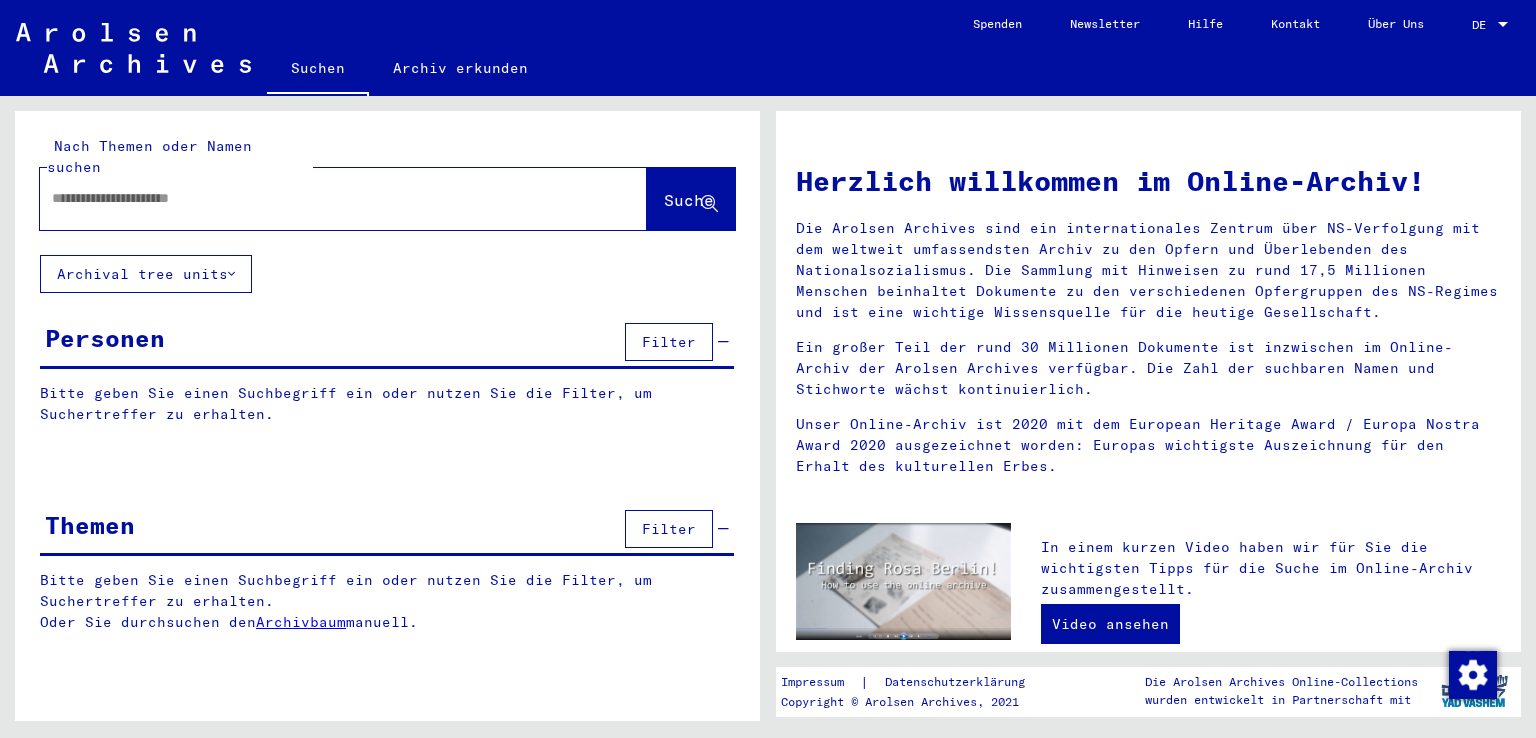 click on "Nach Themen oder Namen suchen  Suche" 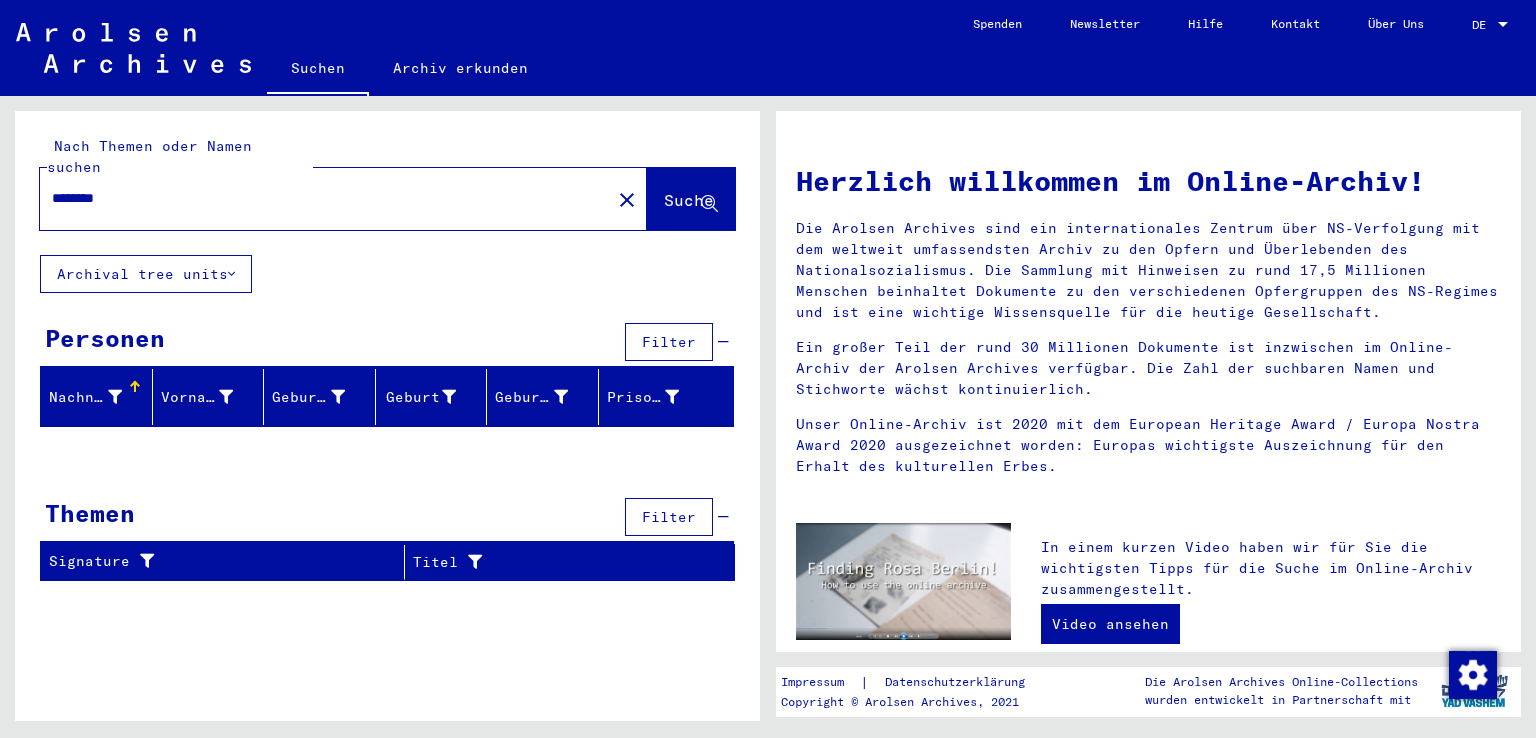 click on "********" at bounding box center [319, 198] 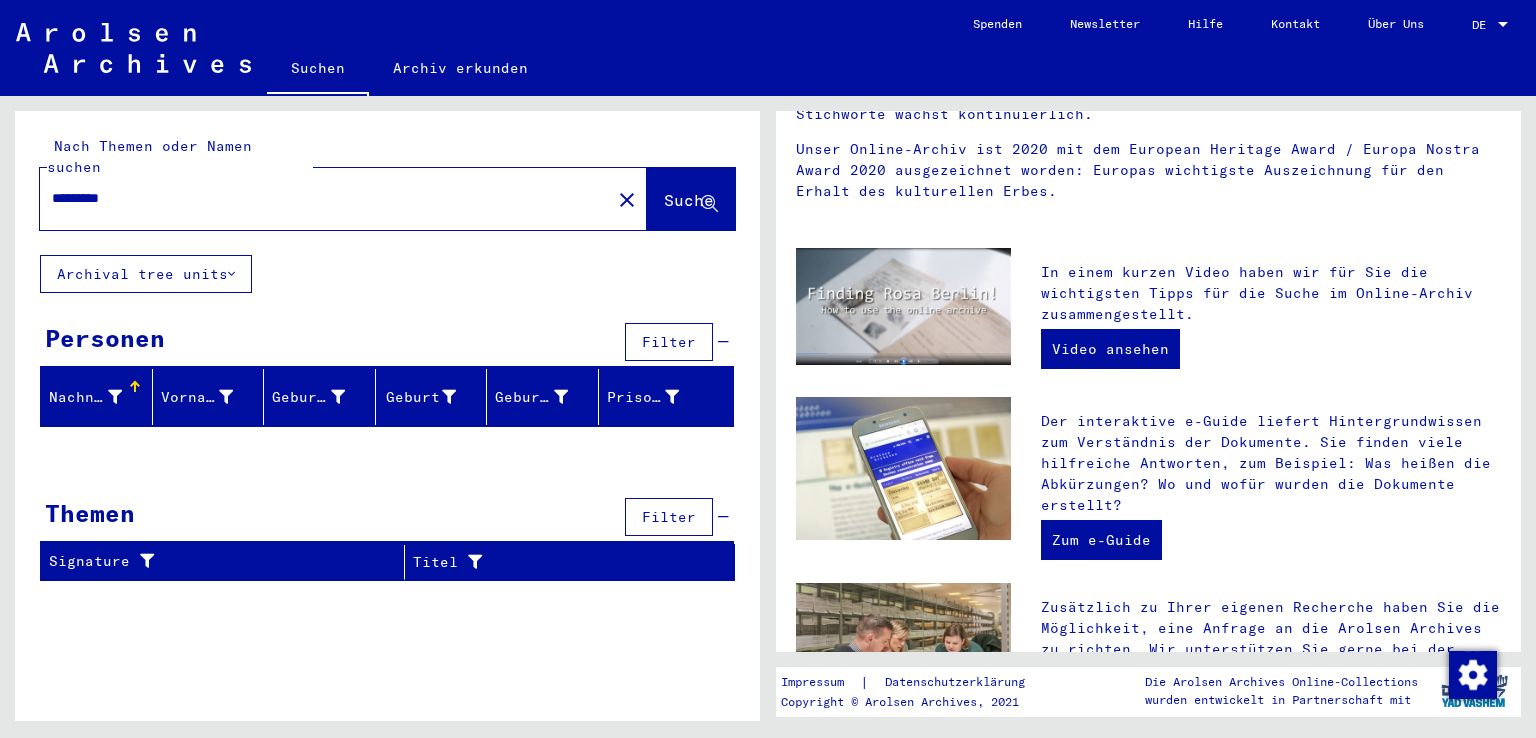 scroll, scrollTop: 689, scrollLeft: 0, axis: vertical 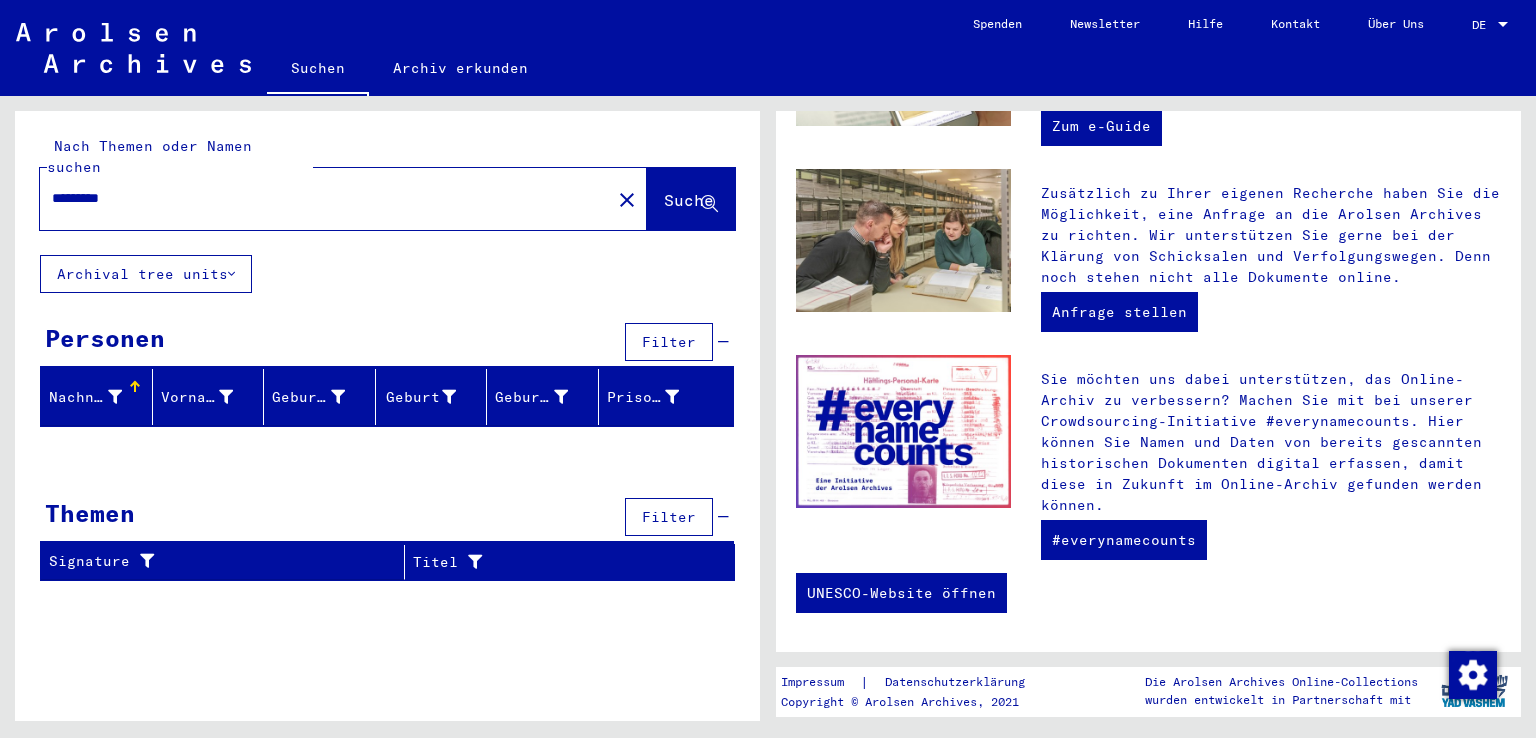 click on "Archival tree units" 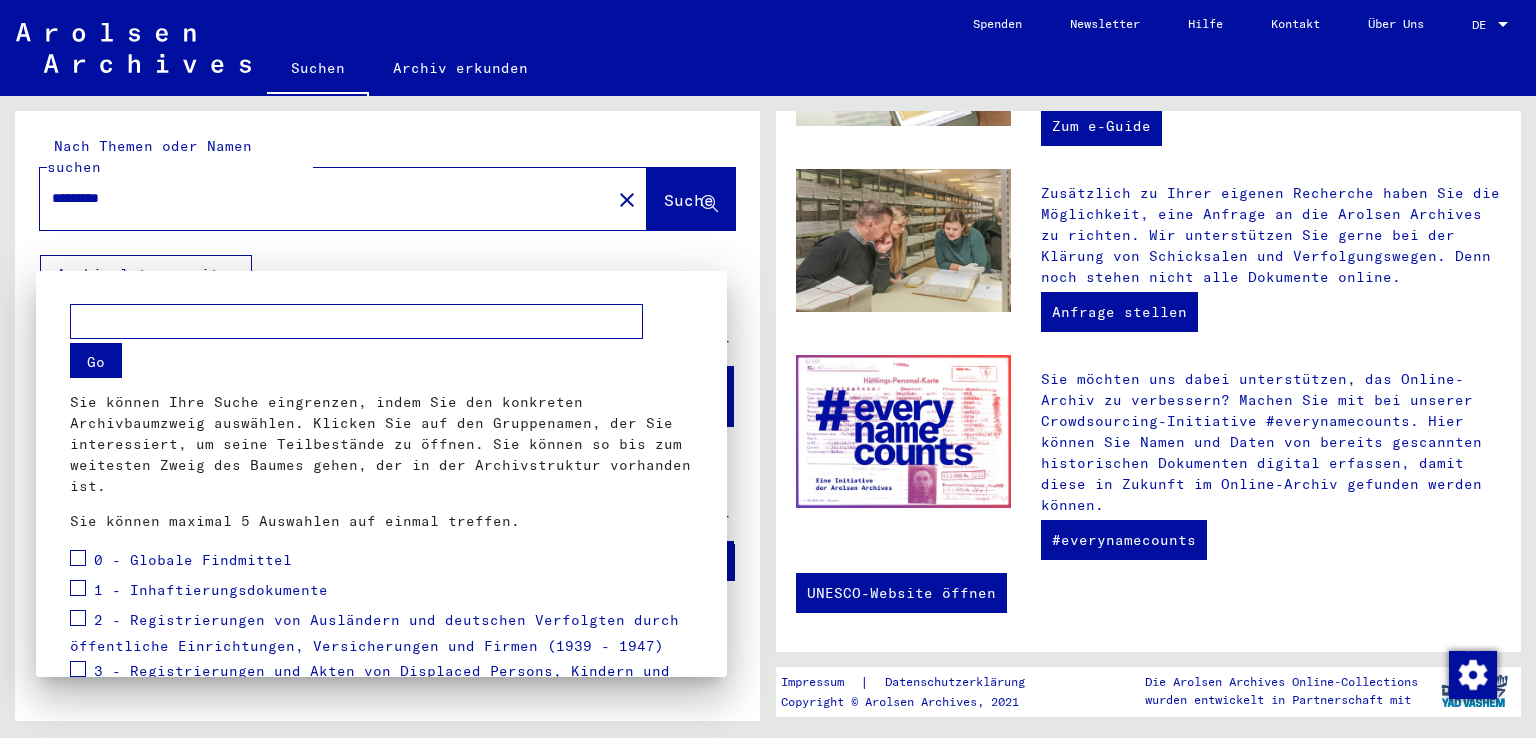click at bounding box center [768, 369] 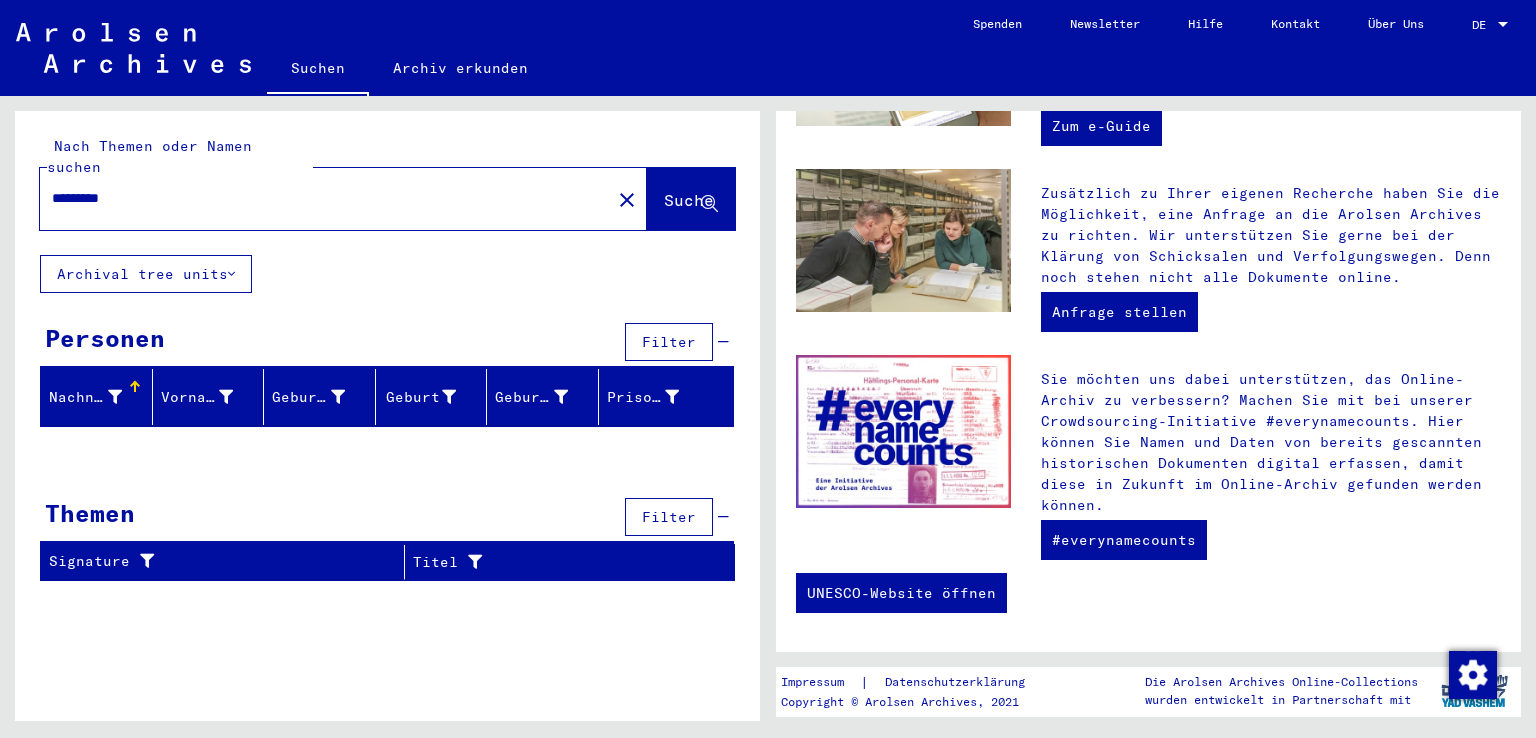 click on "*********" at bounding box center [319, 198] 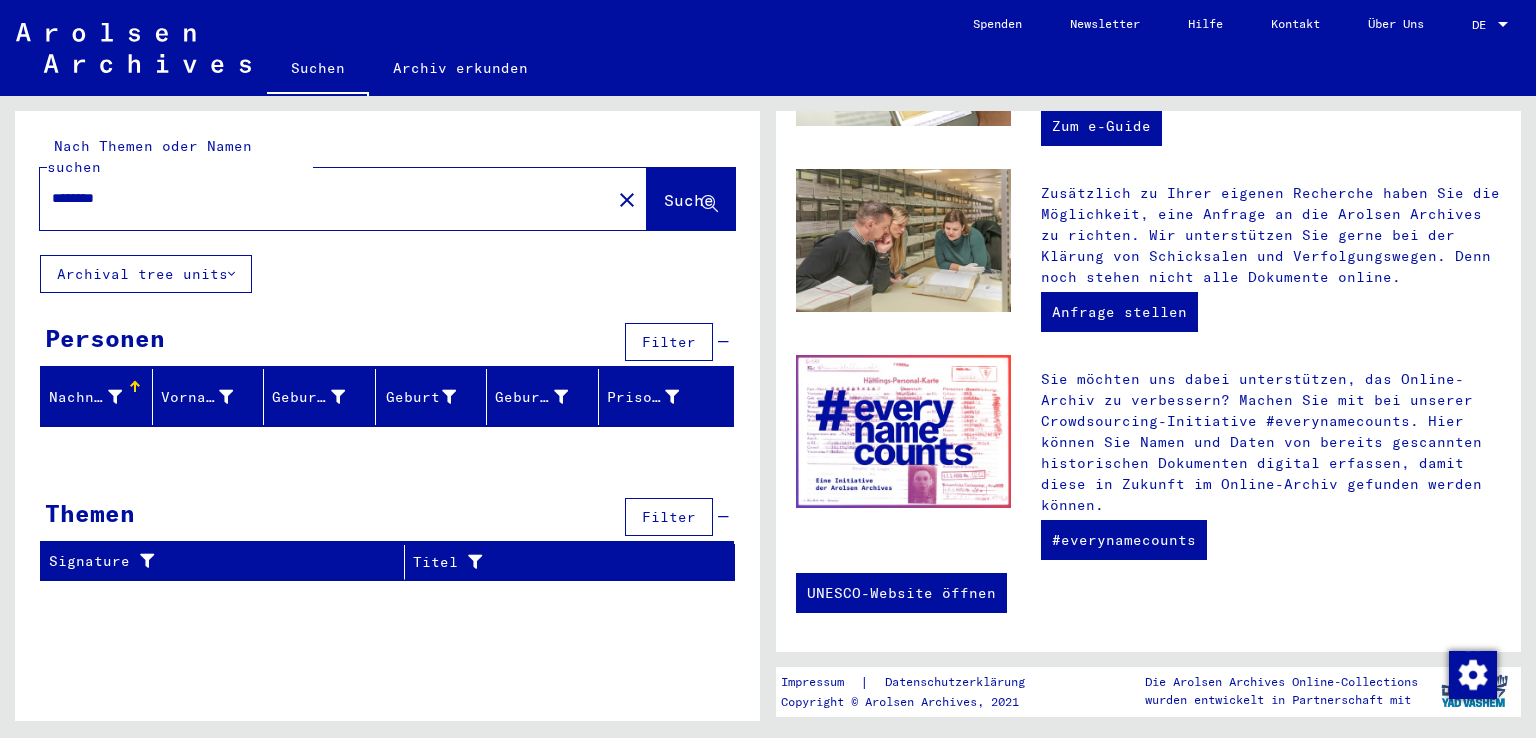 click on "********" at bounding box center [319, 198] 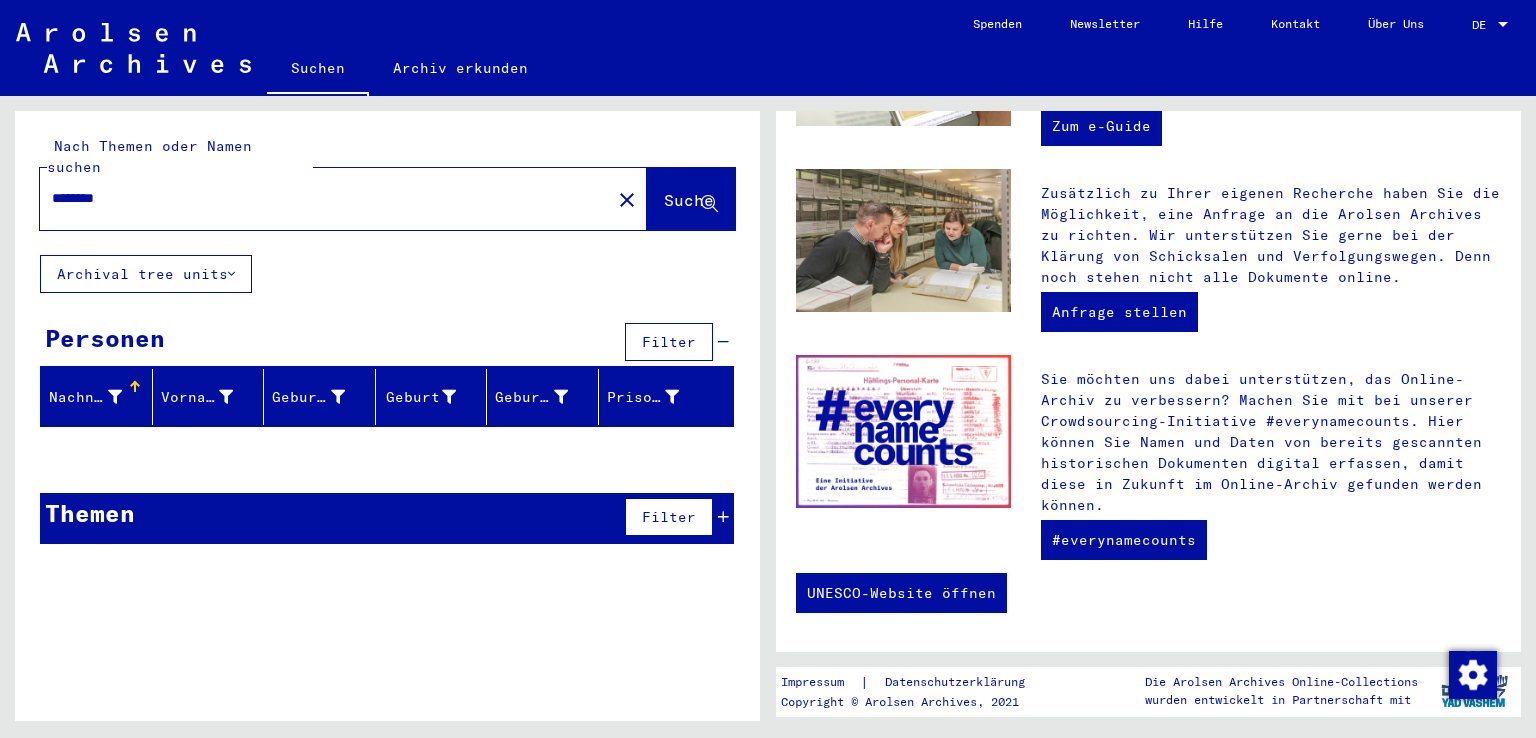 click at bounding box center (723, 517) 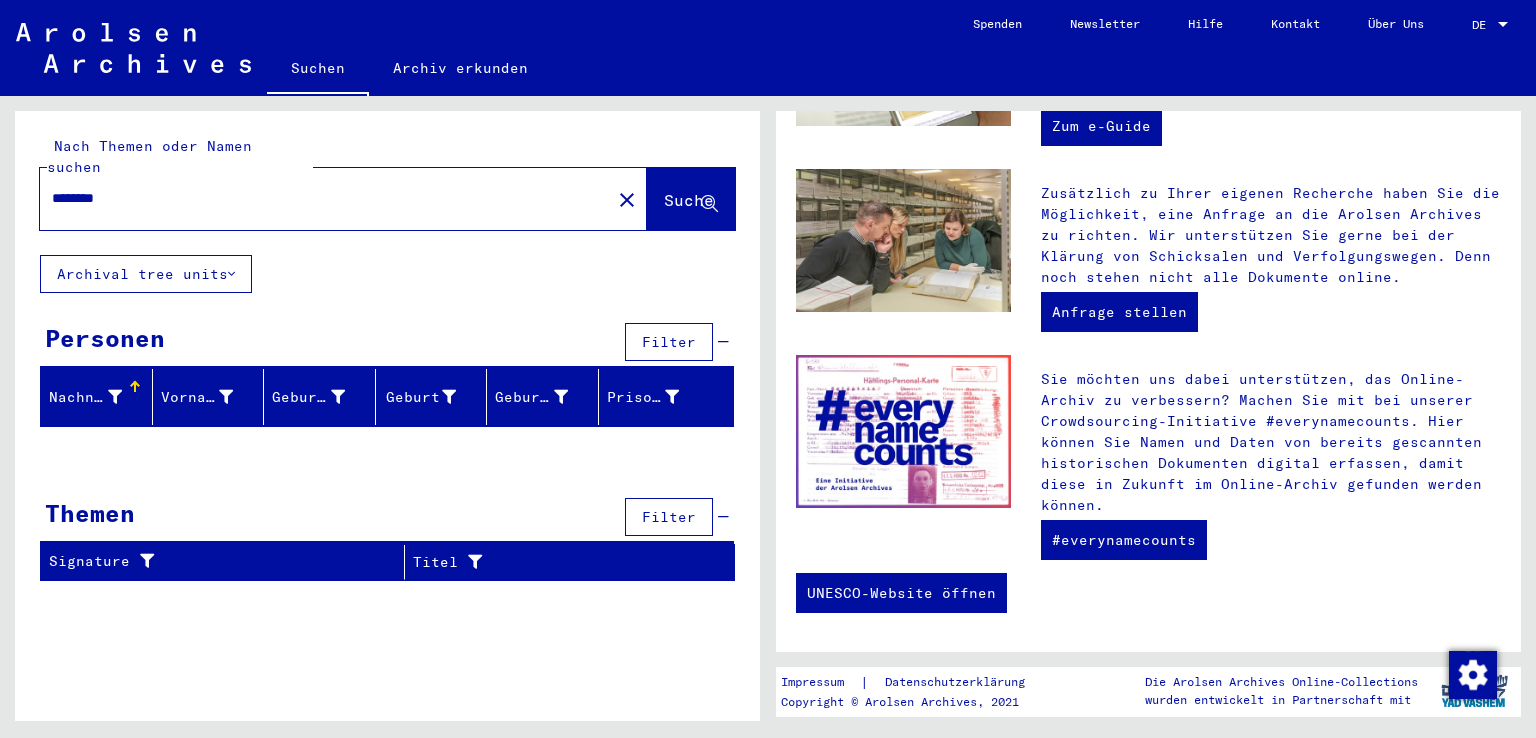 click on "********" at bounding box center (319, 198) 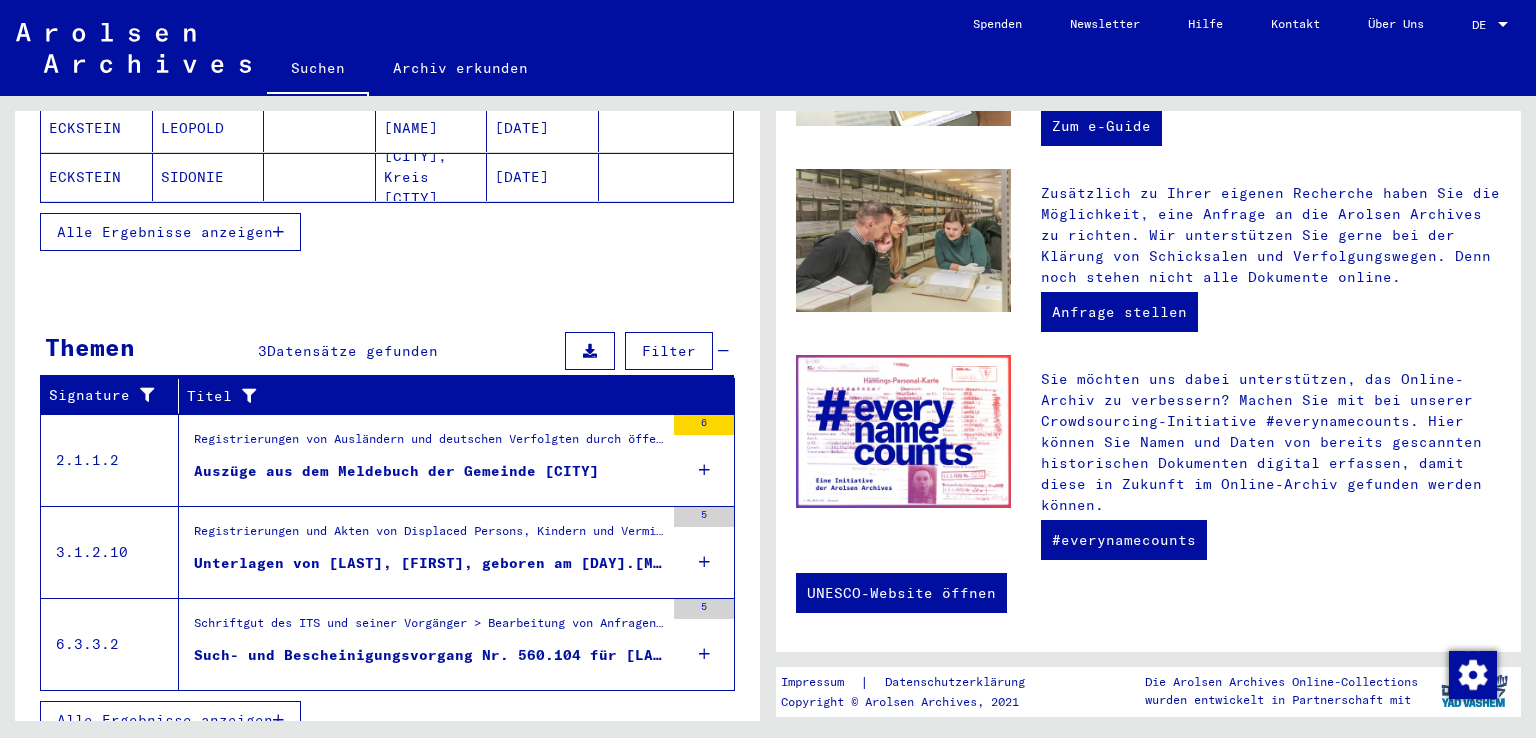 scroll, scrollTop: 471, scrollLeft: 0, axis: vertical 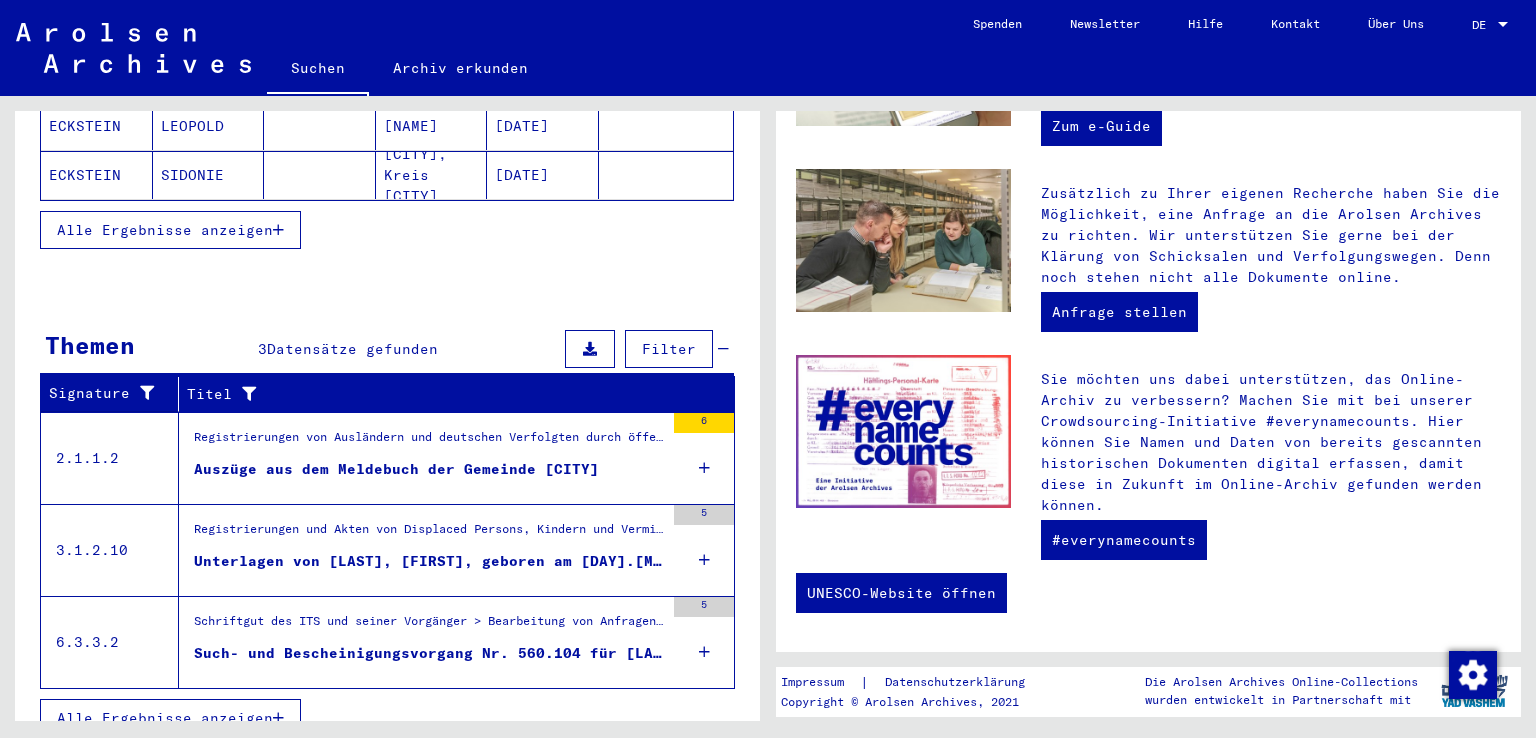 click on "Auszüge aus dem Meldebuch der Gemeinde [CITY]" at bounding box center (396, 469) 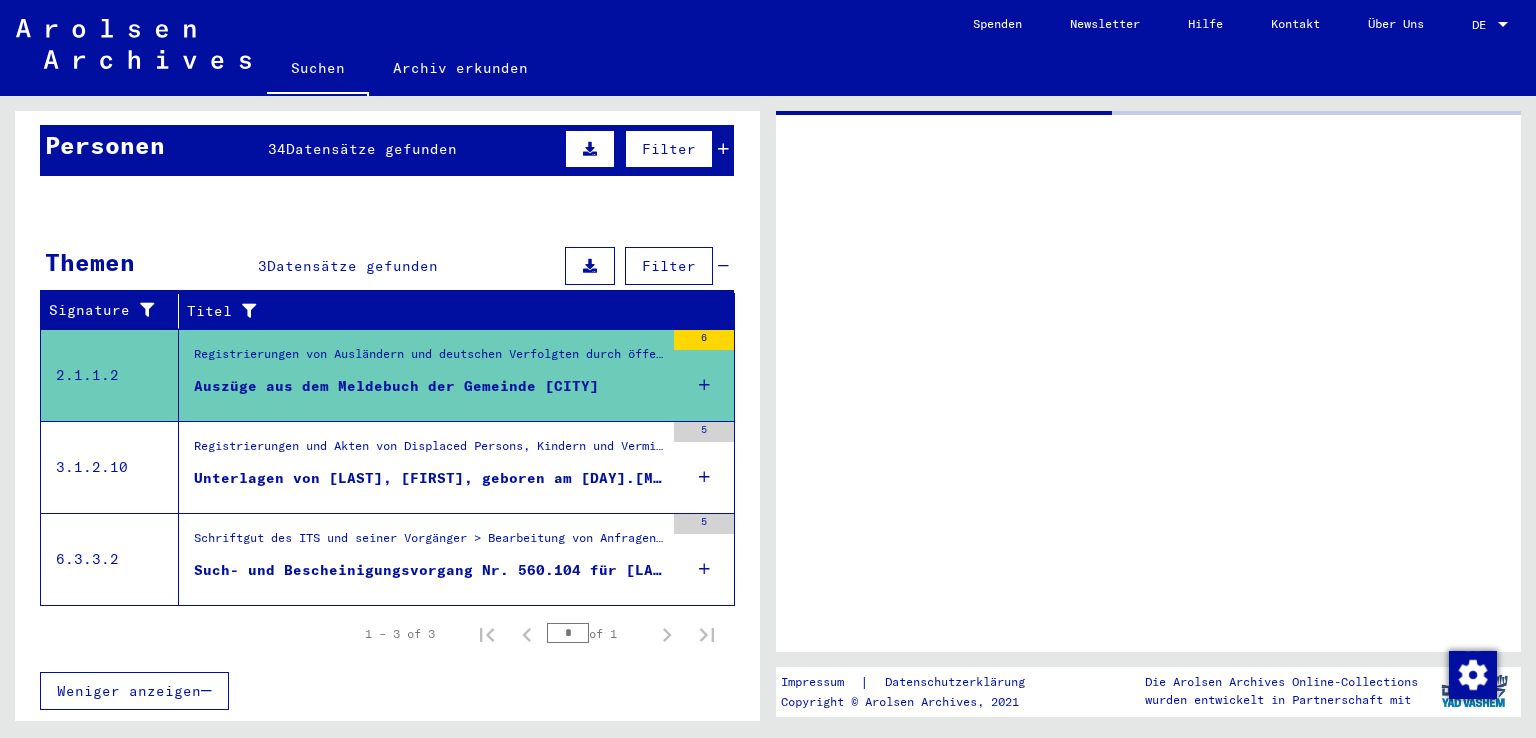 scroll, scrollTop: 168, scrollLeft: 0, axis: vertical 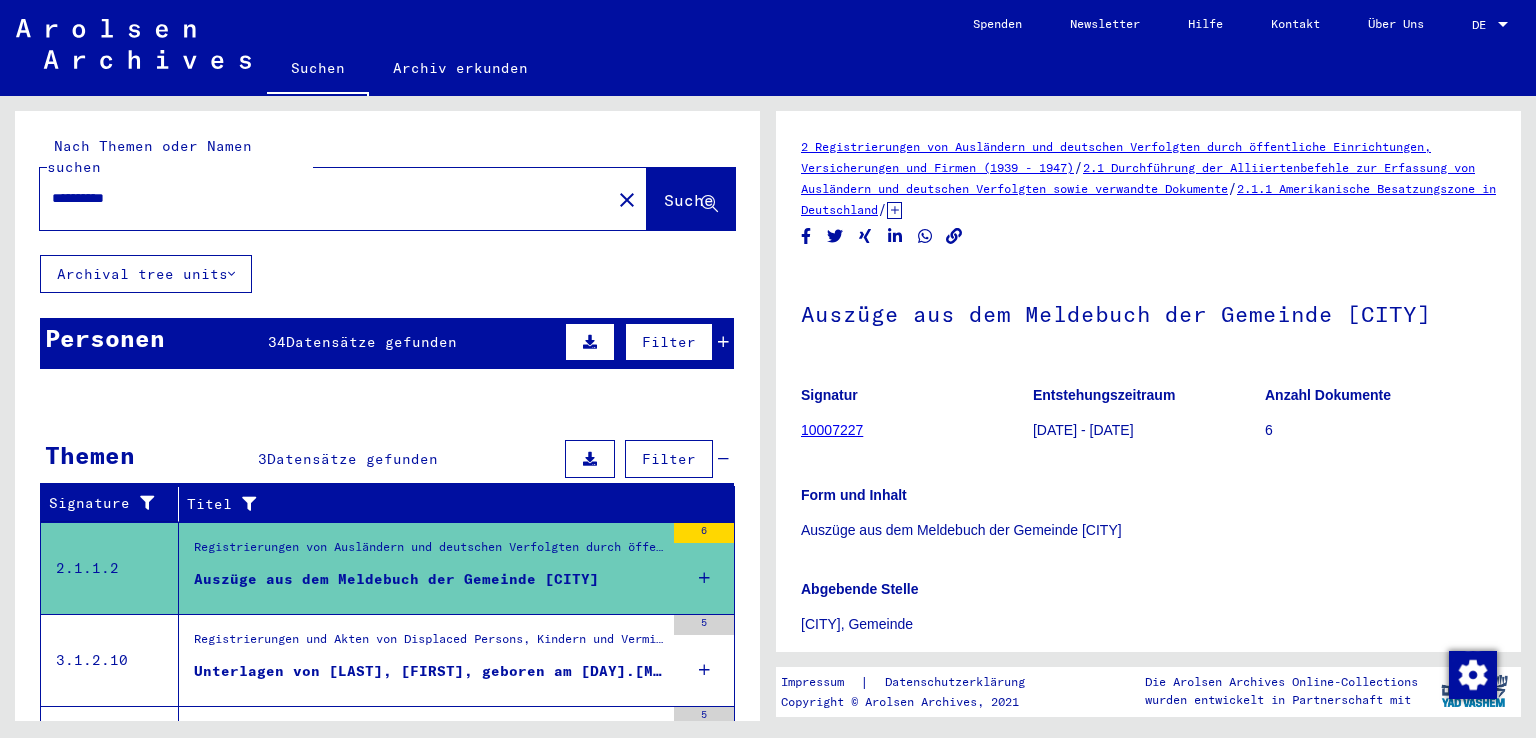 click on "**********" at bounding box center (325, 198) 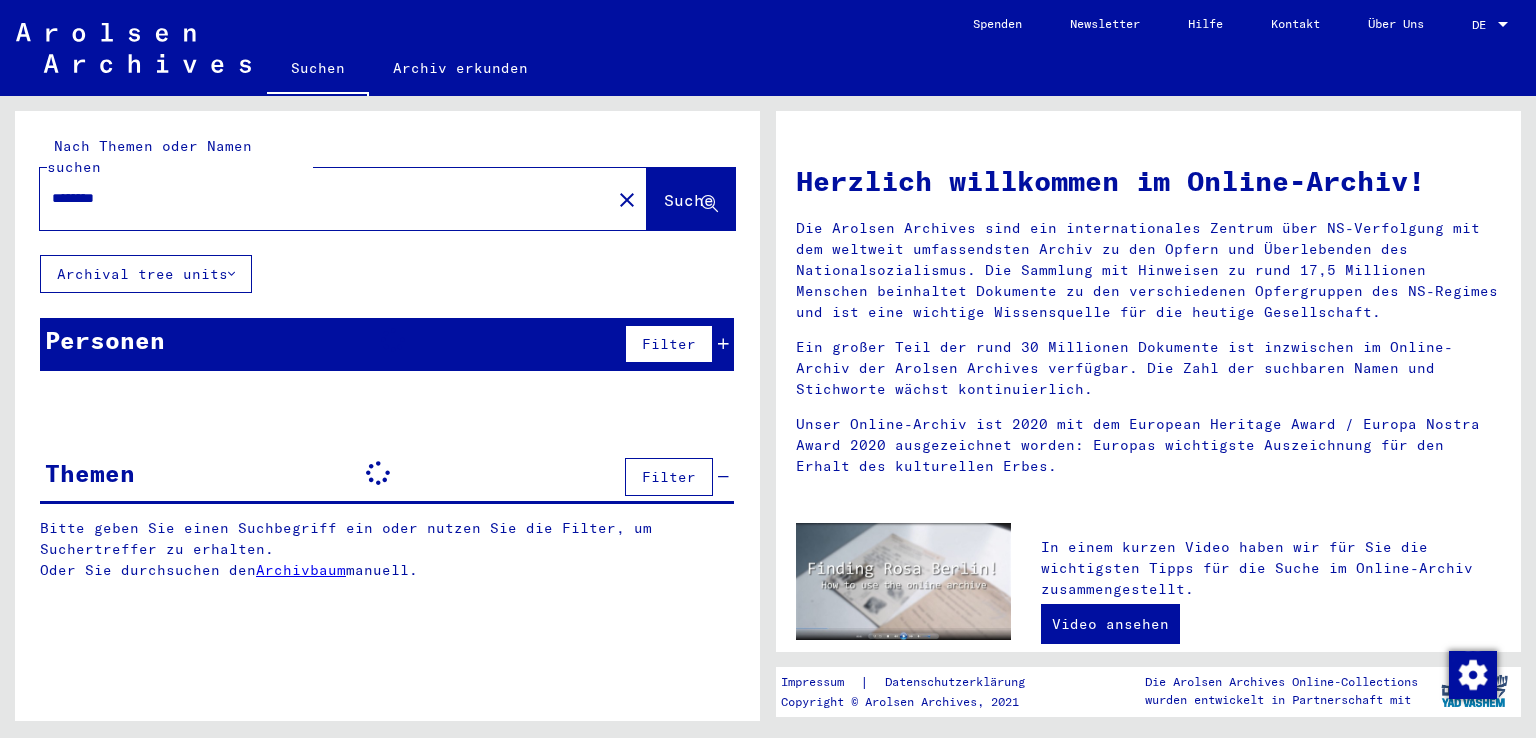 click on "********" at bounding box center [319, 198] 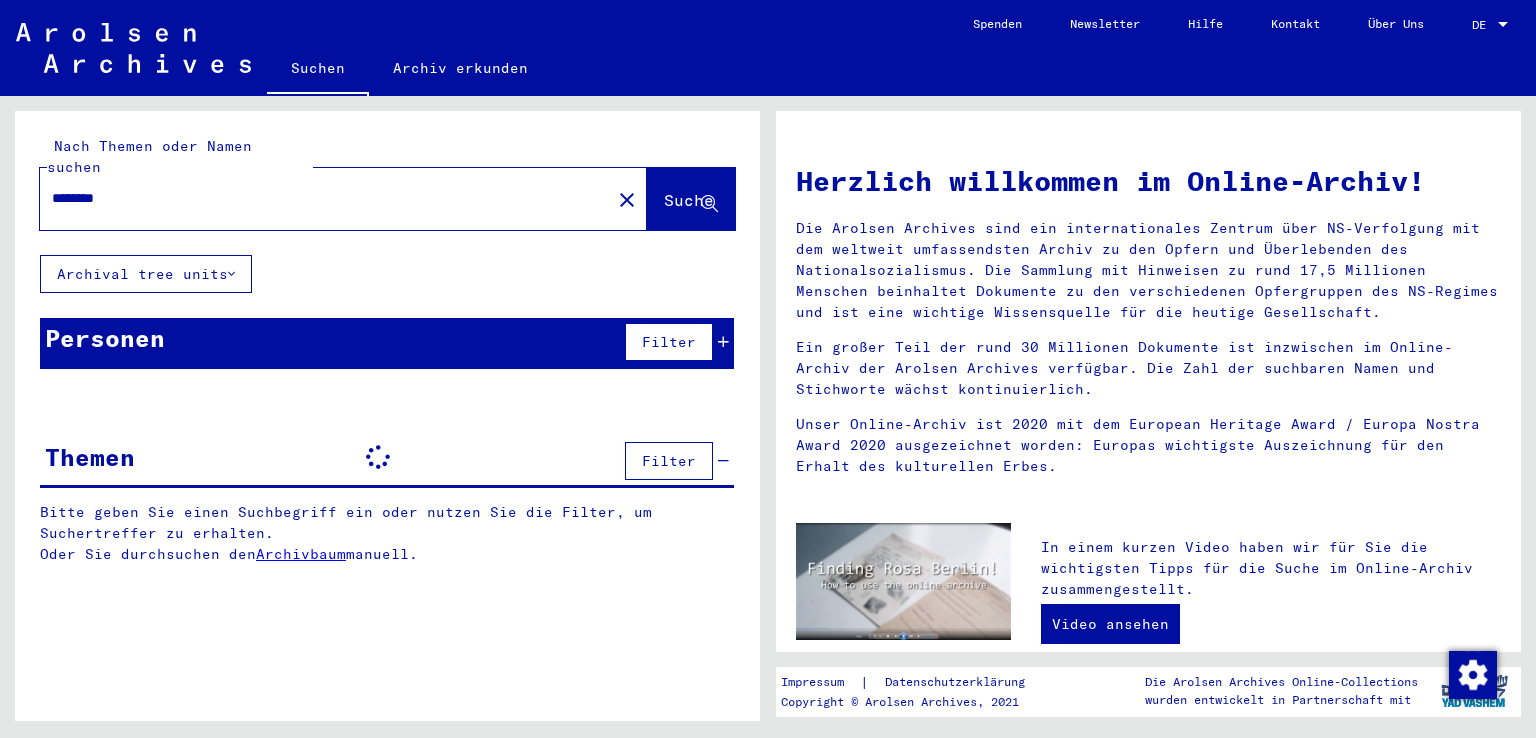 click on "********" at bounding box center [319, 198] 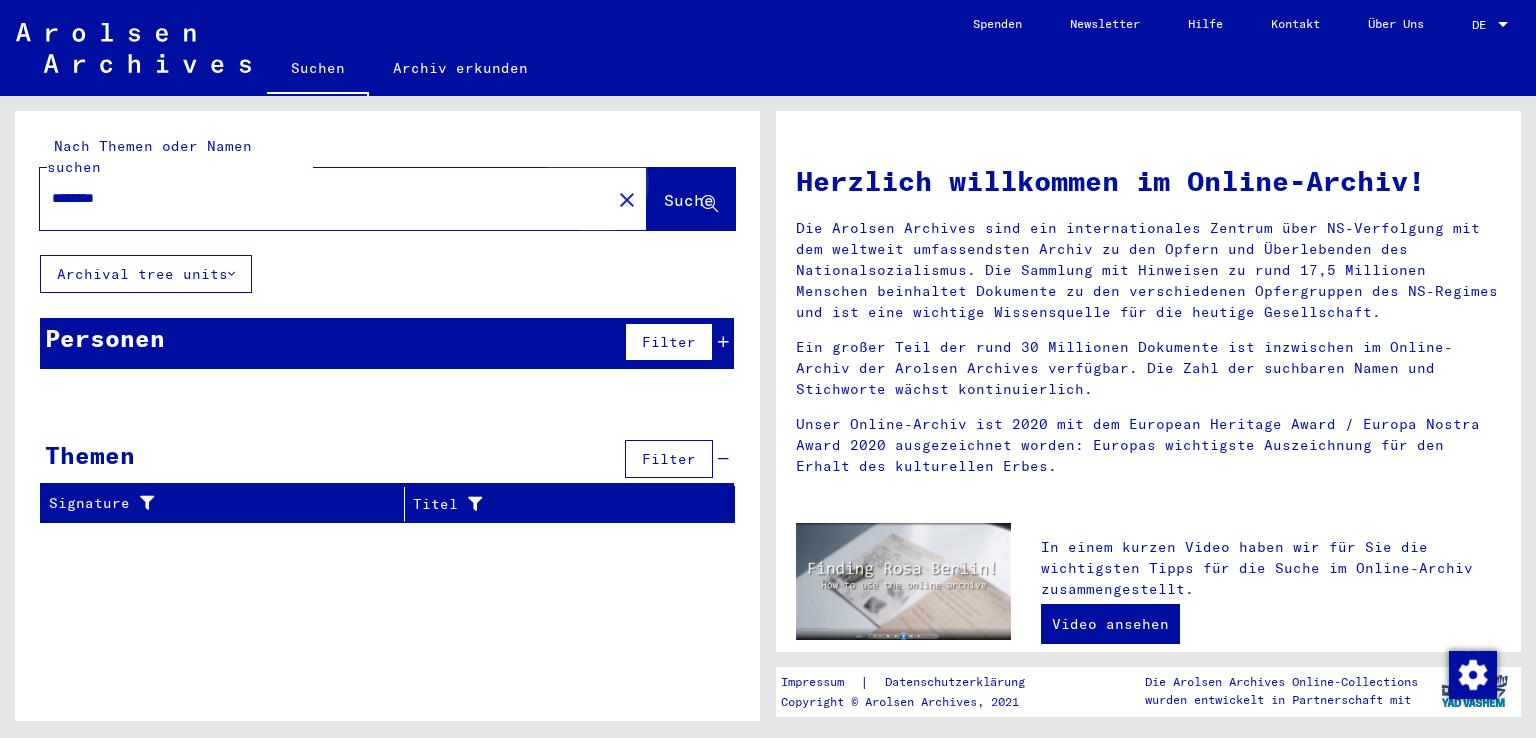 click on "Suche" 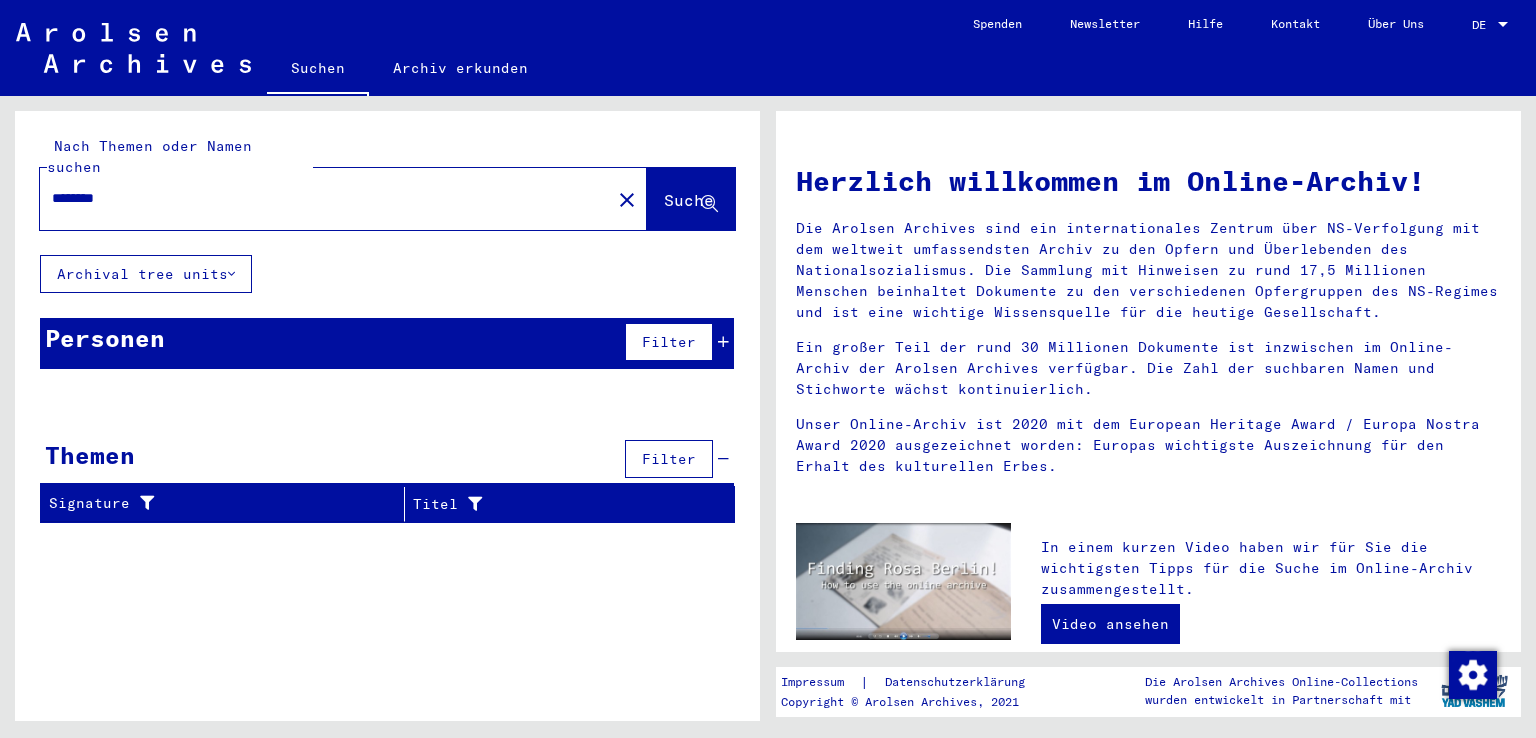 click on "Archival tree units" 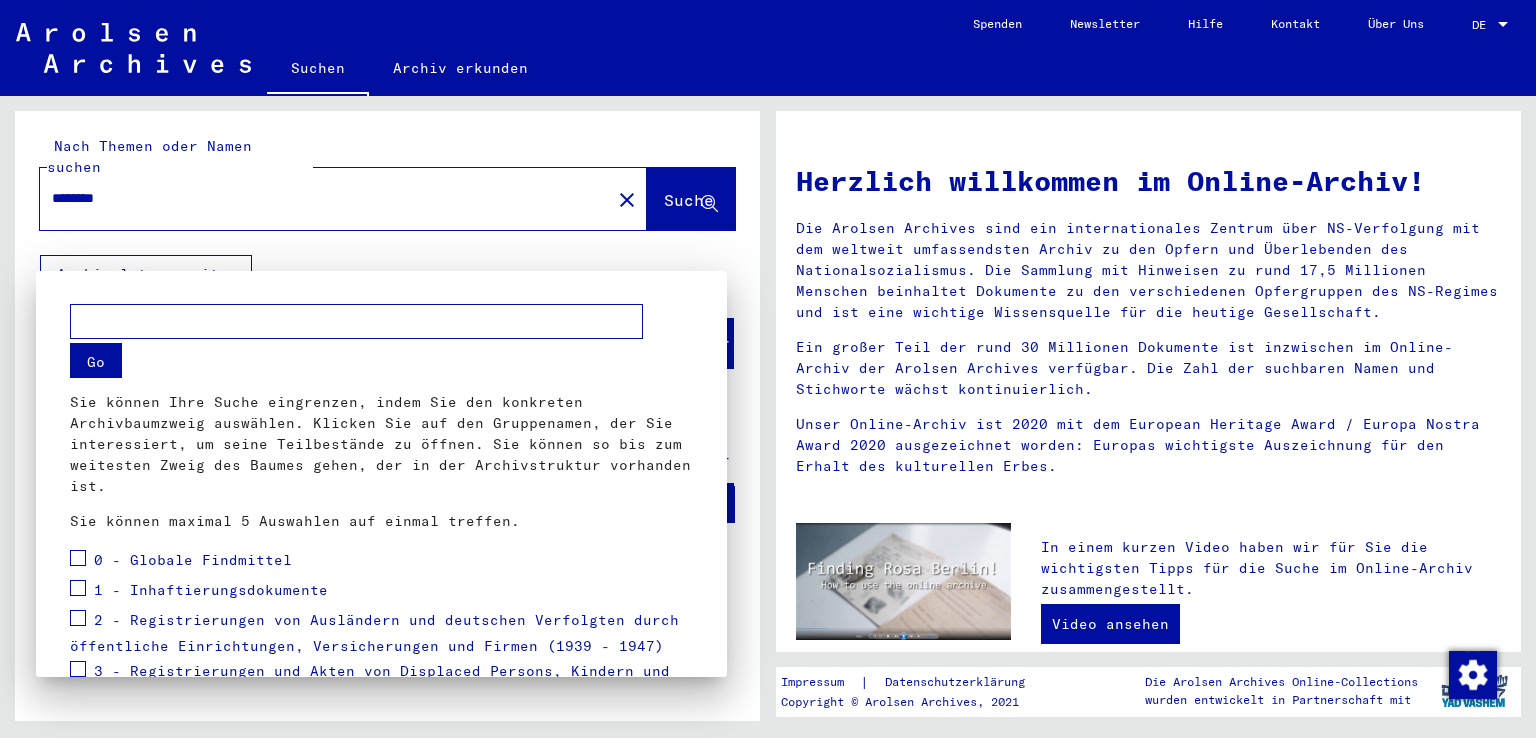 scroll, scrollTop: 266, scrollLeft: 0, axis: vertical 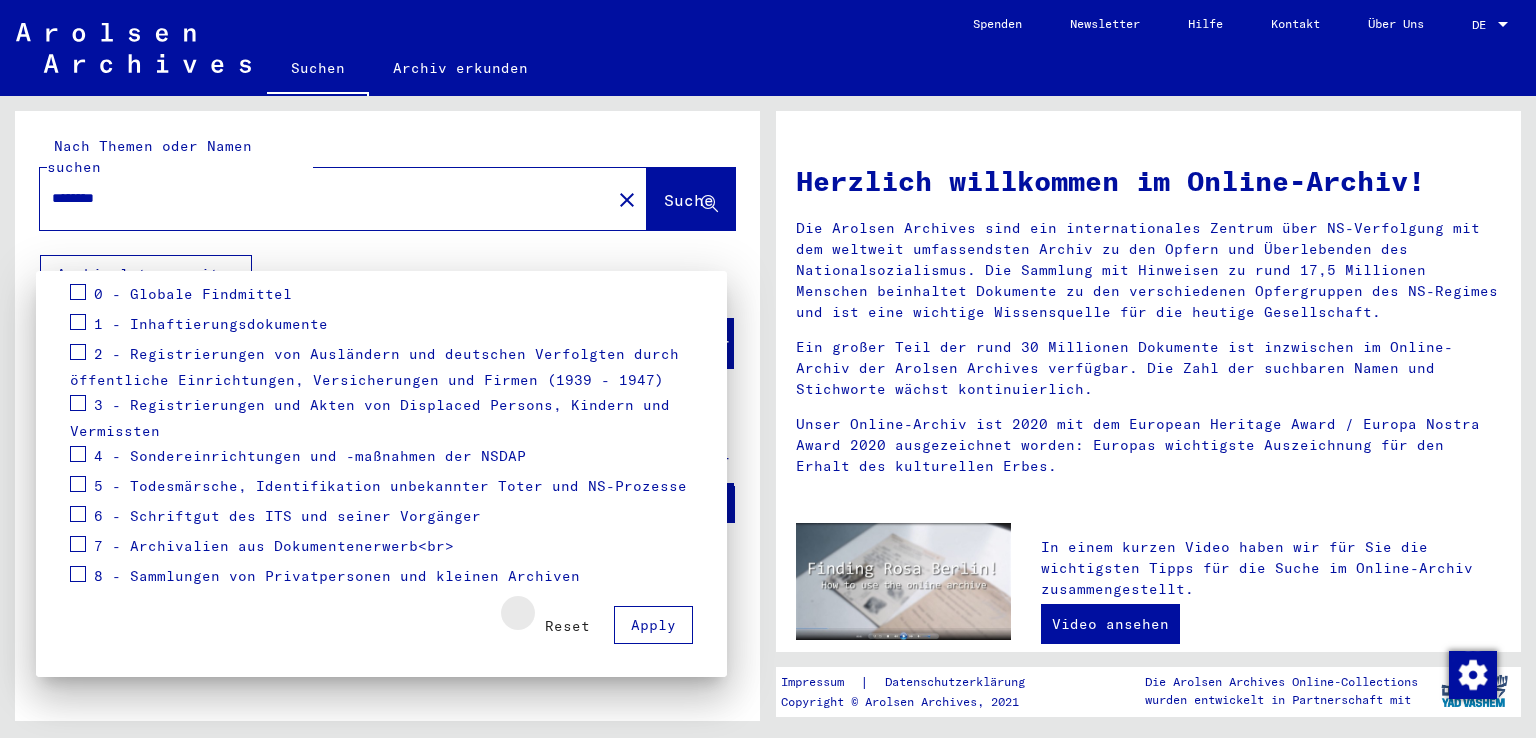 click on "Reset" at bounding box center (567, 626) 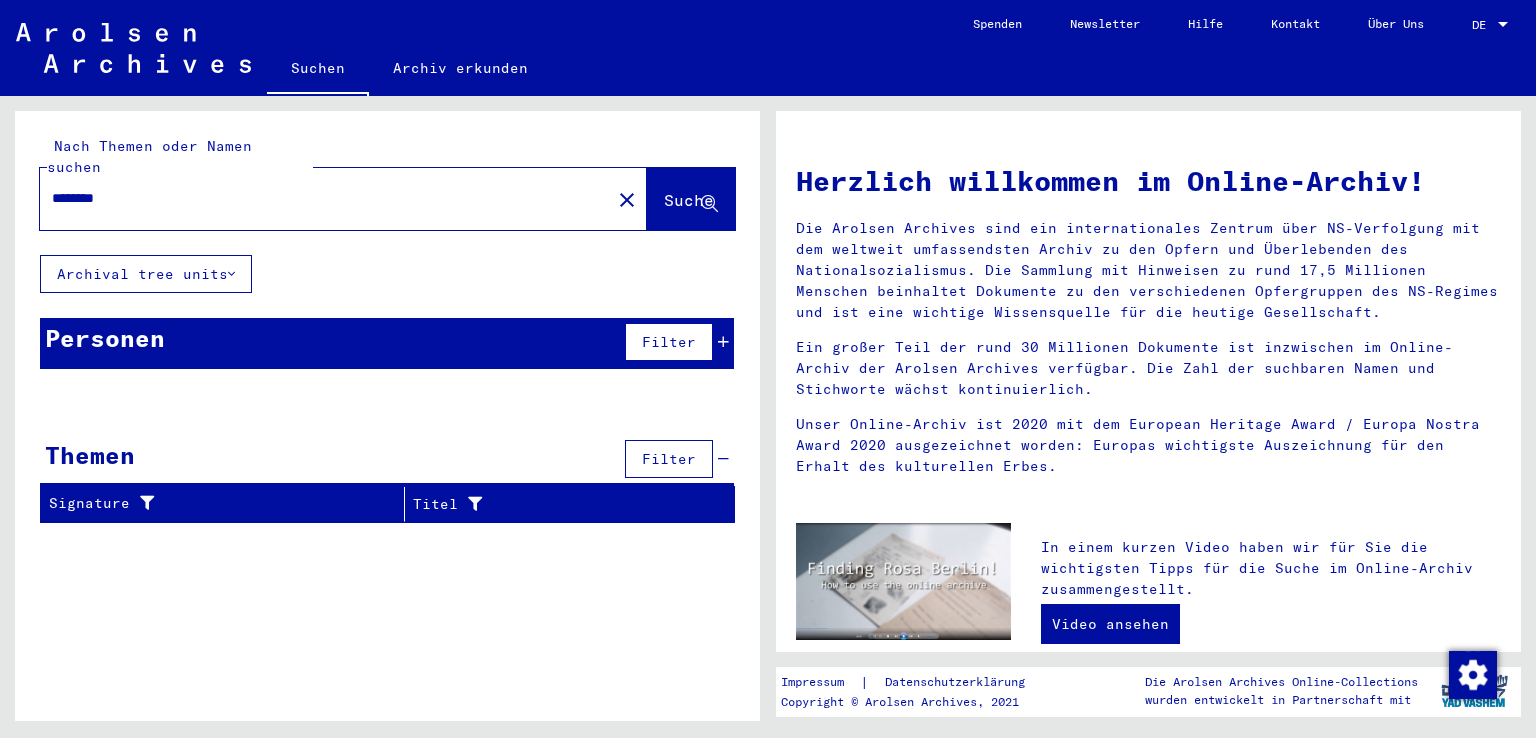 click on "Filter" at bounding box center [669, 459] 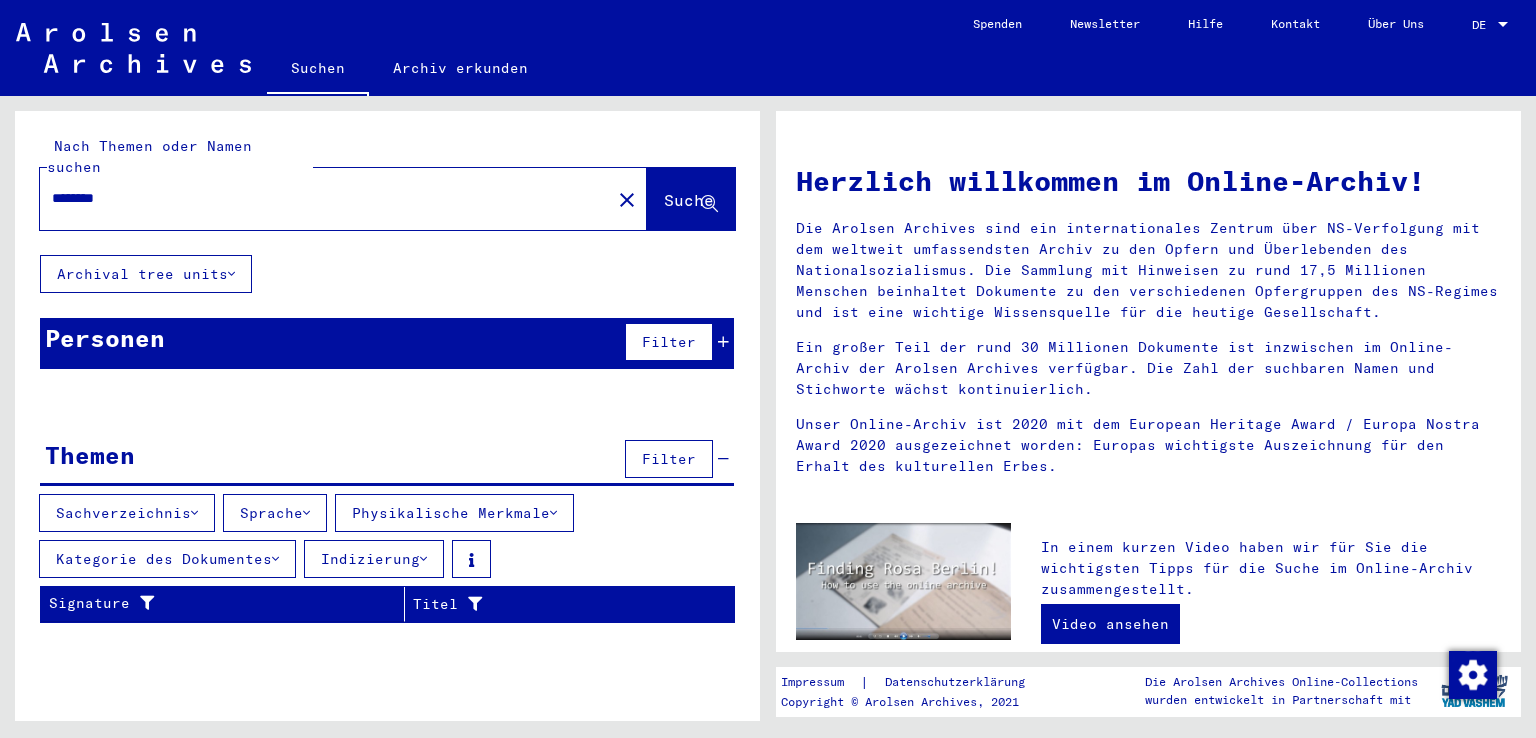 click on "********" at bounding box center [319, 198] 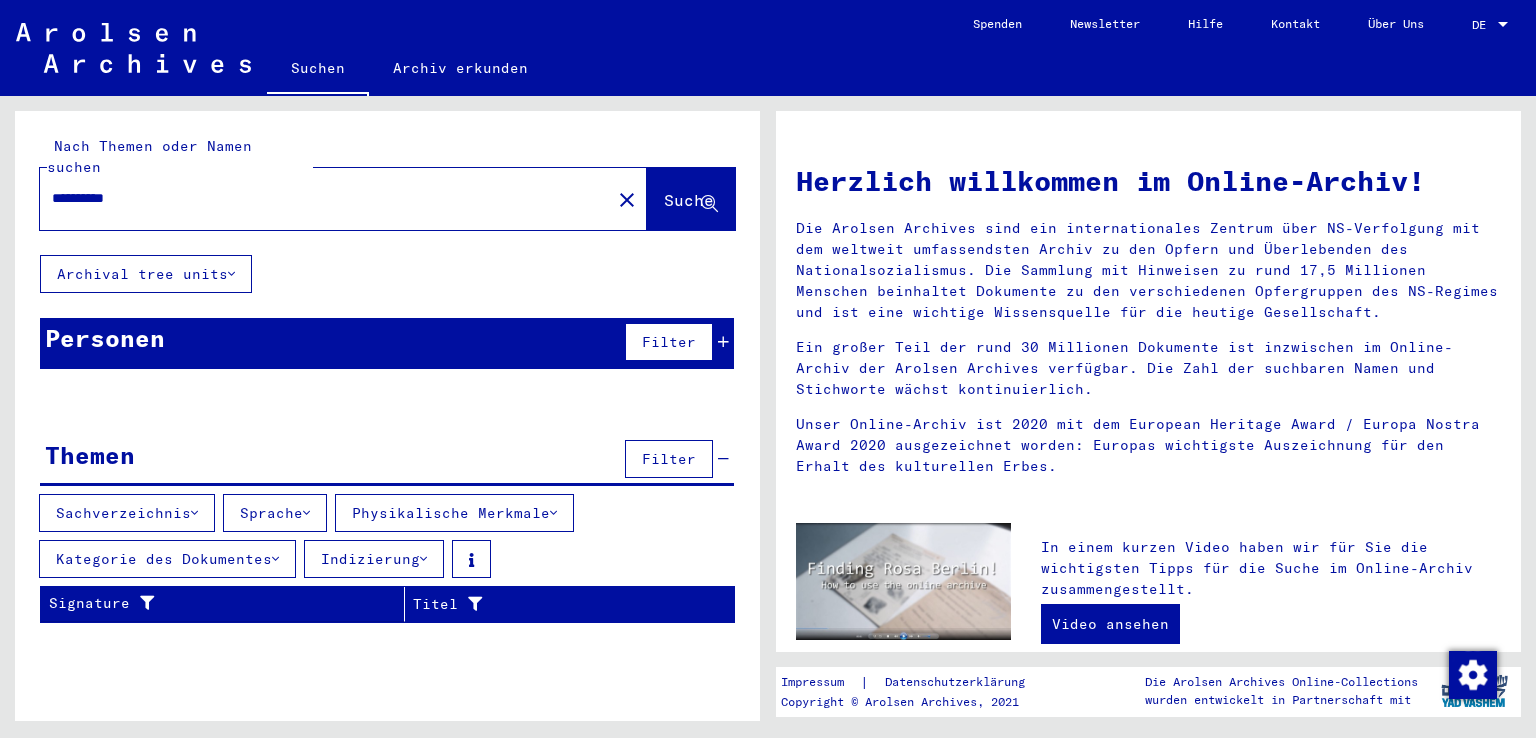 type on "**********" 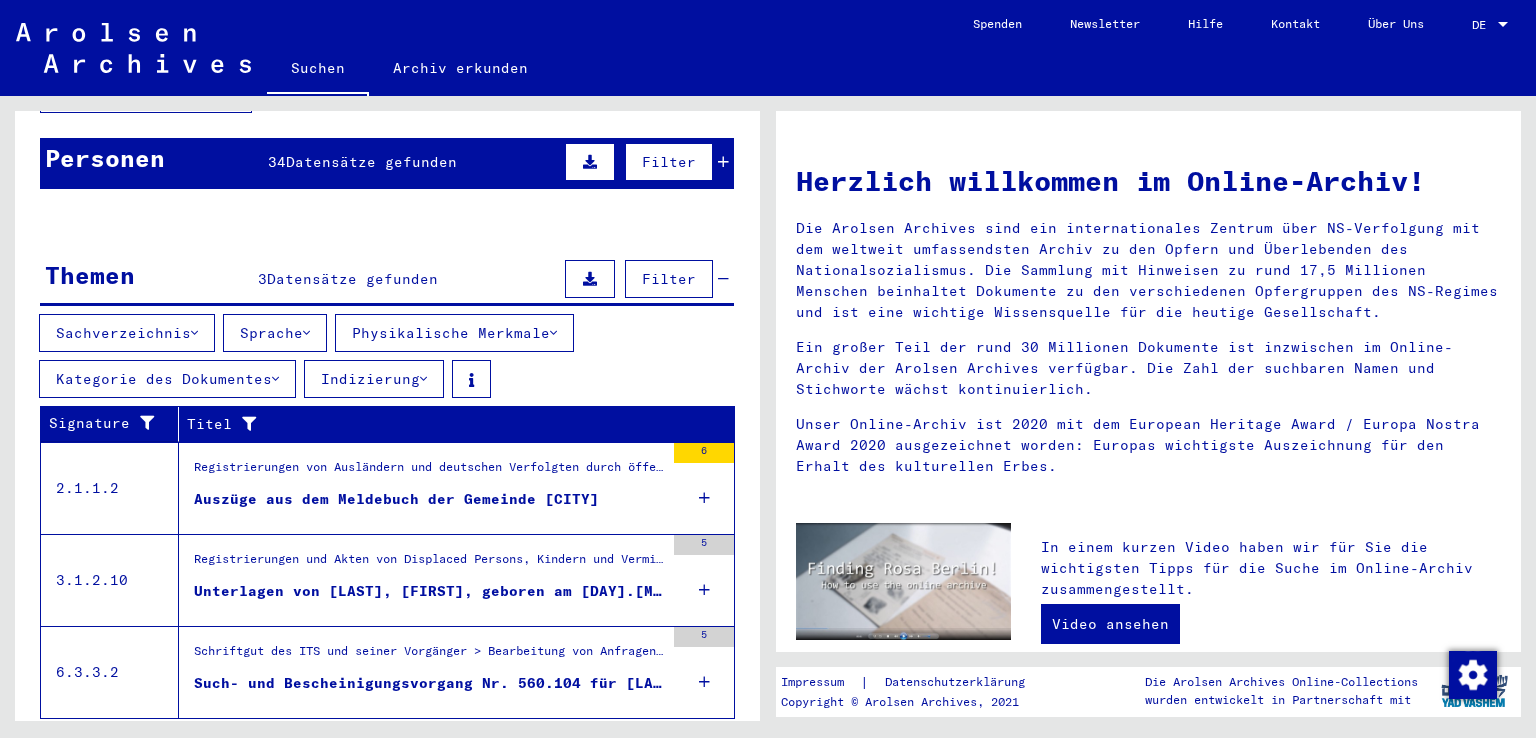 scroll, scrollTop: 211, scrollLeft: 0, axis: vertical 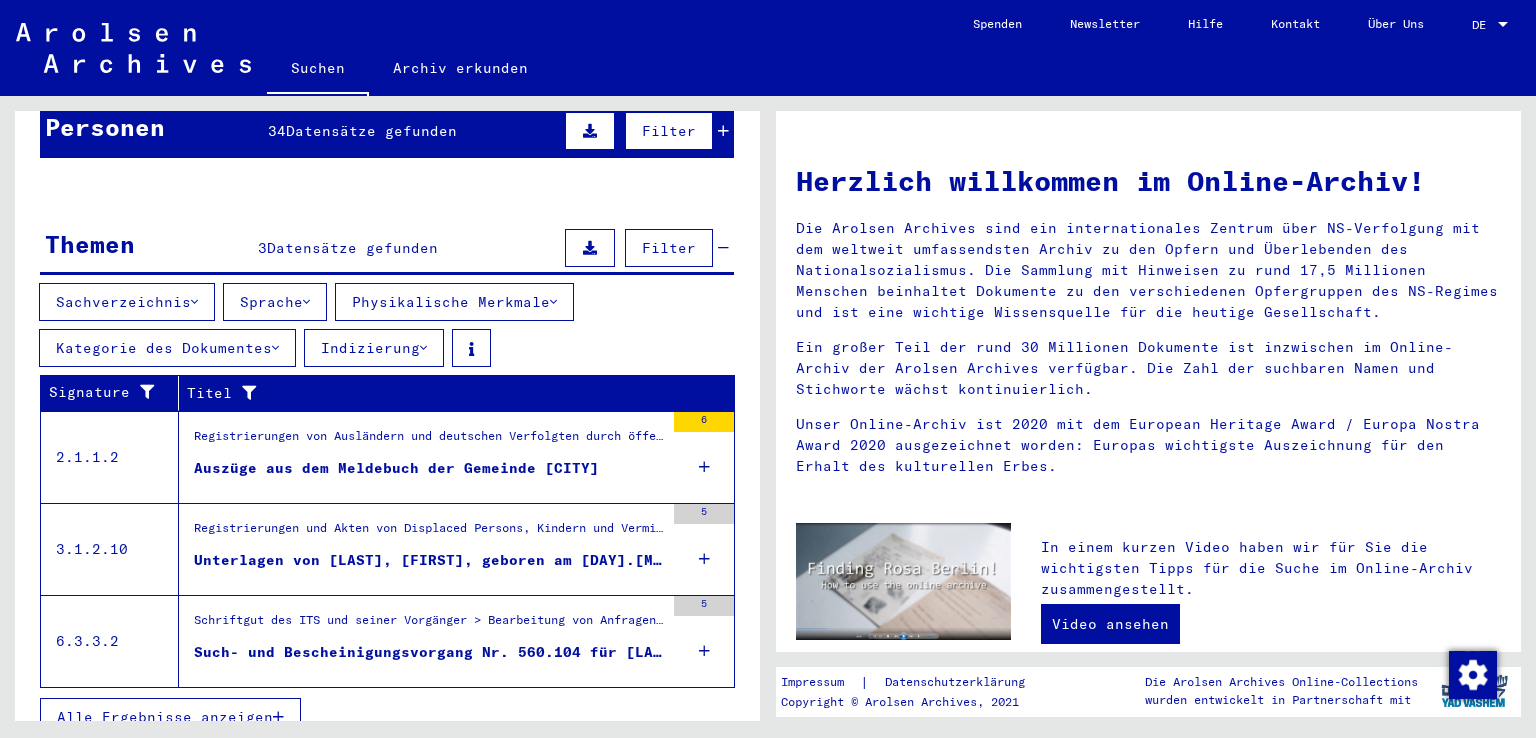click on "Auszüge aus dem Meldebuch der Gemeinde [CITY]" at bounding box center [429, 473] 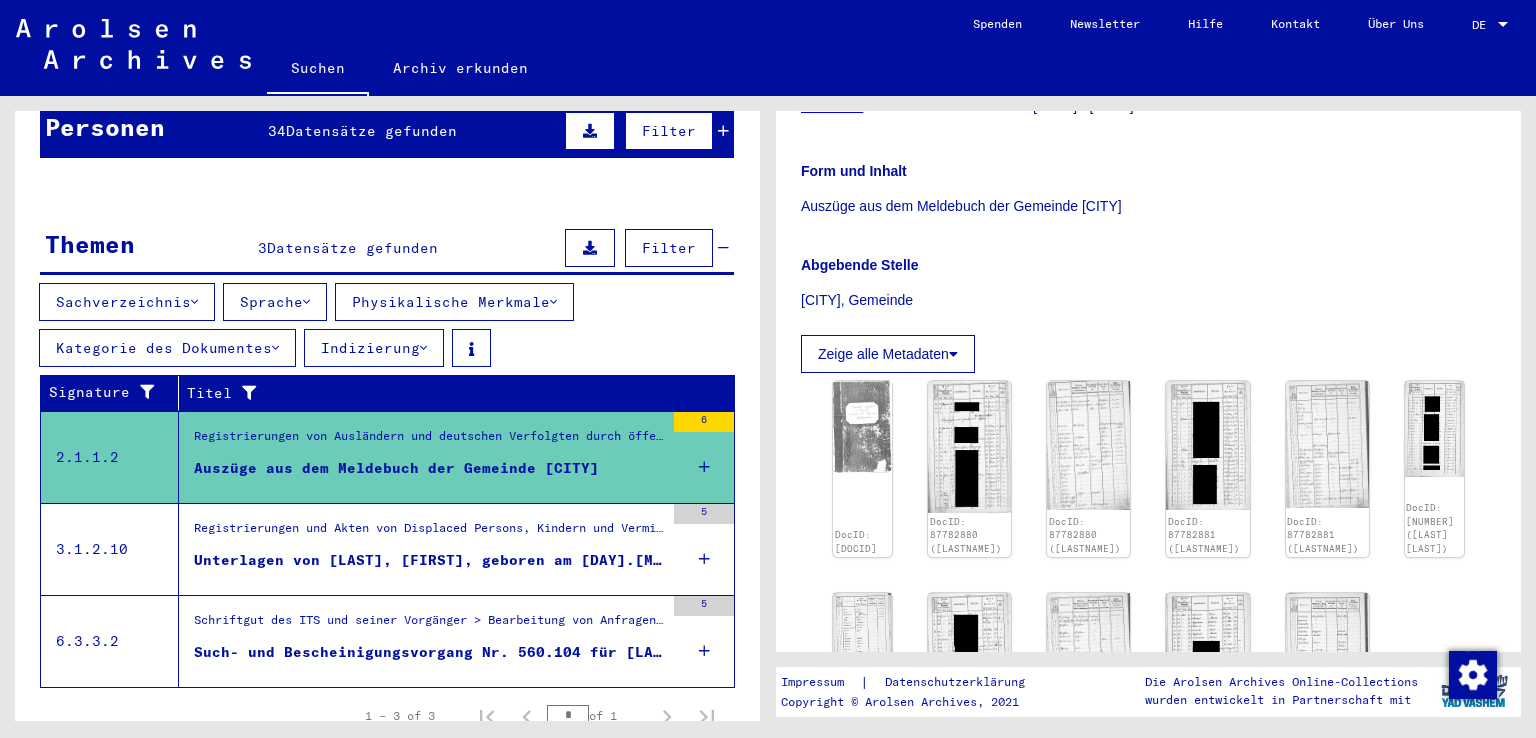 scroll, scrollTop: 326, scrollLeft: 0, axis: vertical 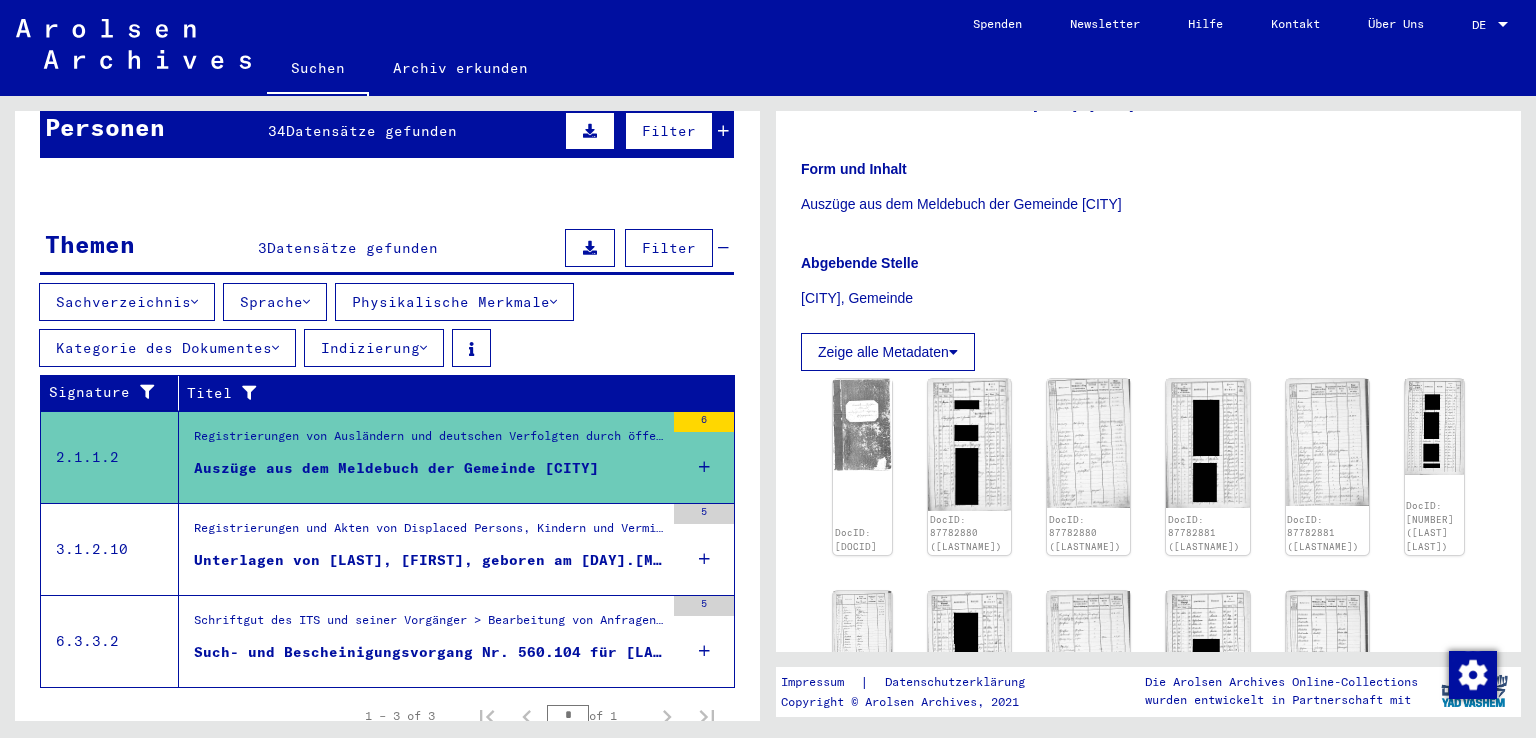 click on "Schriftgut des ITS und seiner Vorgänger > Bearbeitung von Anfragen > Fallbezogene Akten des ITS ab 1947 > T/D-Fallablage > Such- und Bescheinigungsvorgänge mit den (T/D-) Nummern von 500.000 bis 749.999 > Such- und Bescheinigungsvorgänge mit den (T/D-) Nummern von 560.000 bis 560.499" at bounding box center [429, 625] 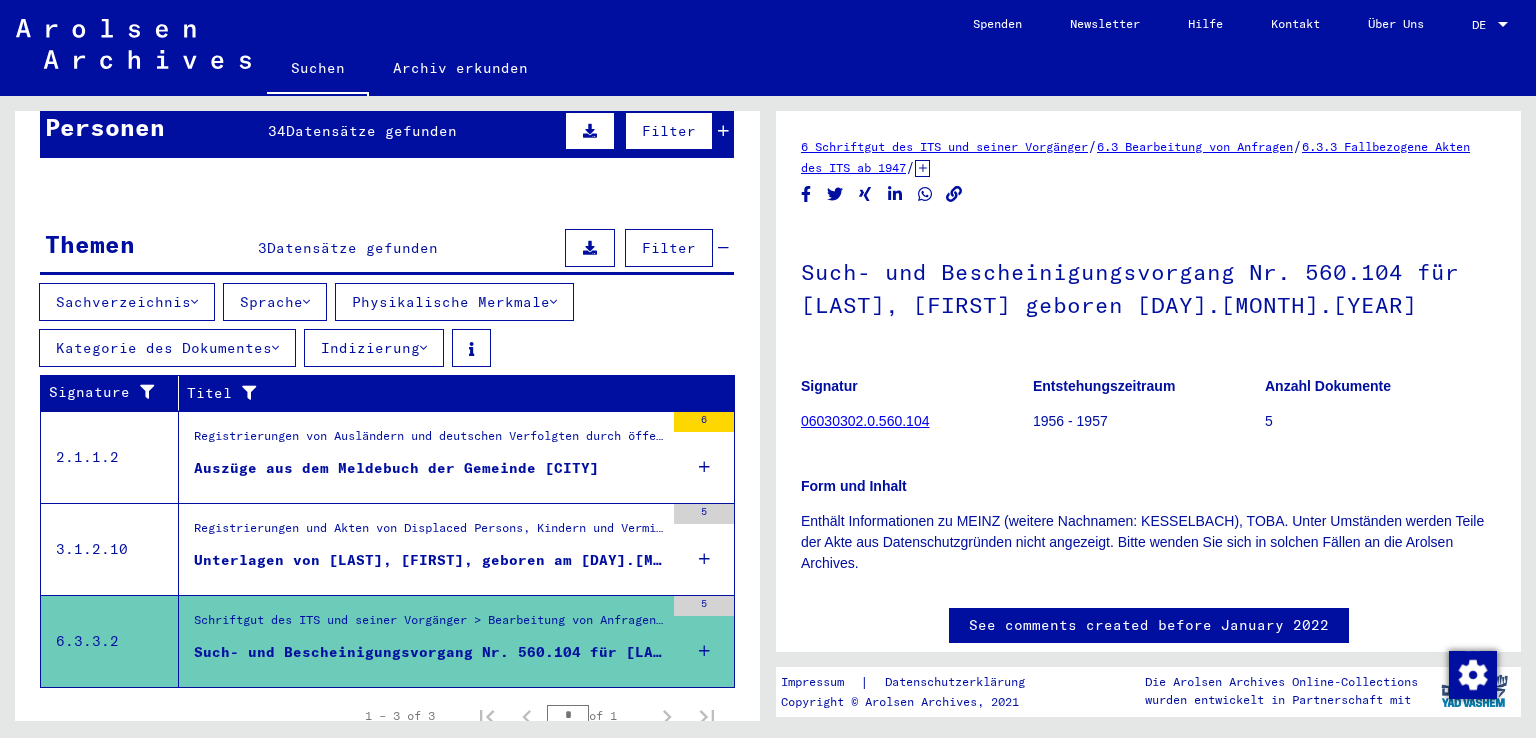 scroll, scrollTop: 0, scrollLeft: 0, axis: both 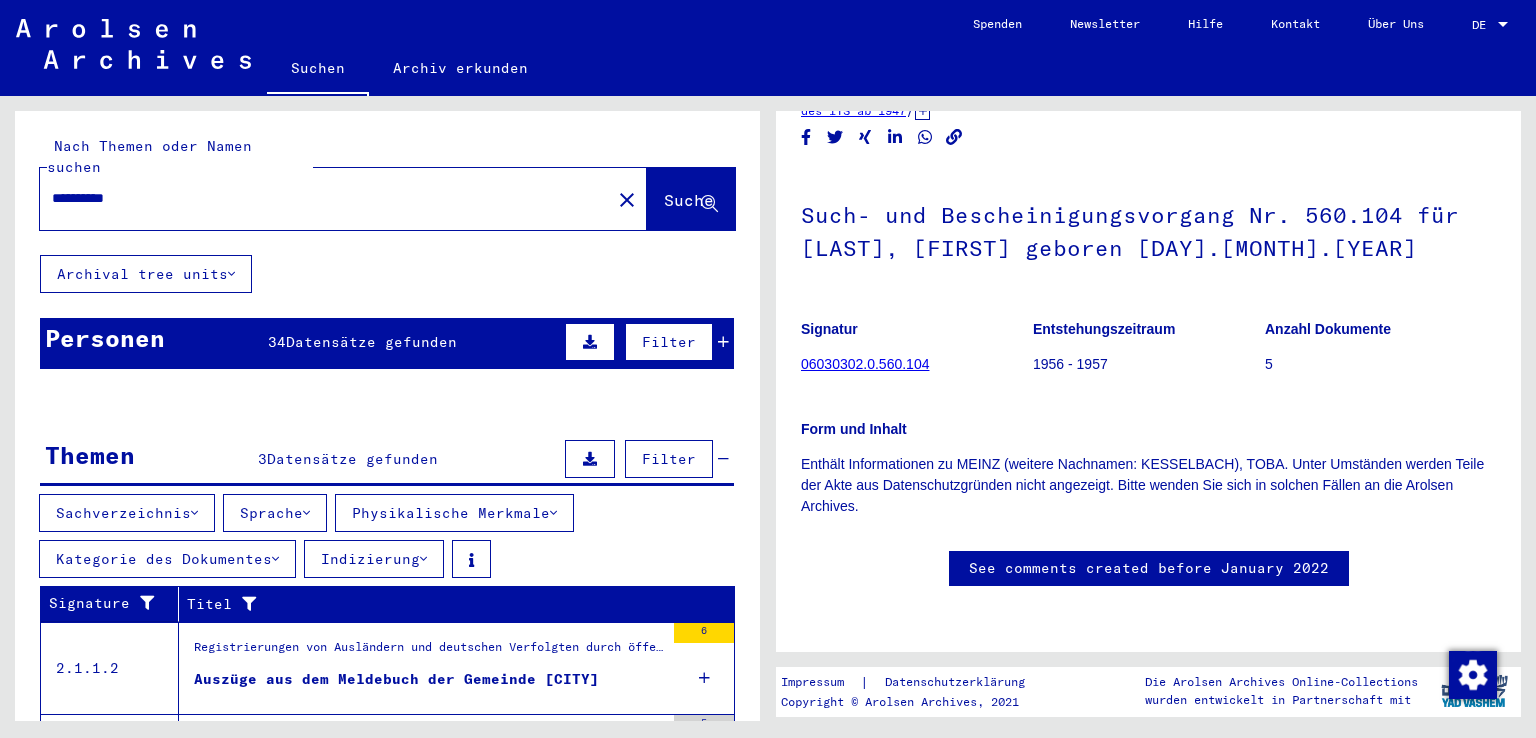 click on "**********" 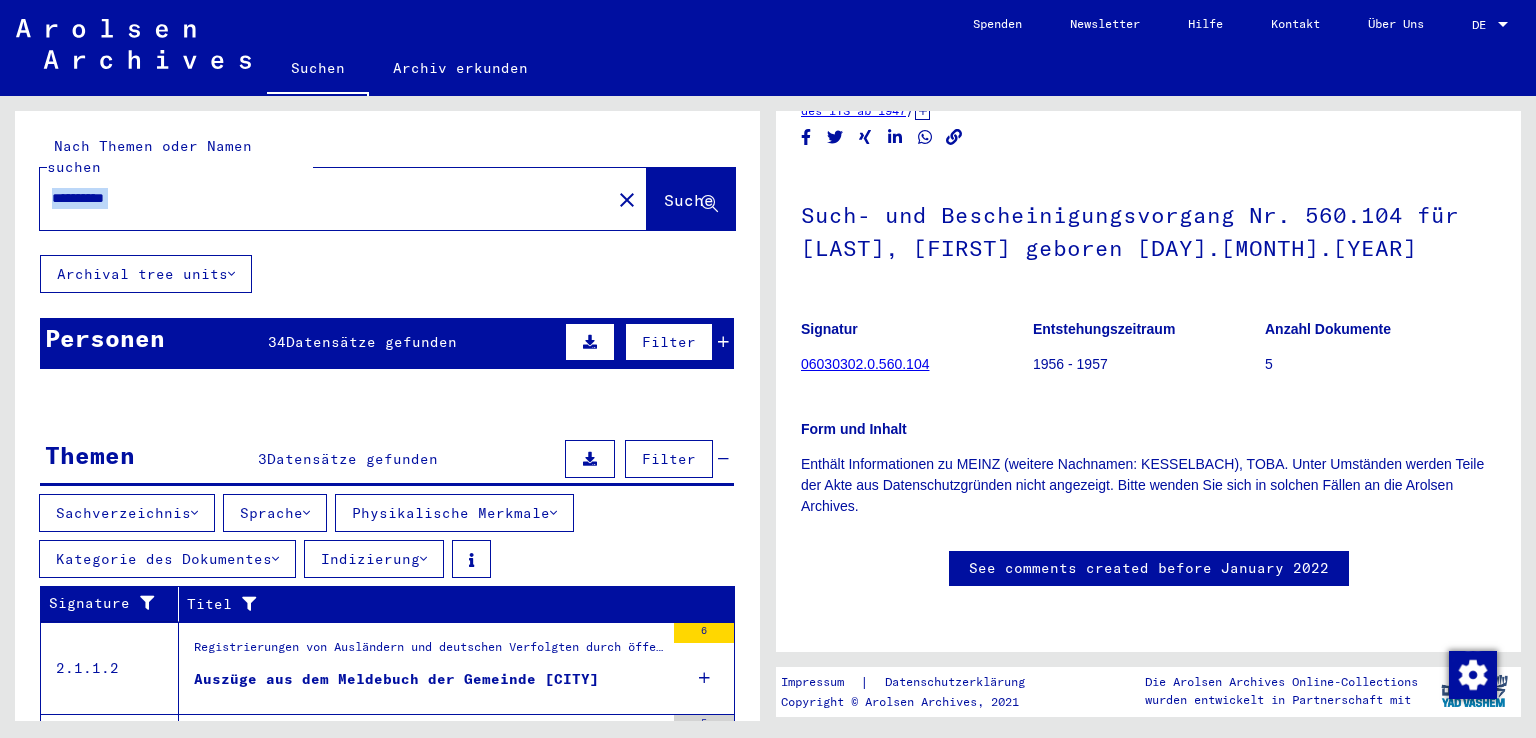 click on "**********" 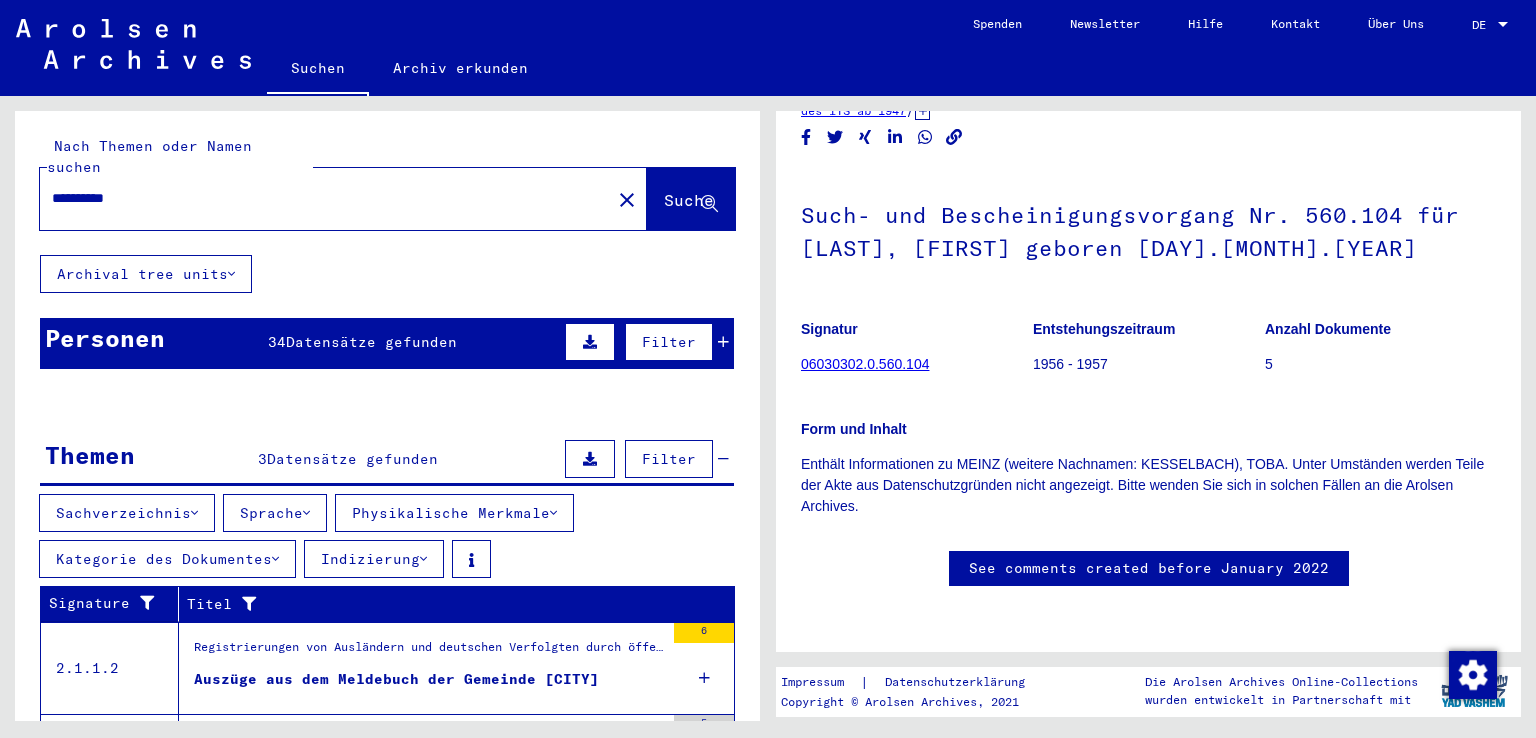 click on "close" 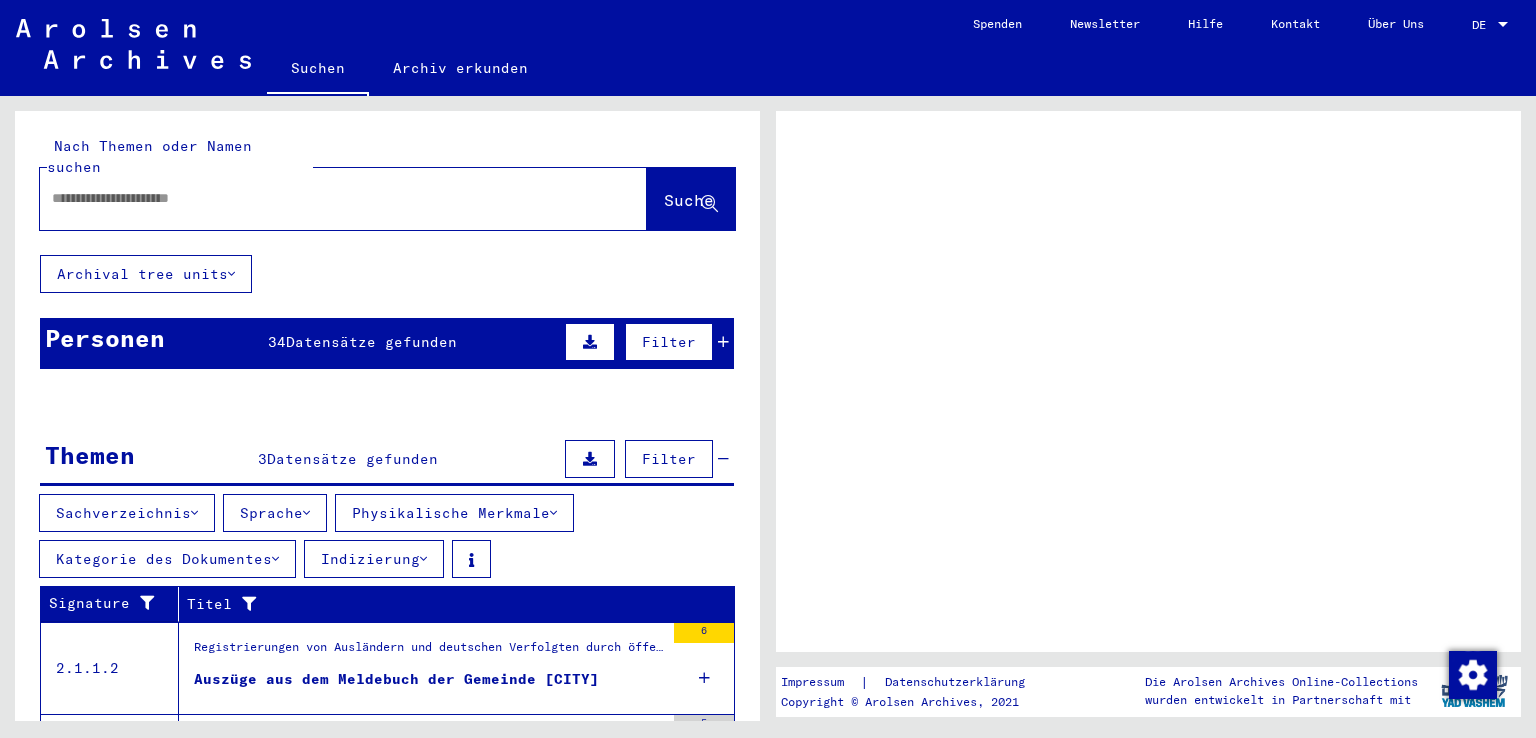 scroll, scrollTop: 0, scrollLeft: 0, axis: both 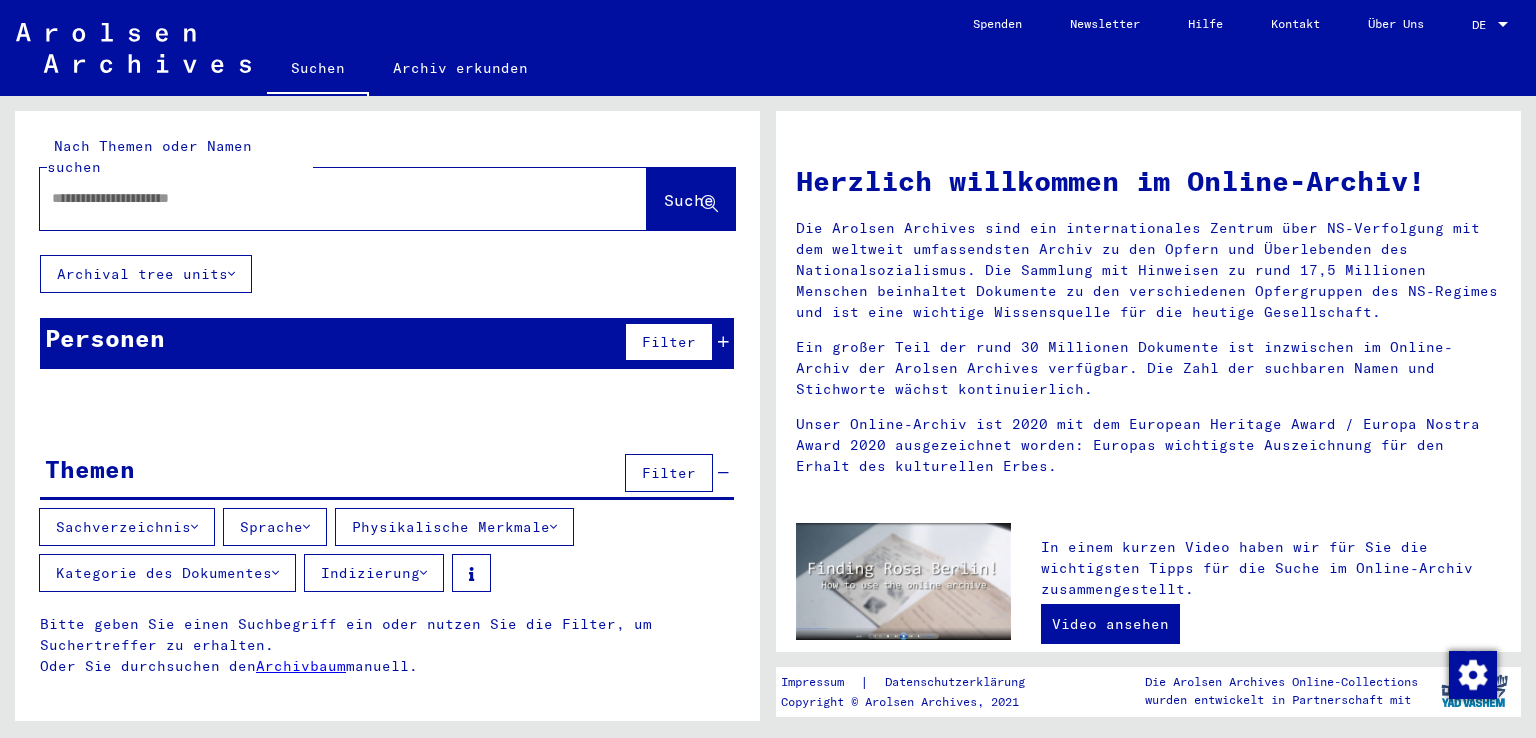 click at bounding box center [319, 198] 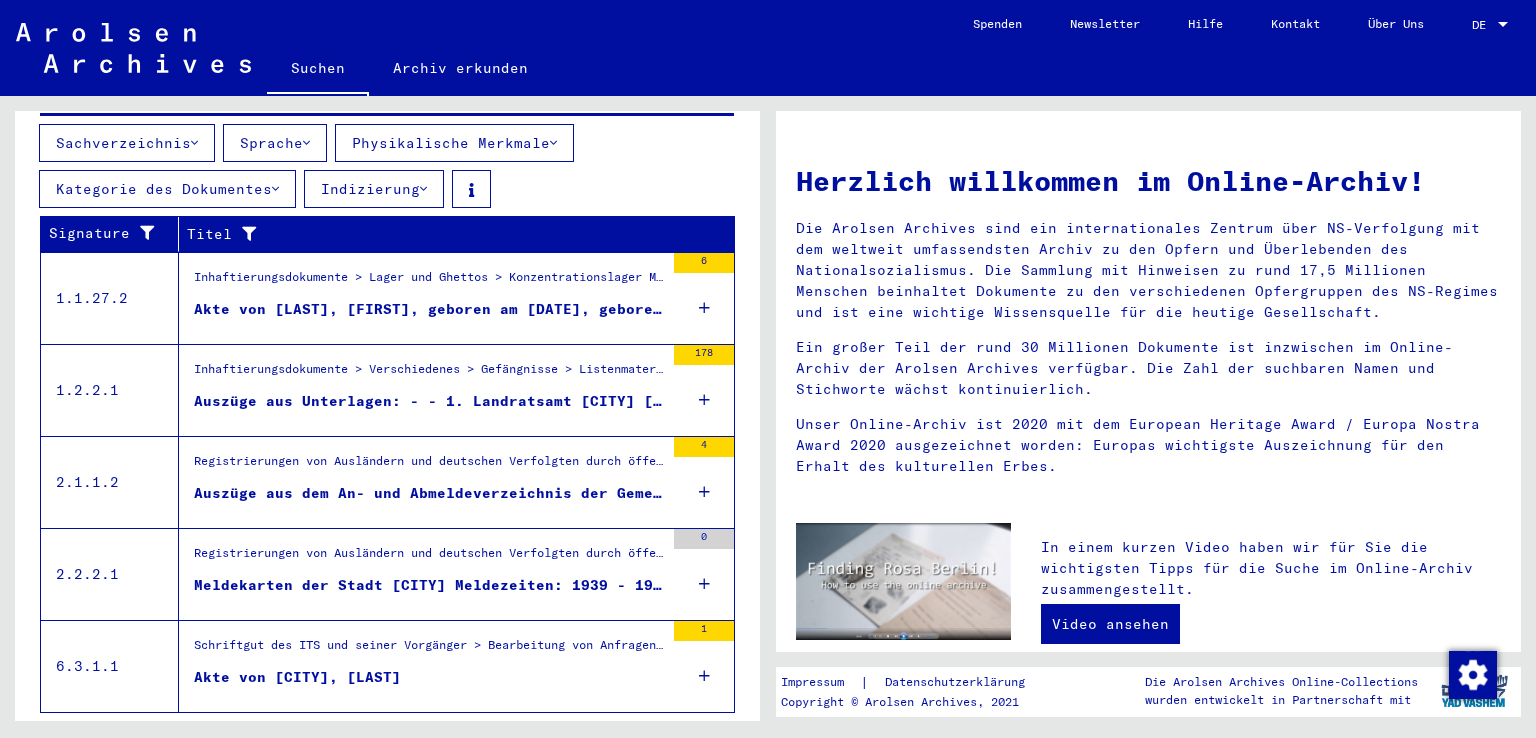 scroll, scrollTop: 394, scrollLeft: 0, axis: vertical 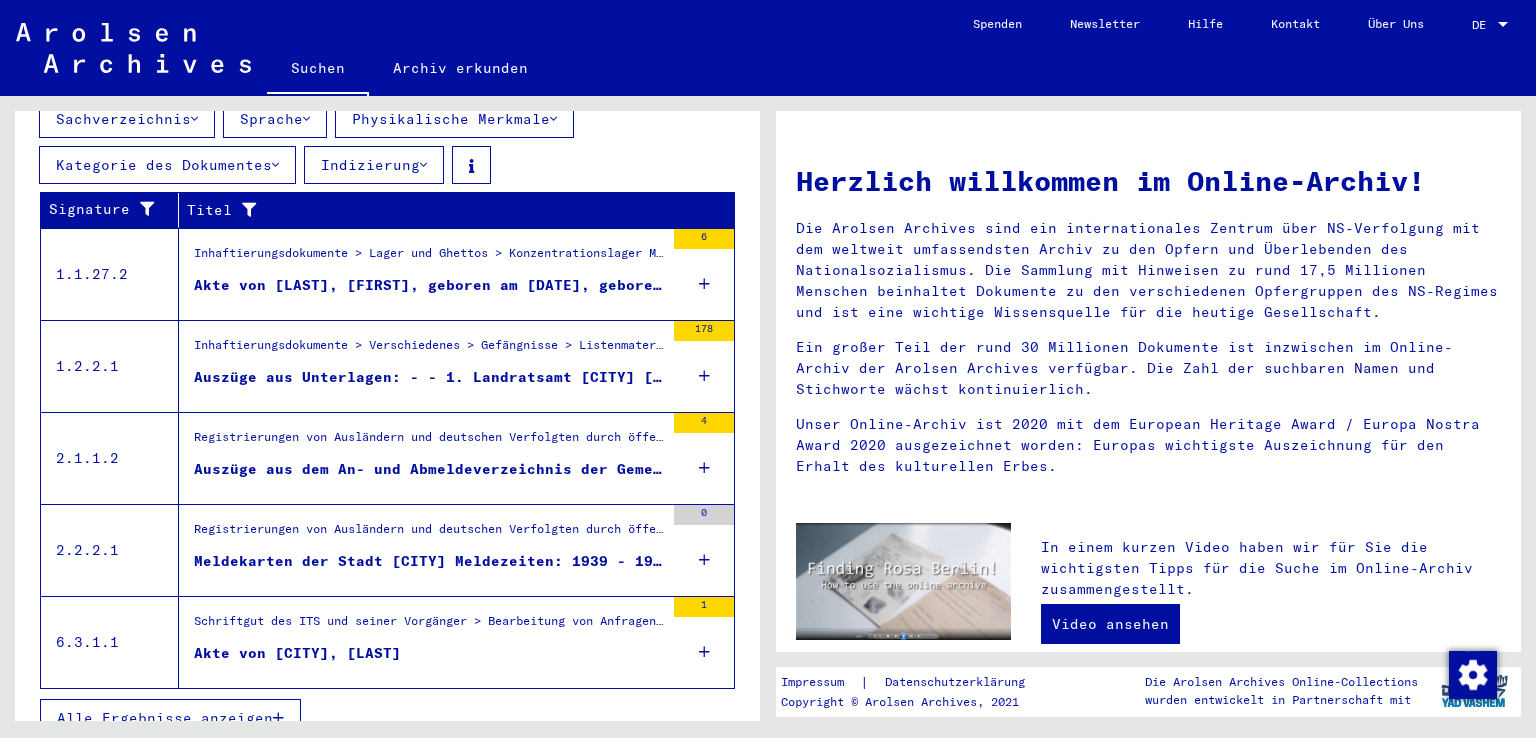 click on "Alle Ergebnisse anzeigen" at bounding box center (165, 718) 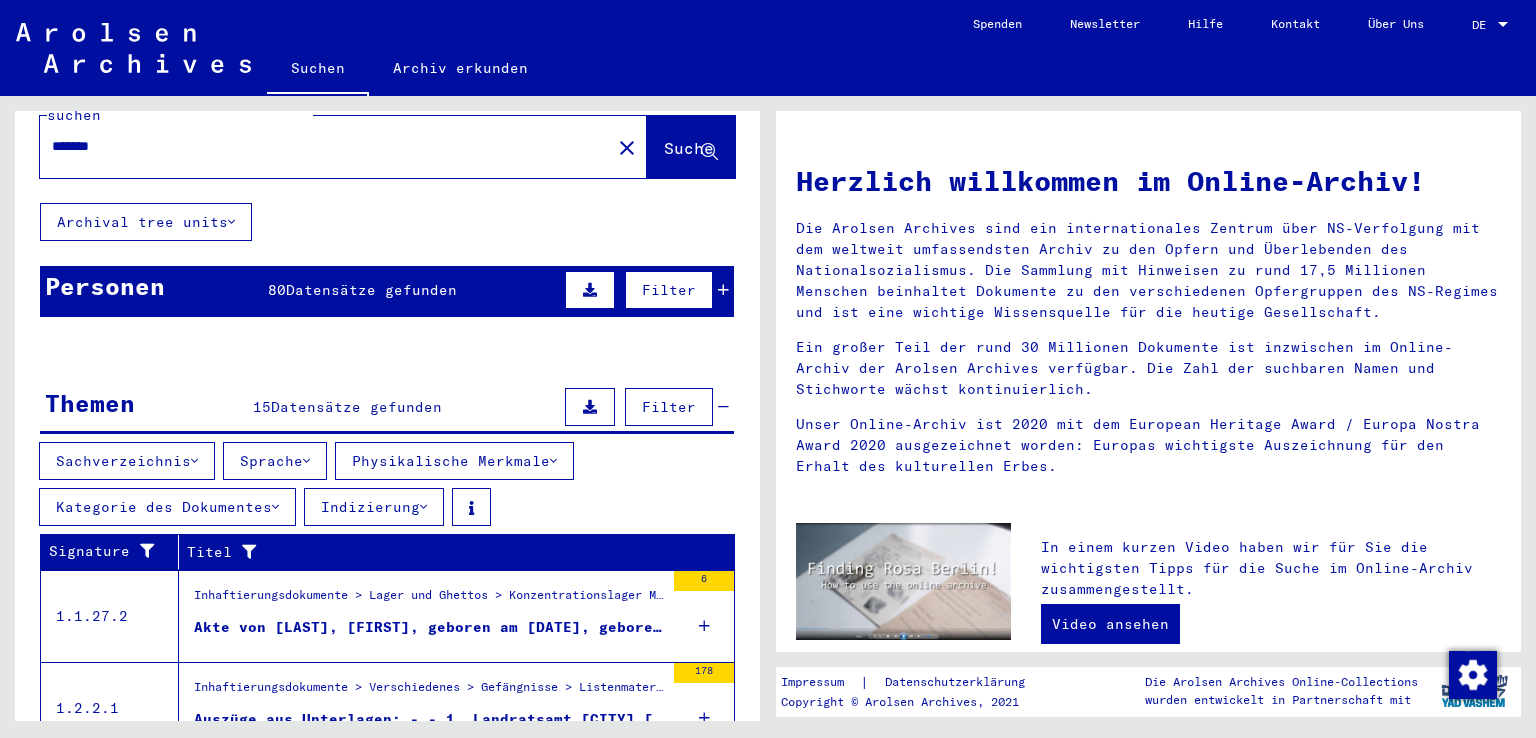 scroll, scrollTop: 0, scrollLeft: 0, axis: both 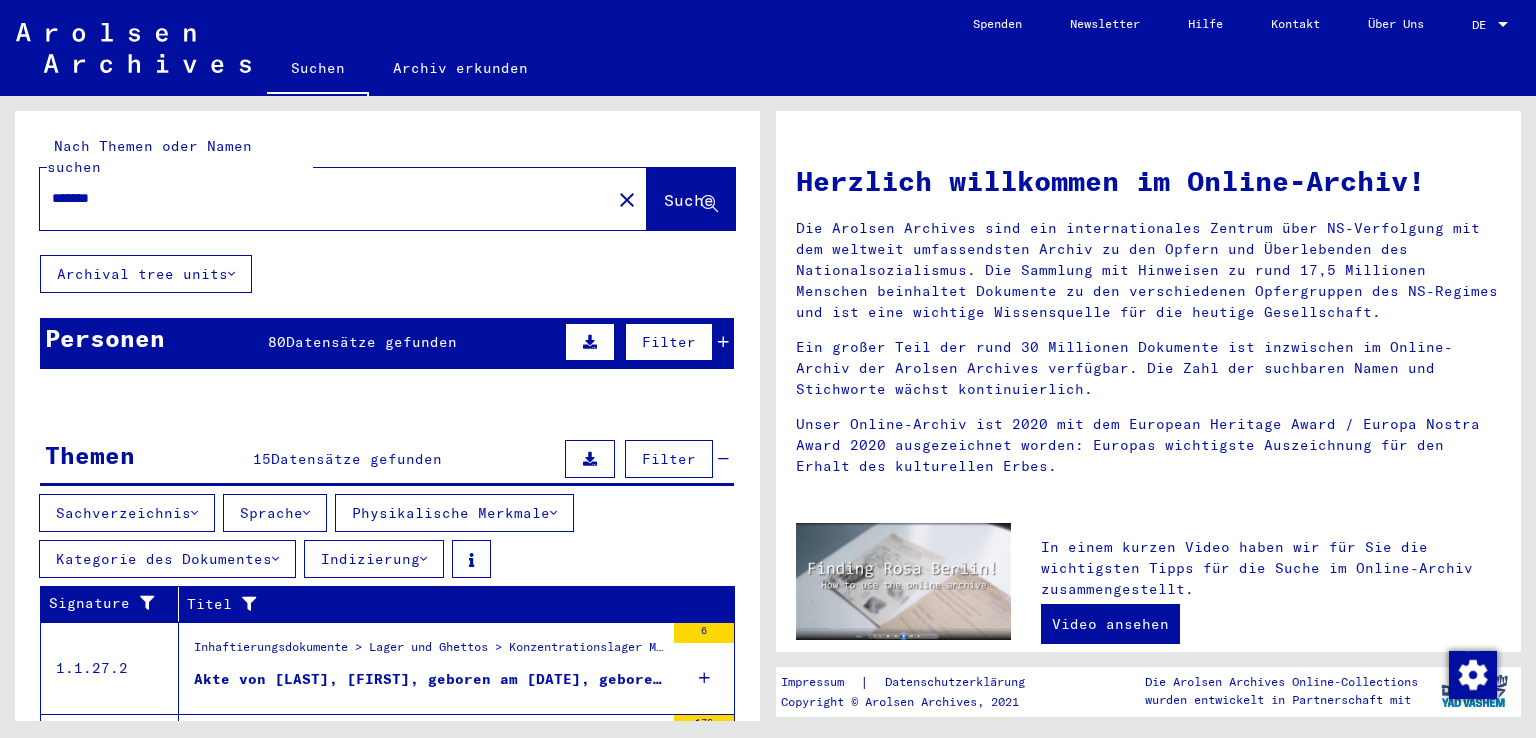 click on "*******" 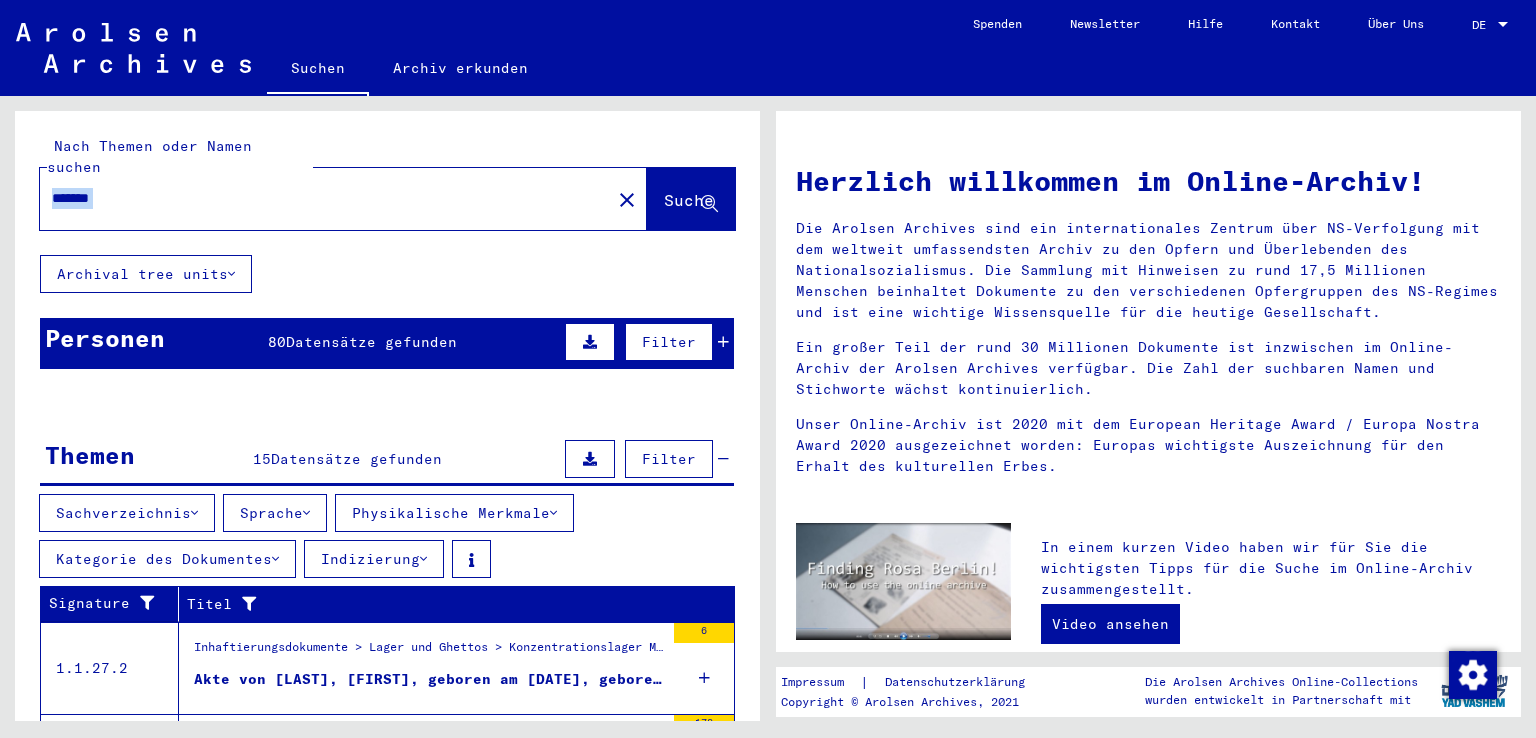 click on "*******" 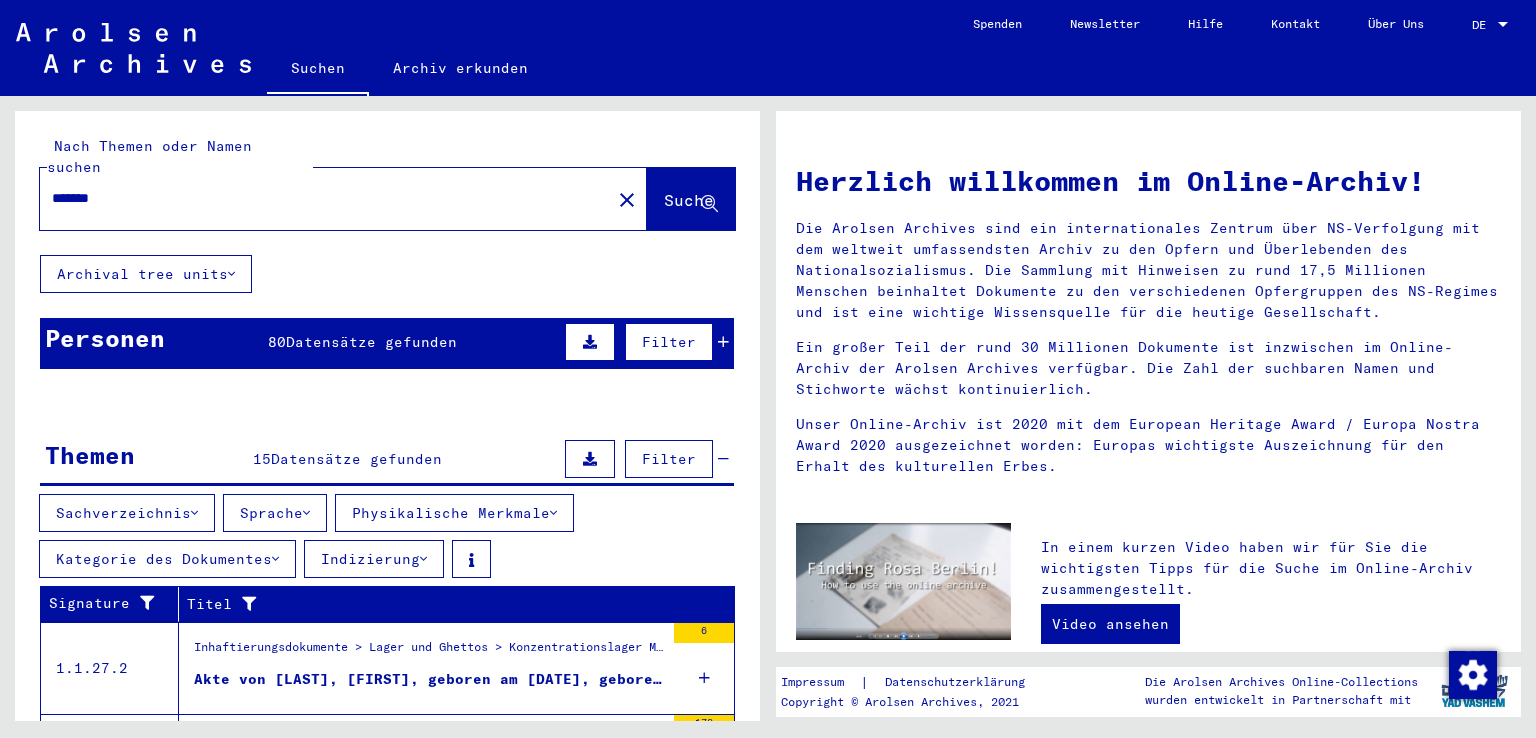 click on "*******" at bounding box center (319, 198) 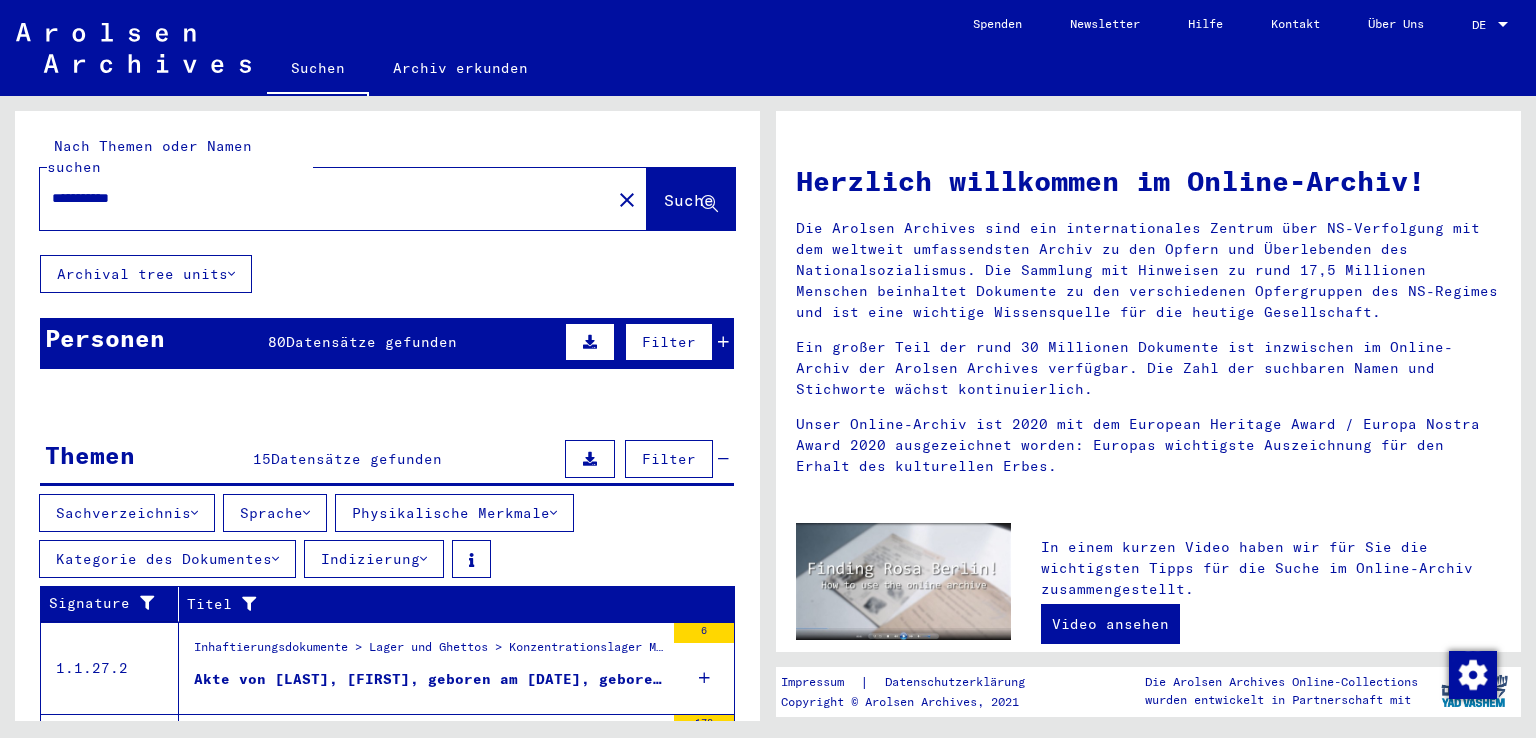 type on "**********" 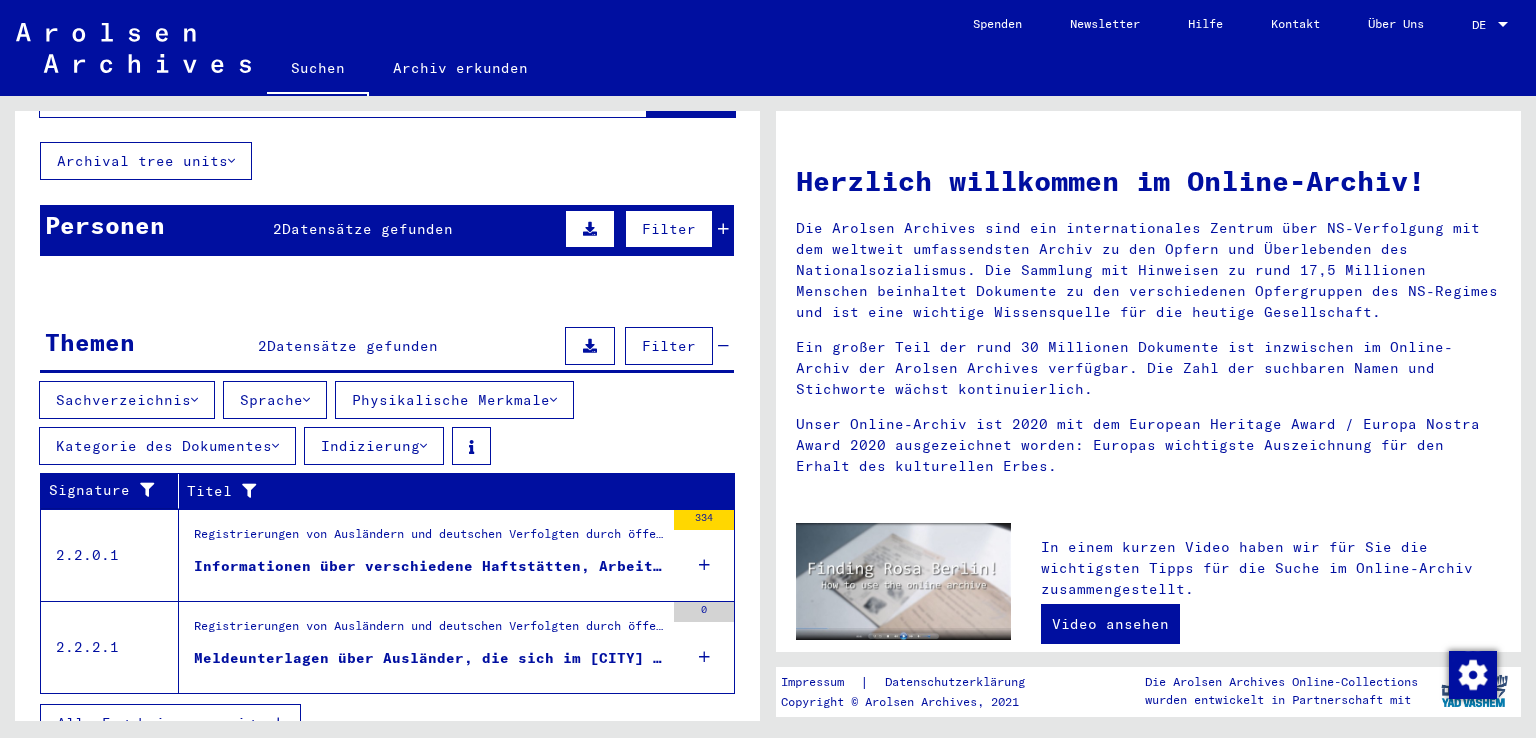 scroll, scrollTop: 119, scrollLeft: 0, axis: vertical 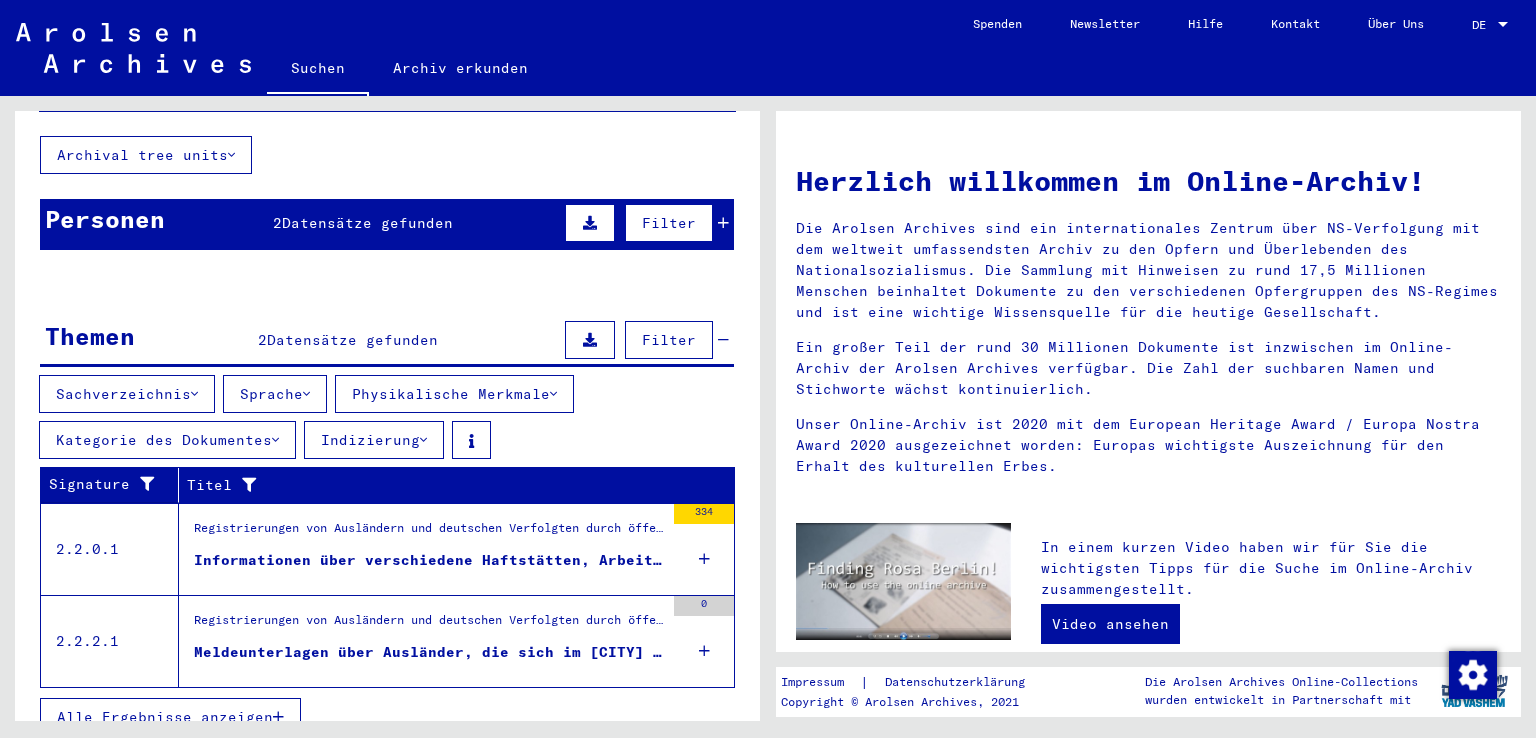 click at bounding box center (704, 651) 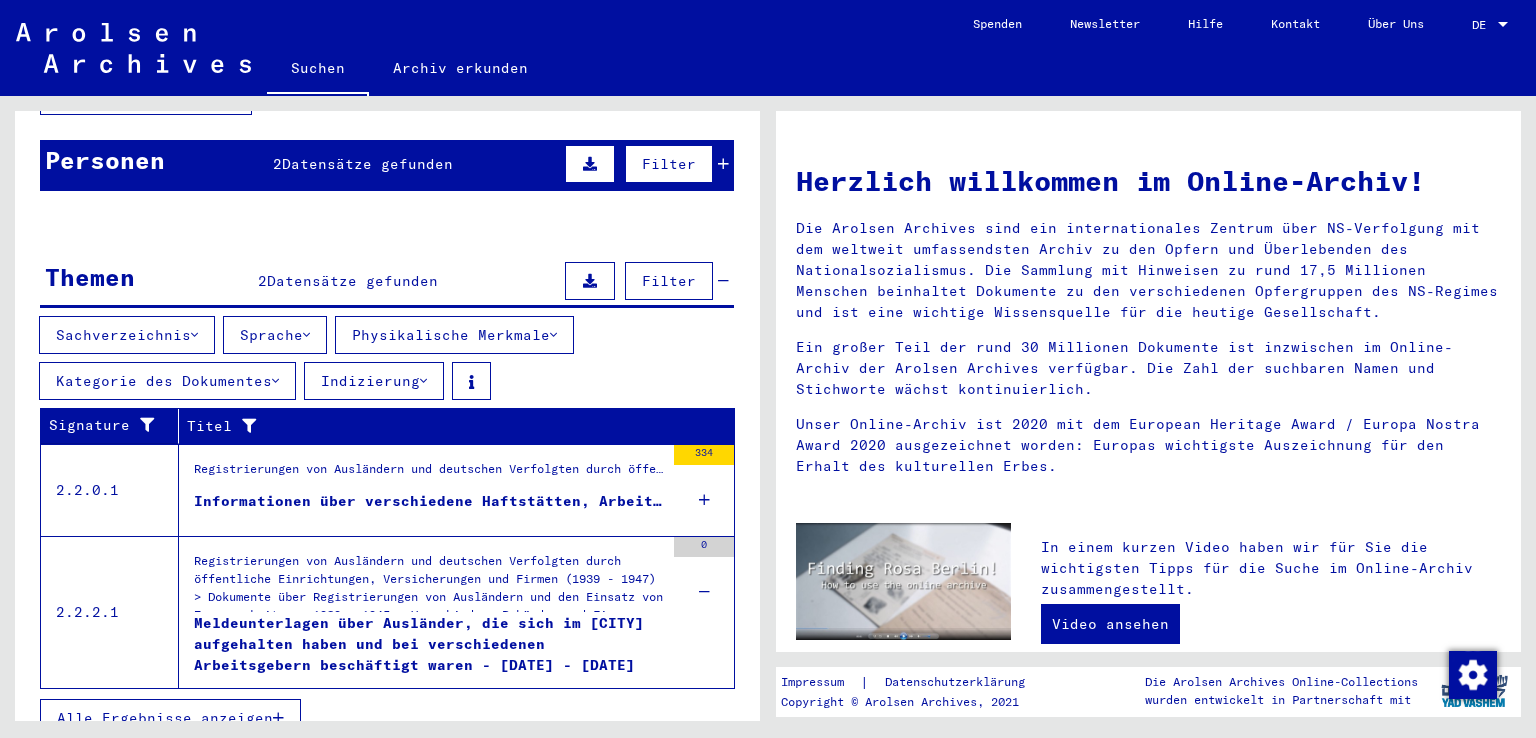scroll, scrollTop: 179, scrollLeft: 0, axis: vertical 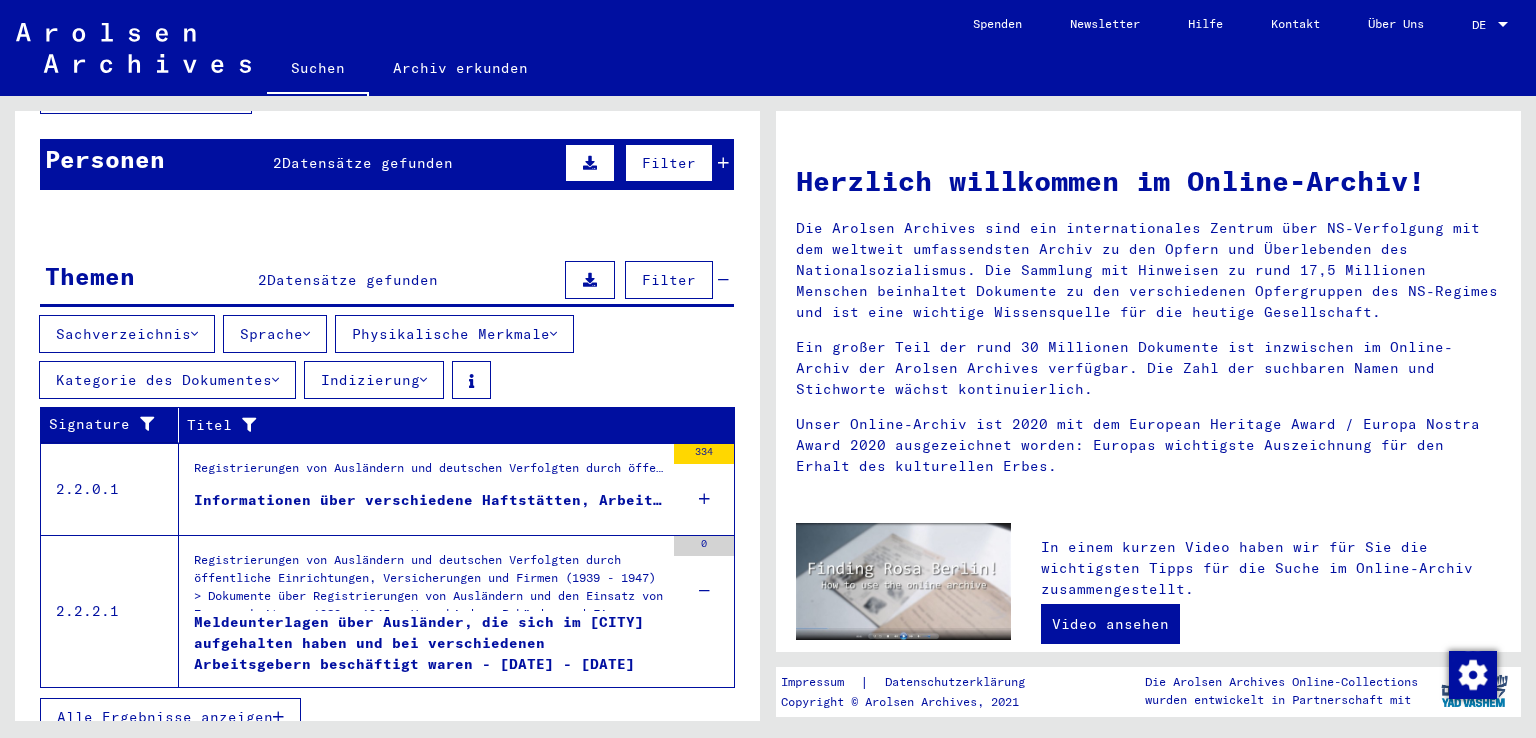 click on "Meldeunterlagen über Ausländer, die sich im [CITY] aufgehalten haben und bei verschiedenen Arbeitsgebern beschäftigt waren - [DATE] - [DATE]" at bounding box center (429, 642) 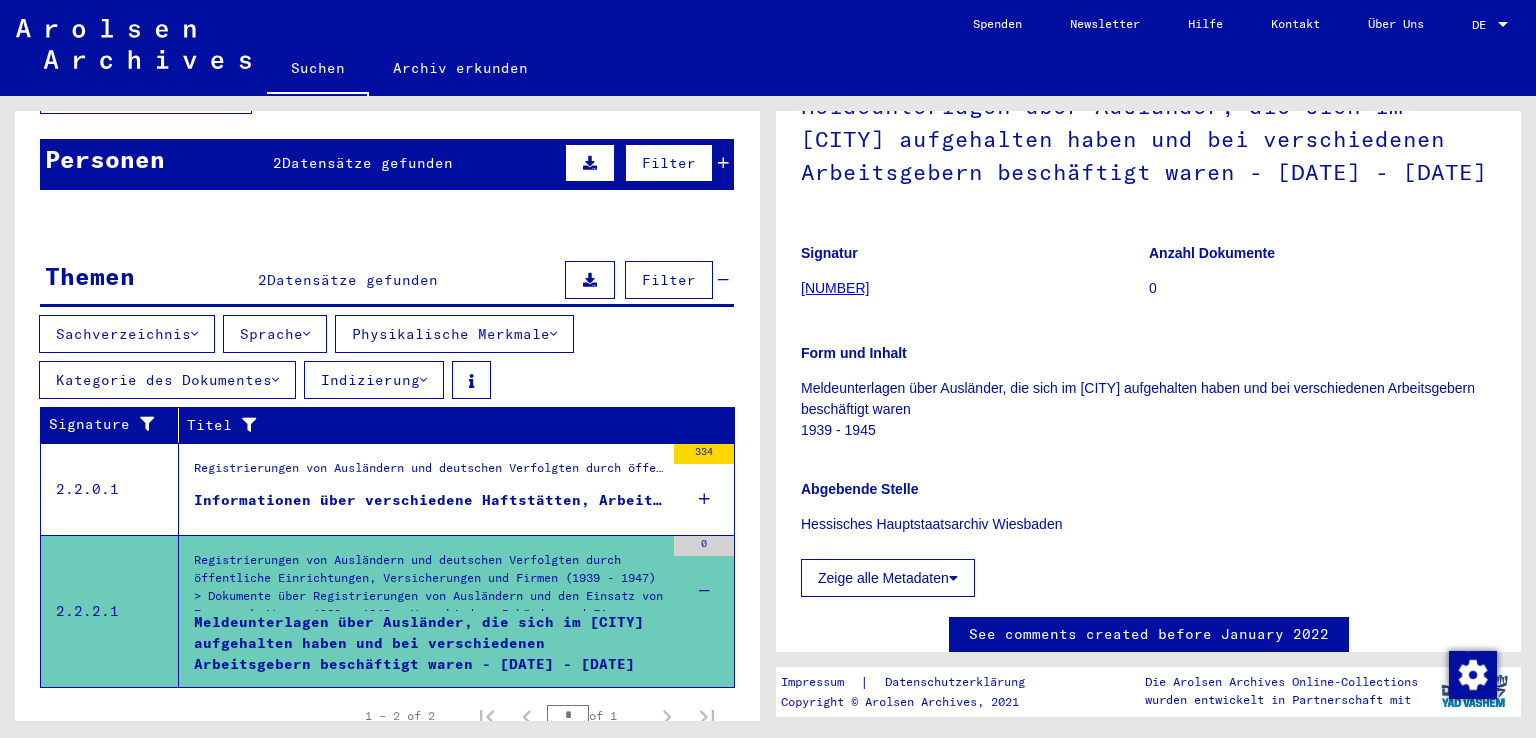scroll, scrollTop: 207, scrollLeft: 0, axis: vertical 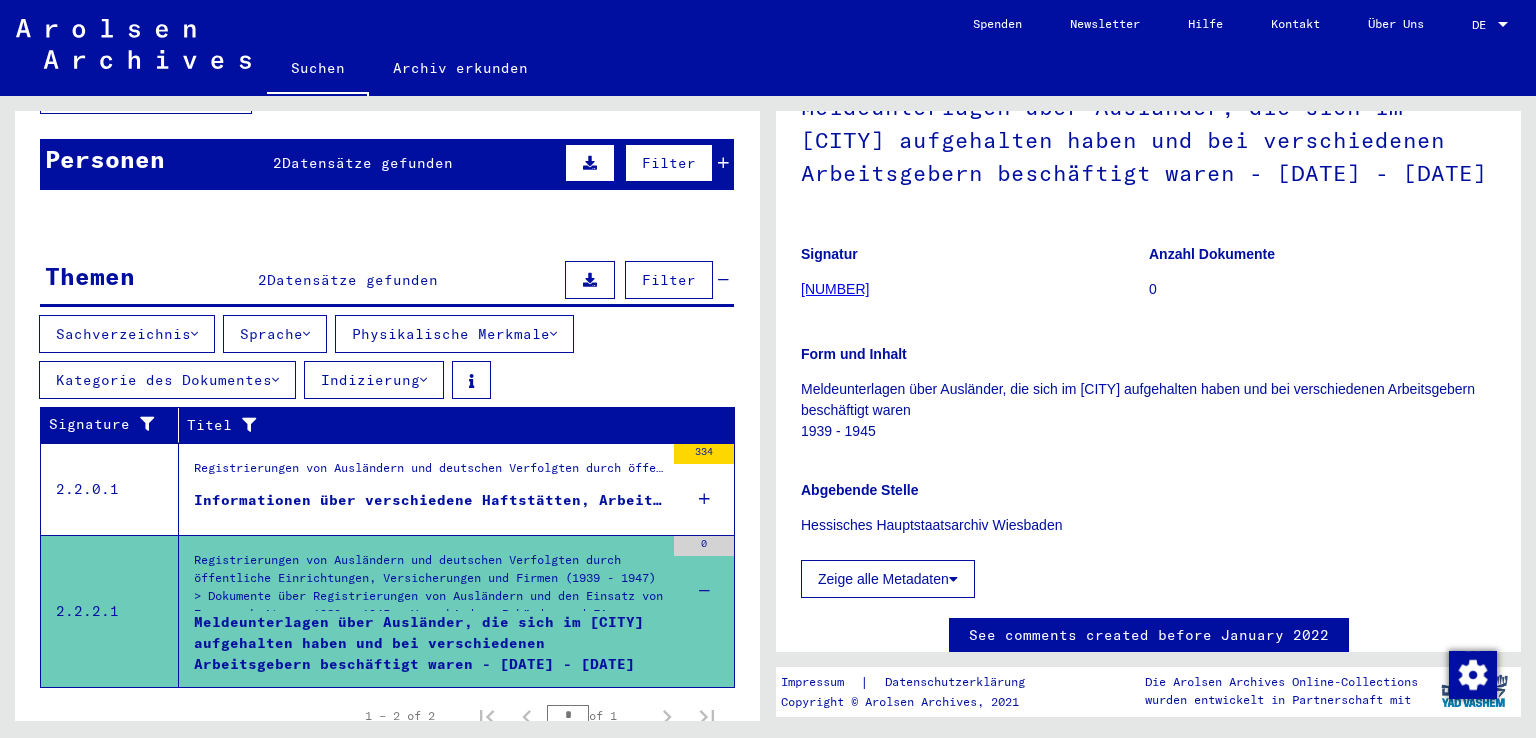 click on "[NUMBER]" 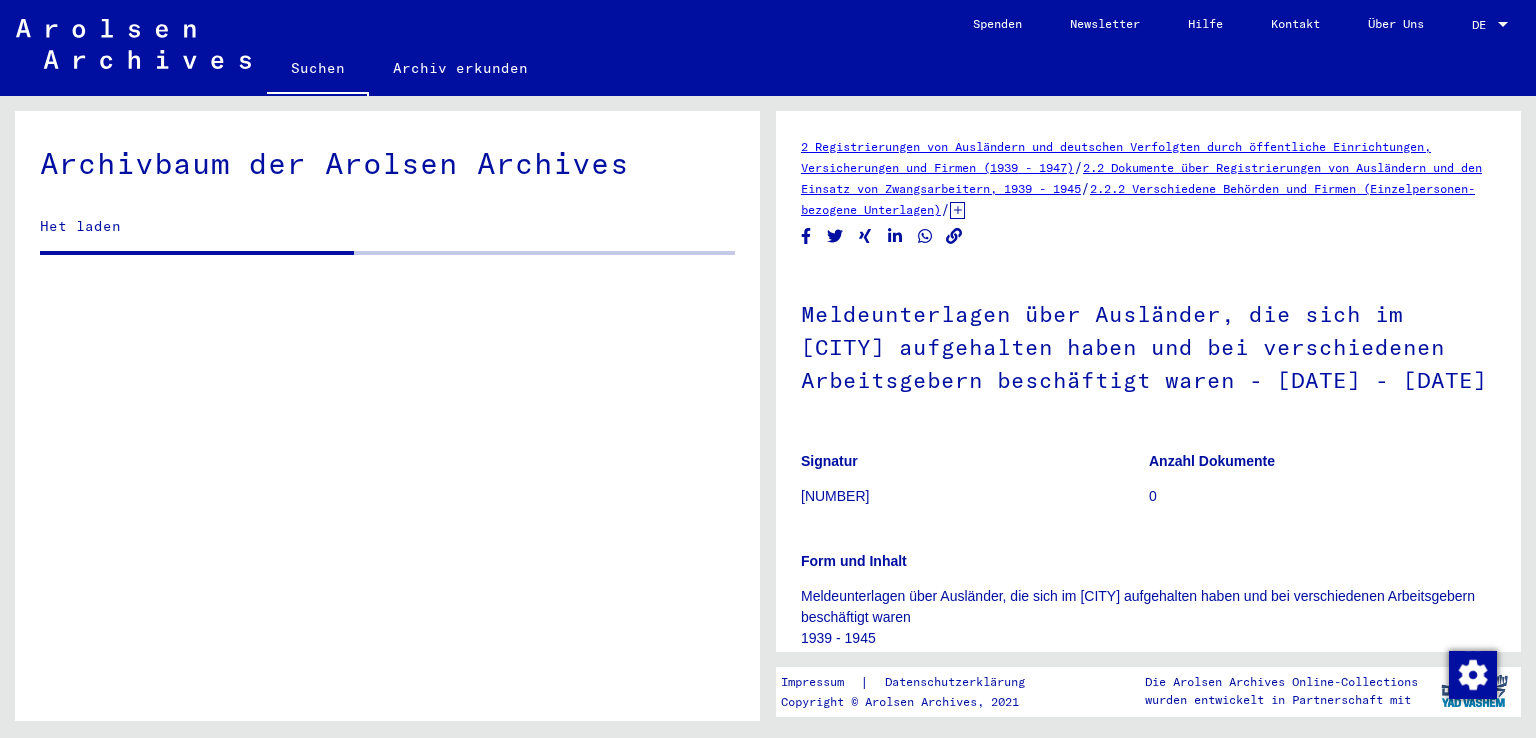 click on "Meldeunterlagen über Ausländer, die sich im [CITY] aufgehalten haben und bei verschiedenen Arbeitsgebern beschäftigt waren - [DATE] - [DATE]" 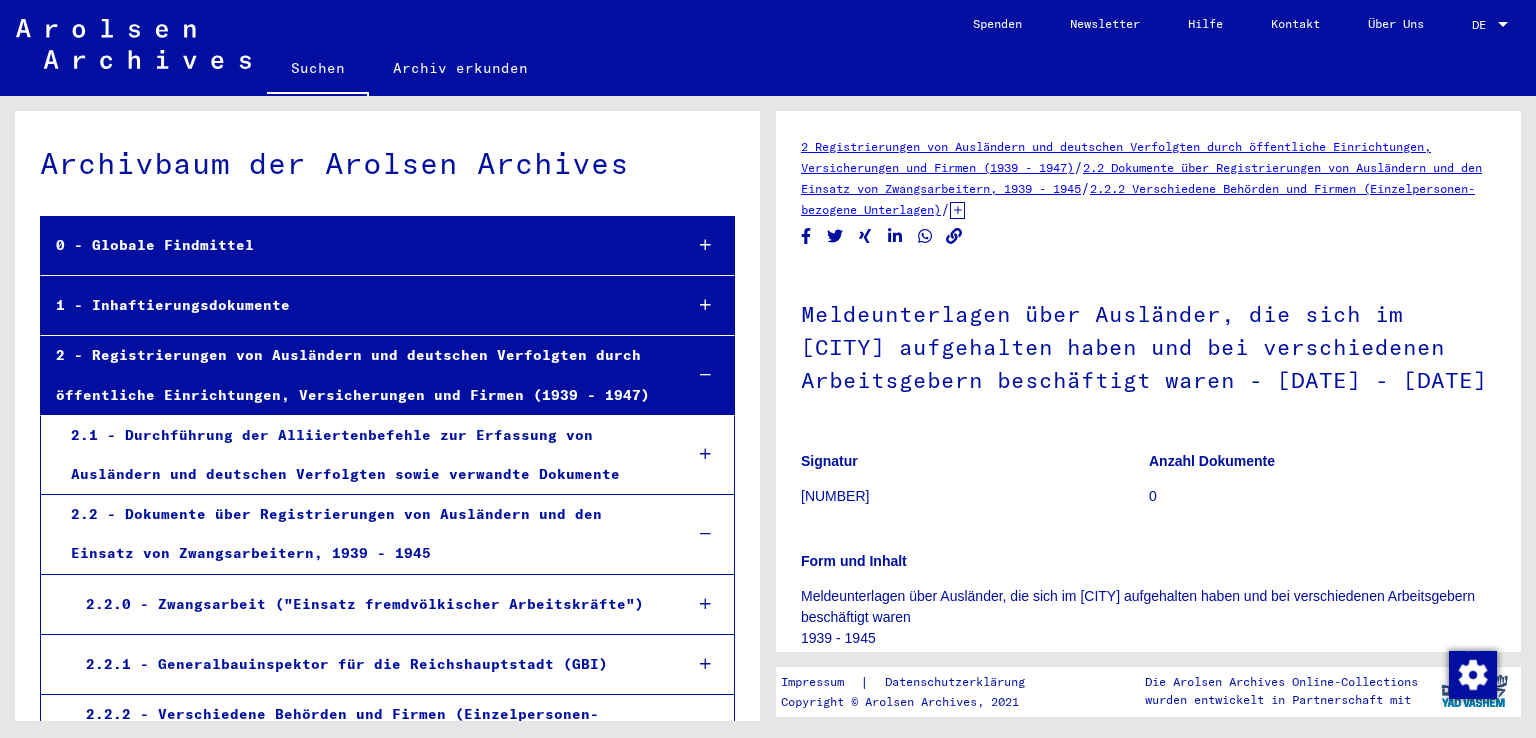 scroll, scrollTop: 97252, scrollLeft: 0, axis: vertical 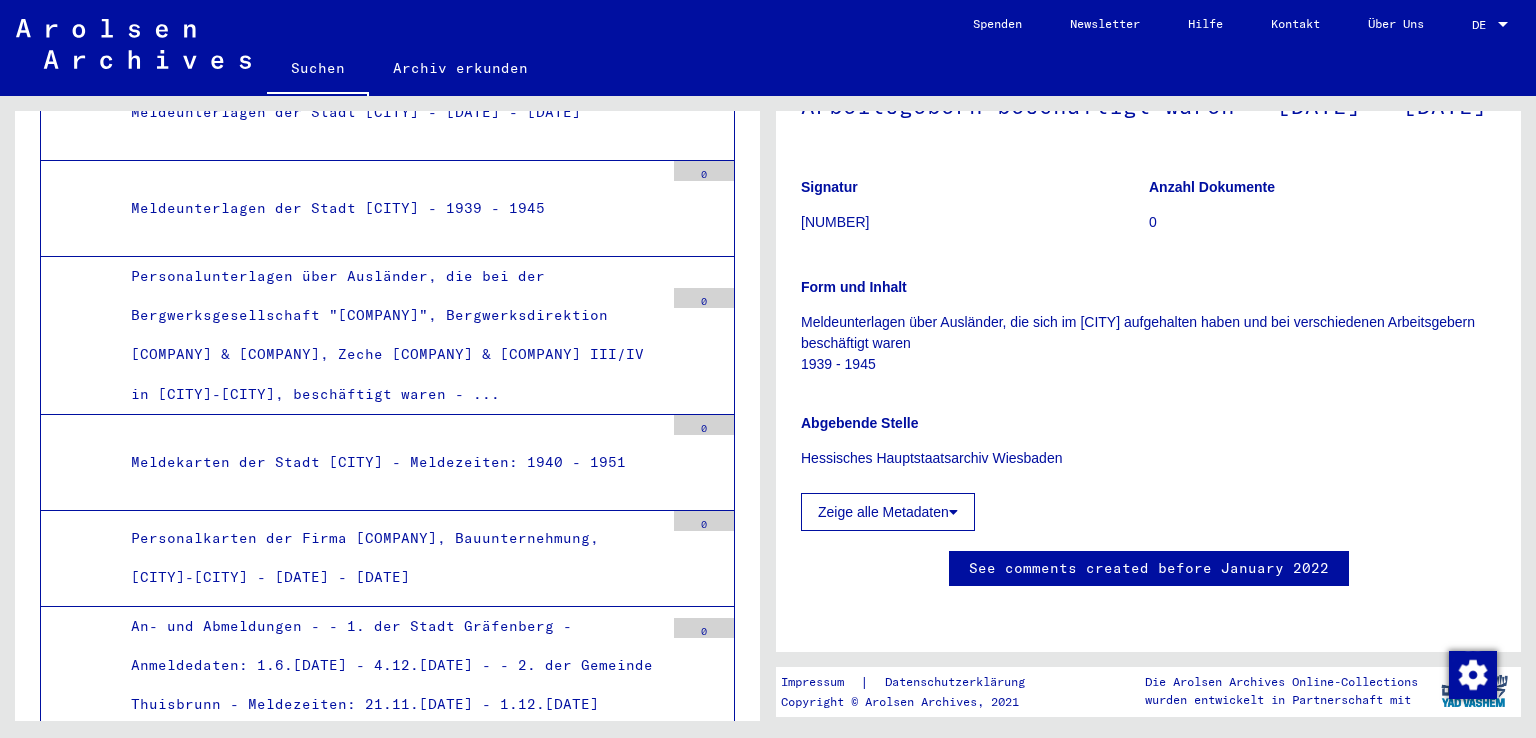 click on "Meldeunterlagen über Ausländer, die sich im [CITY] aufgehalten haben und bei verschiedenen Arbeitsgebern beschäftigt waren - [DATE] - [DATE]" at bounding box center (390, -284) 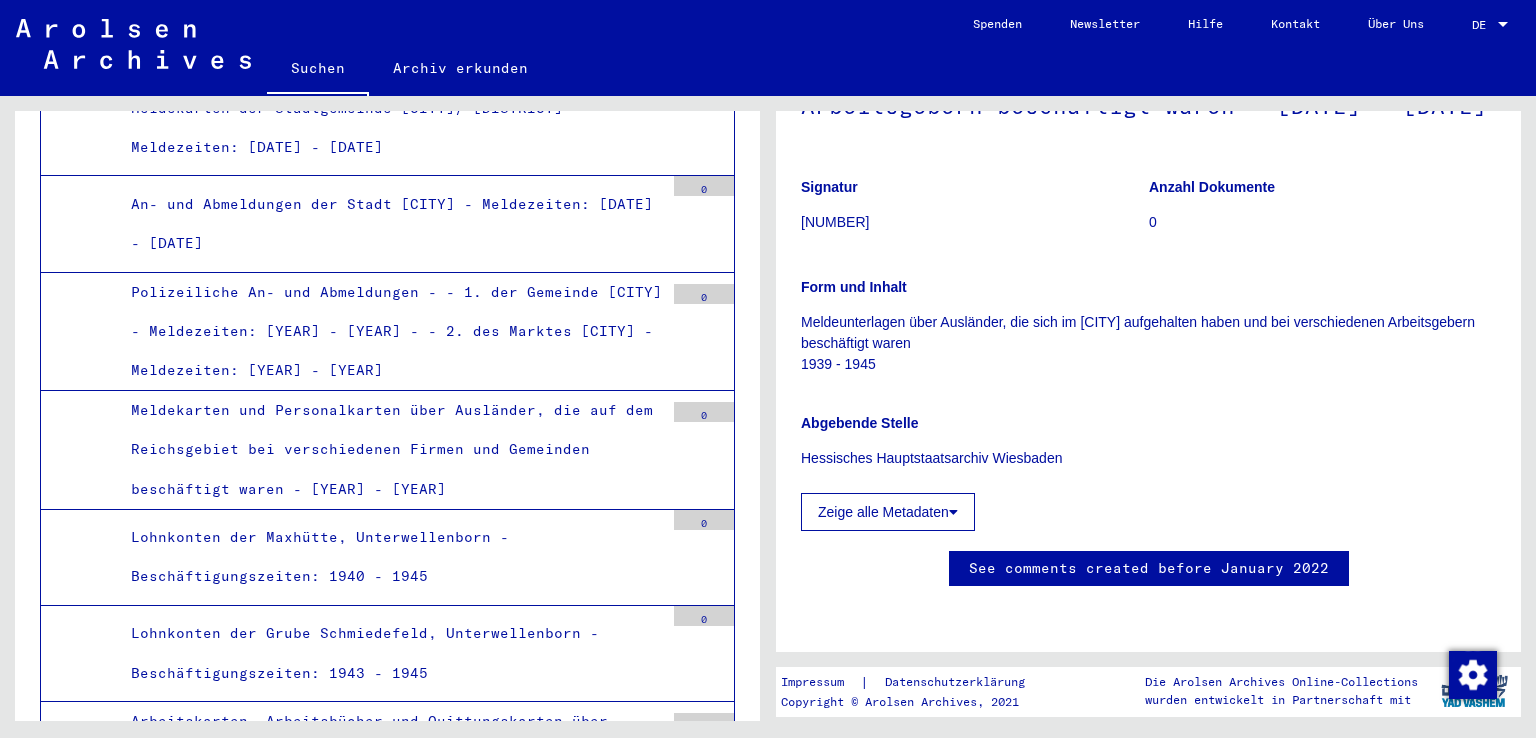 scroll, scrollTop: 95332, scrollLeft: 0, axis: vertical 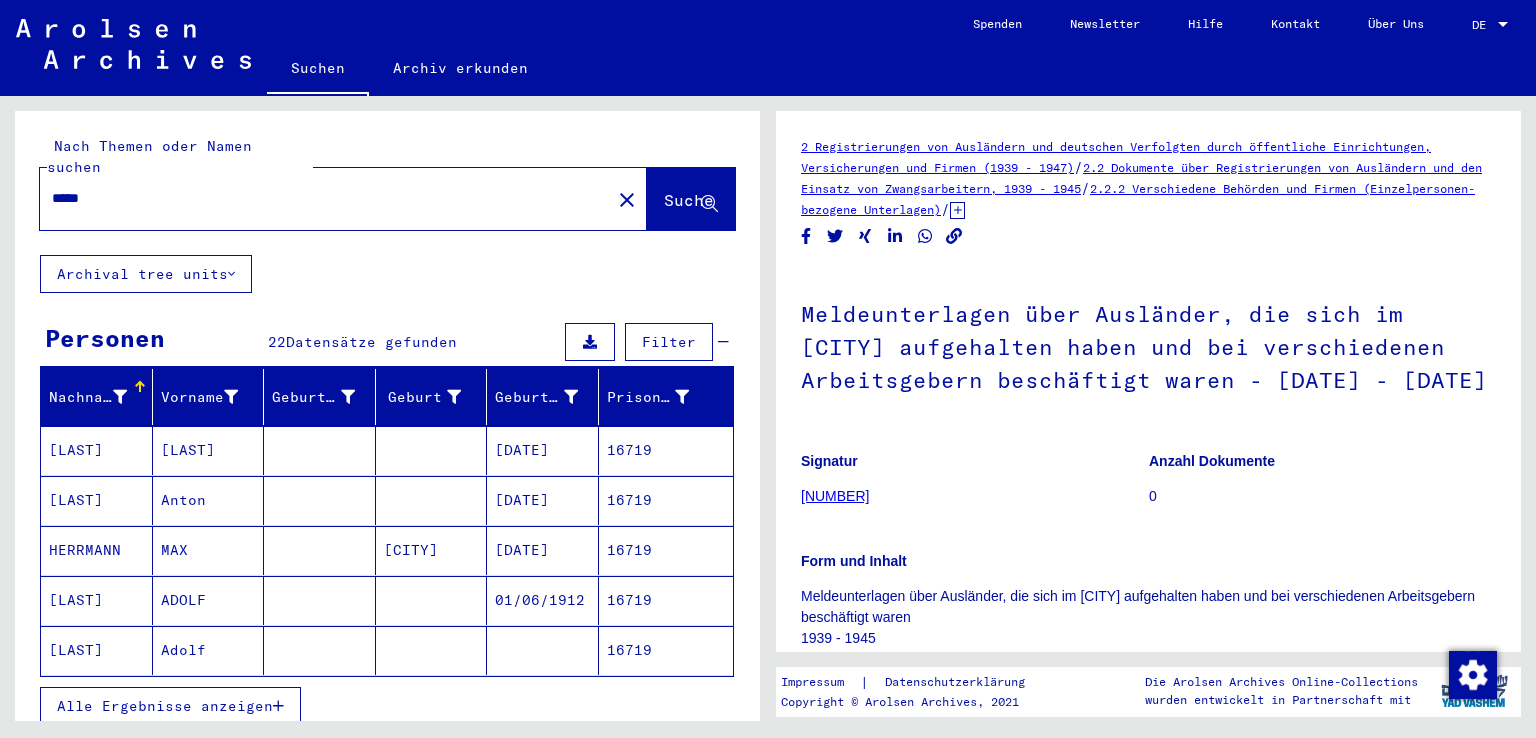 click on "*****" 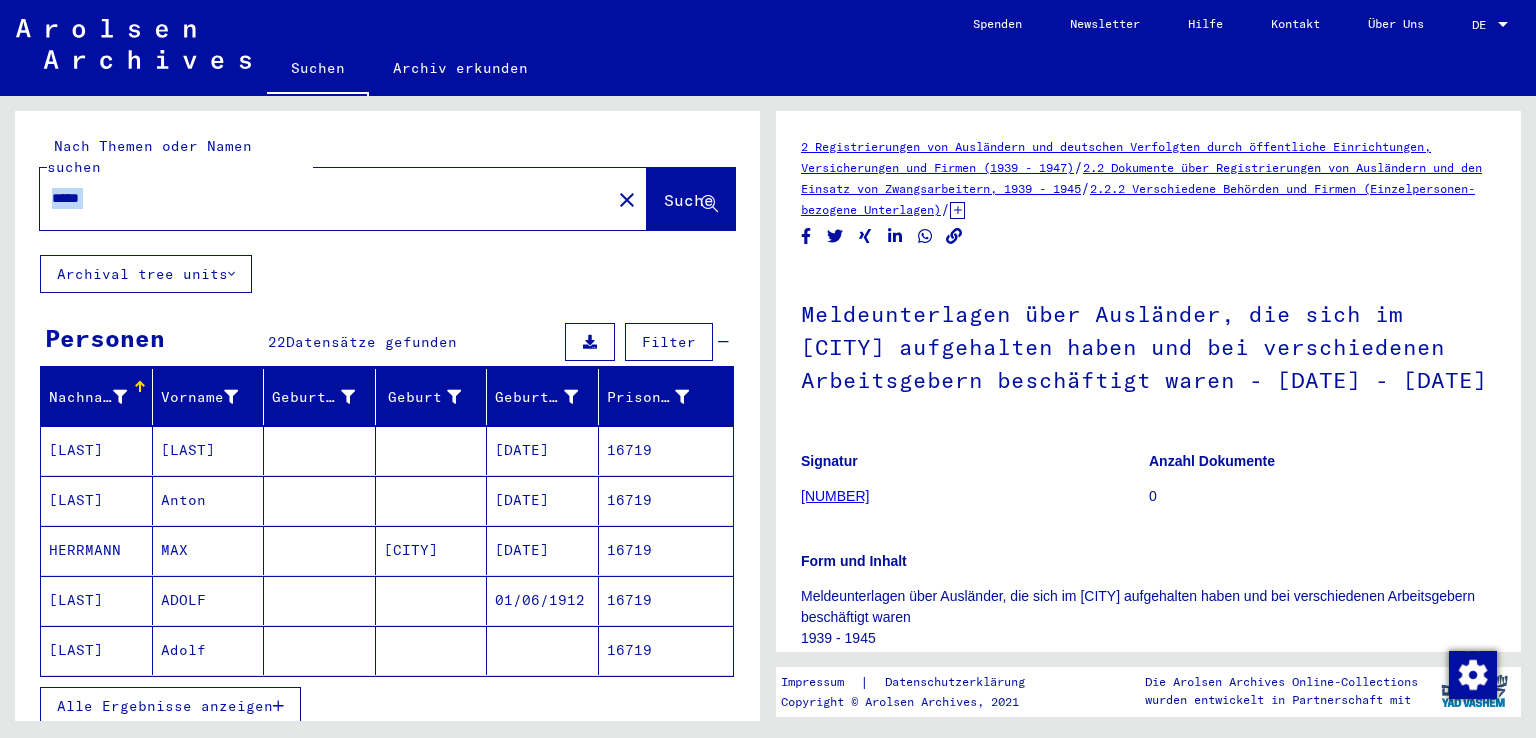 click on "*****" 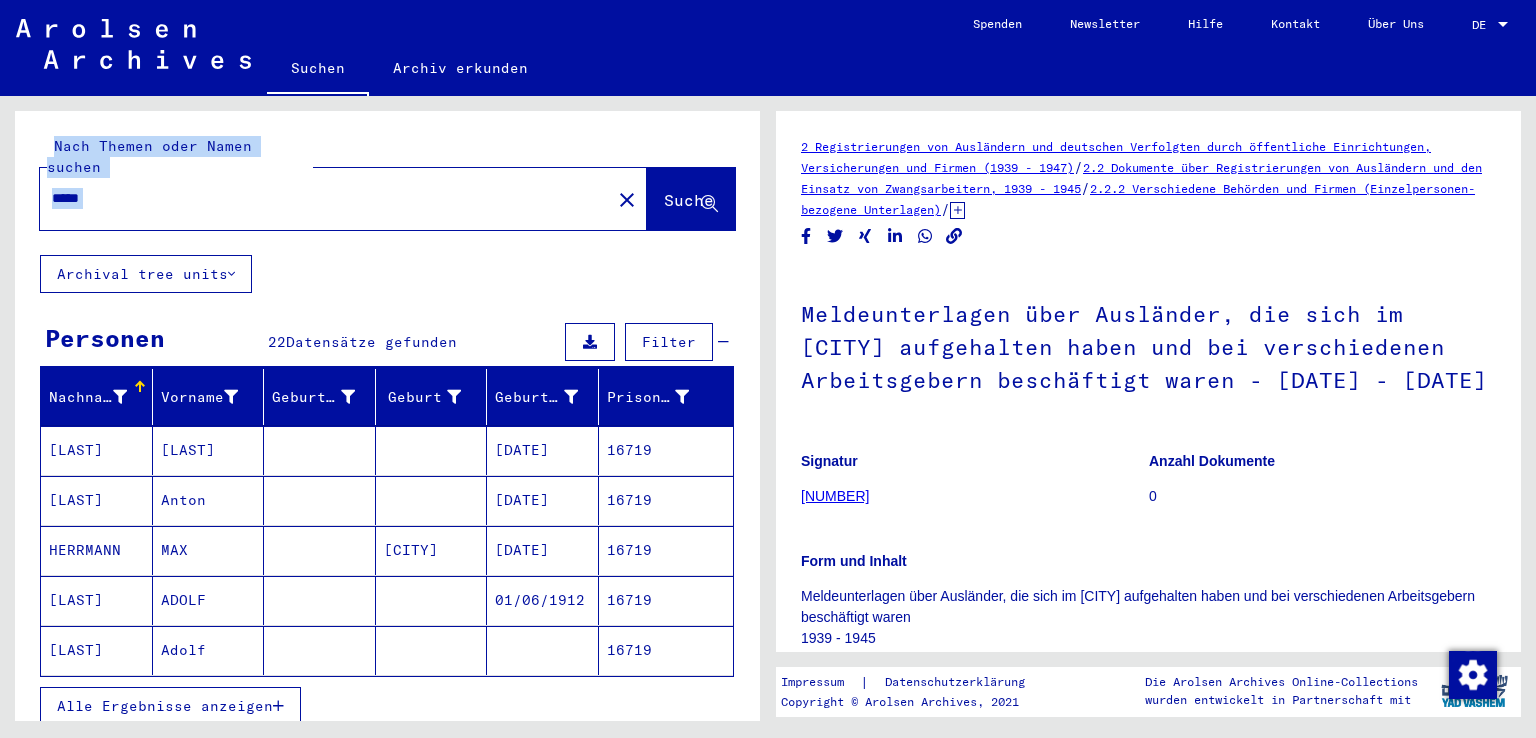 click on "*****" at bounding box center [325, 198] 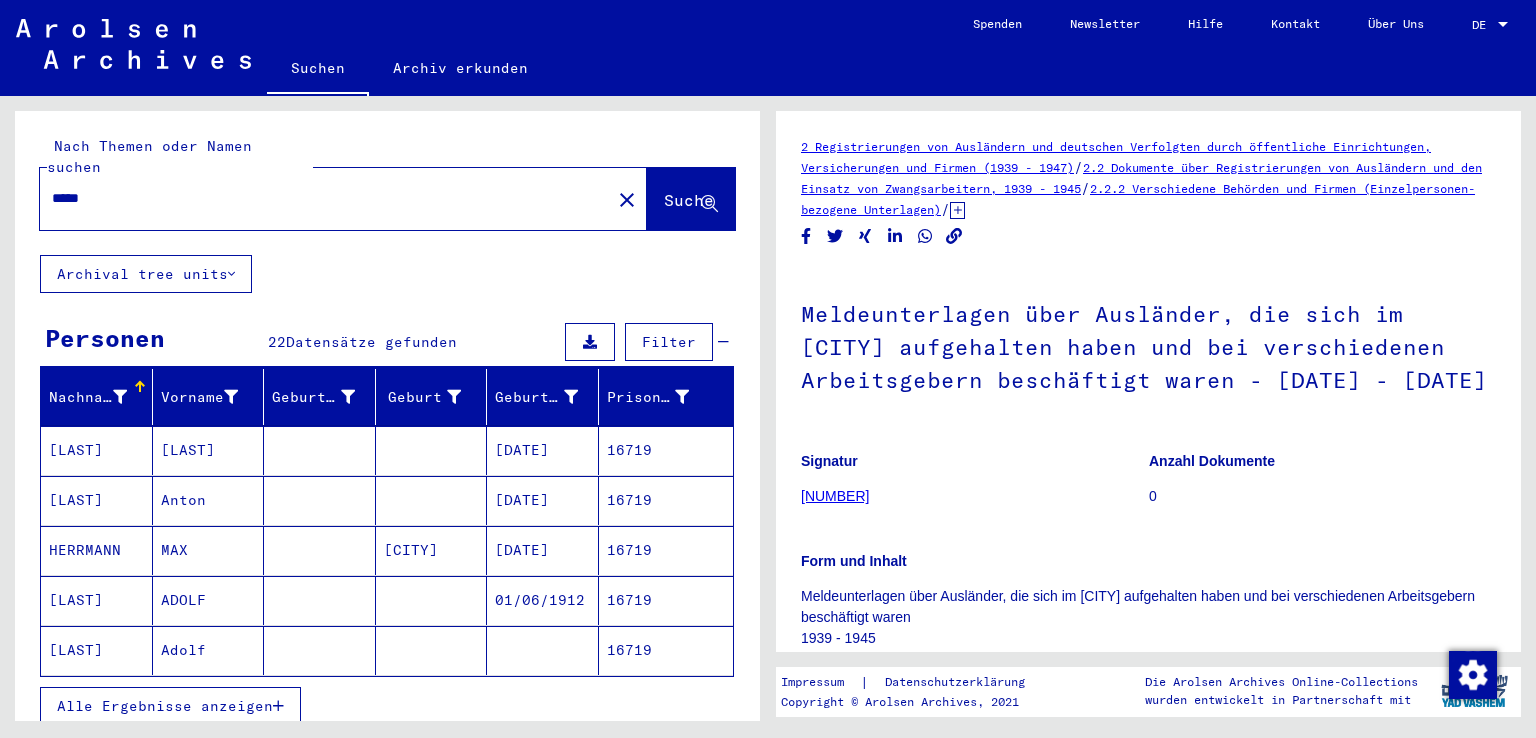 click on "*****" at bounding box center [325, 198] 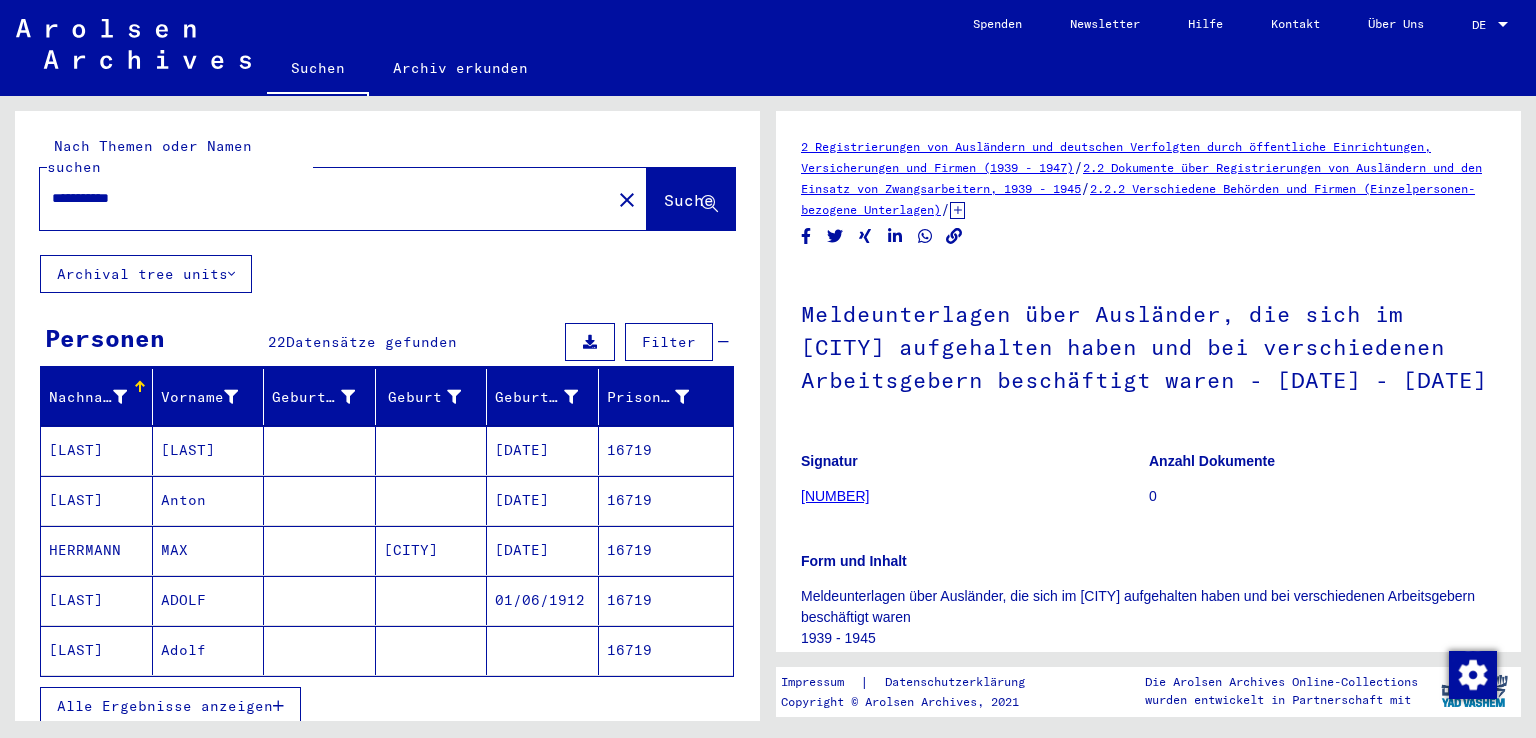type on "**********" 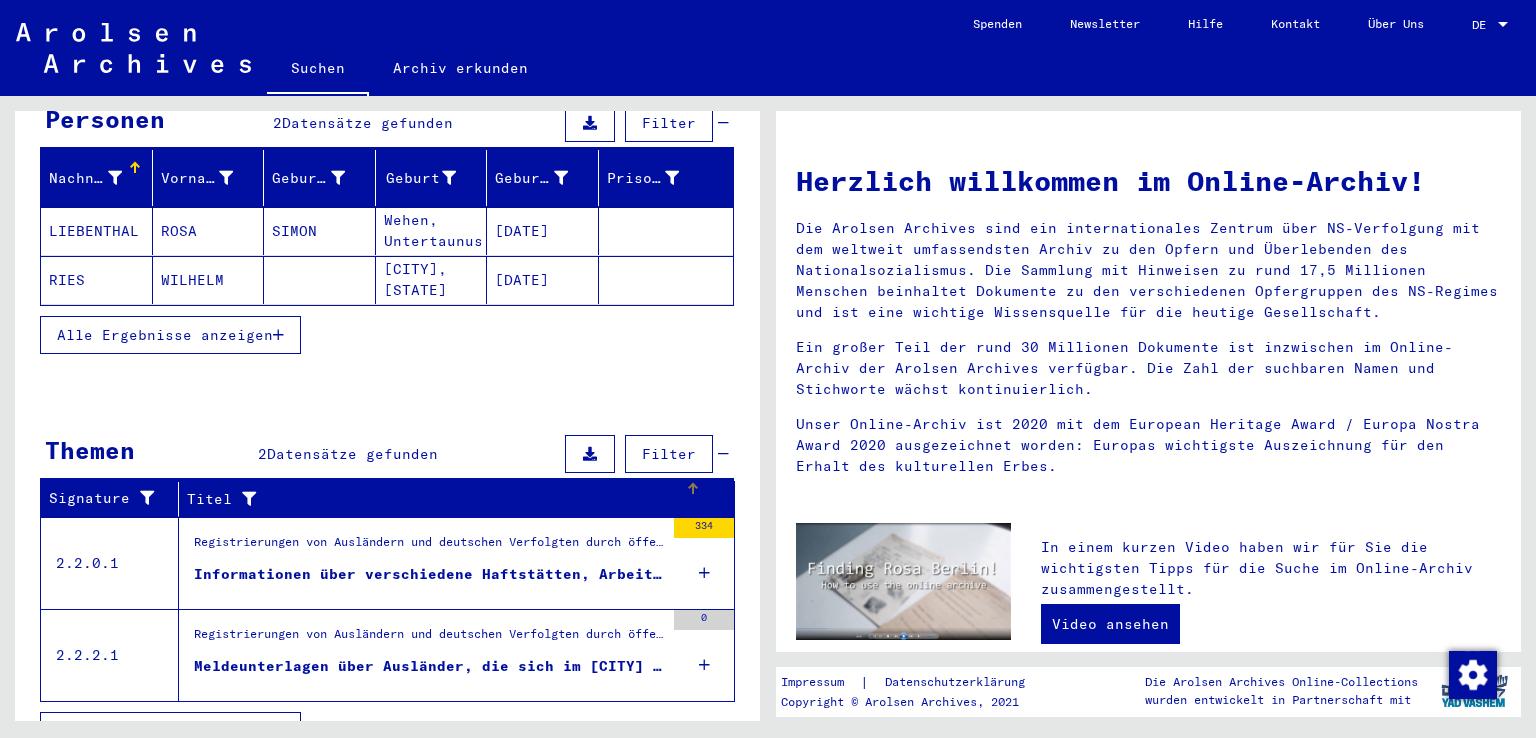 scroll, scrollTop: 232, scrollLeft: 0, axis: vertical 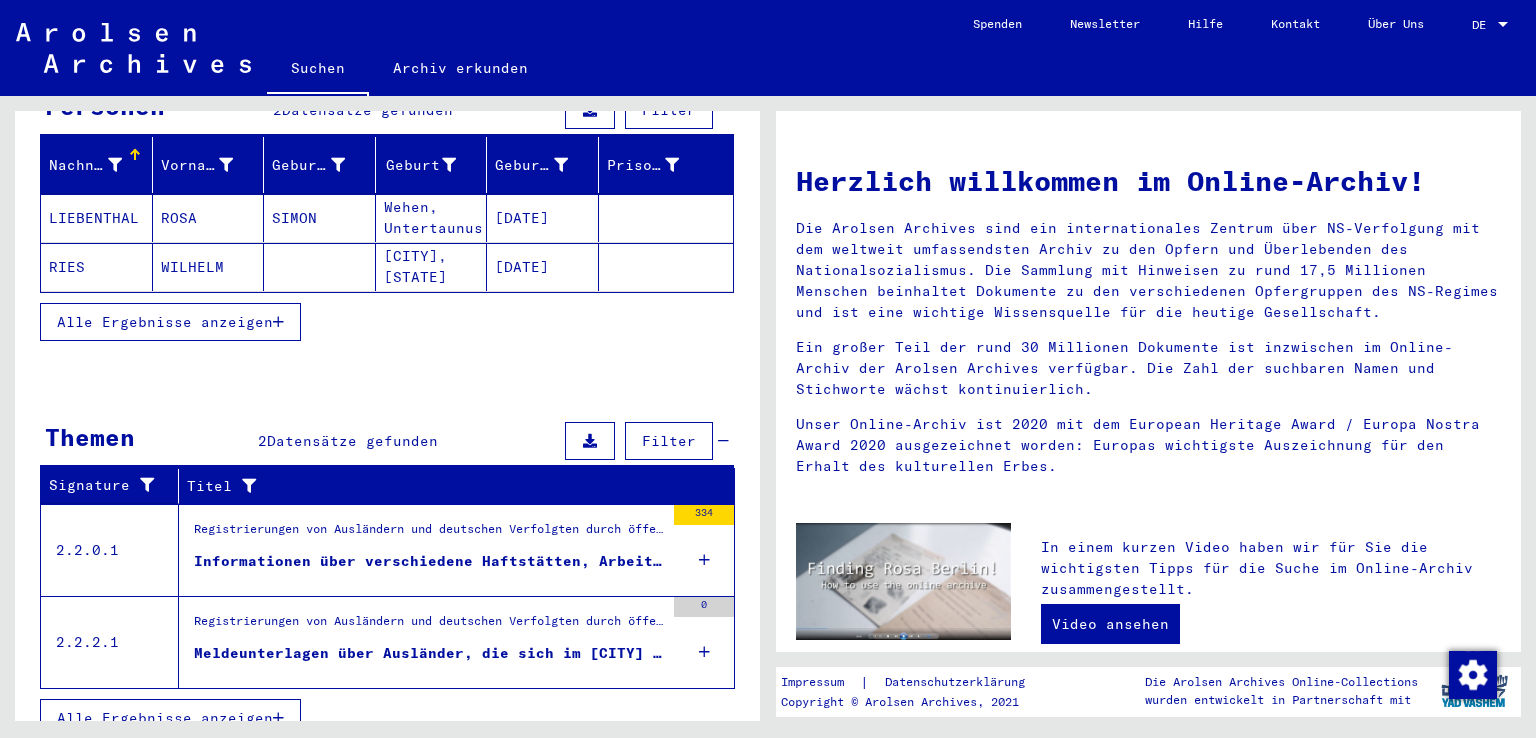 click on "Informationen über verschiedene Haftstätten, Arbeitslager, Kriegsgefangenenlager und andere Lager im Landkreis - 1. LK Unna, - 2. LK Unterlahn, - 3. LK  Untertaunus, - 4. LK Unterwesterwald,   - 5. LK ..." at bounding box center (429, 561) 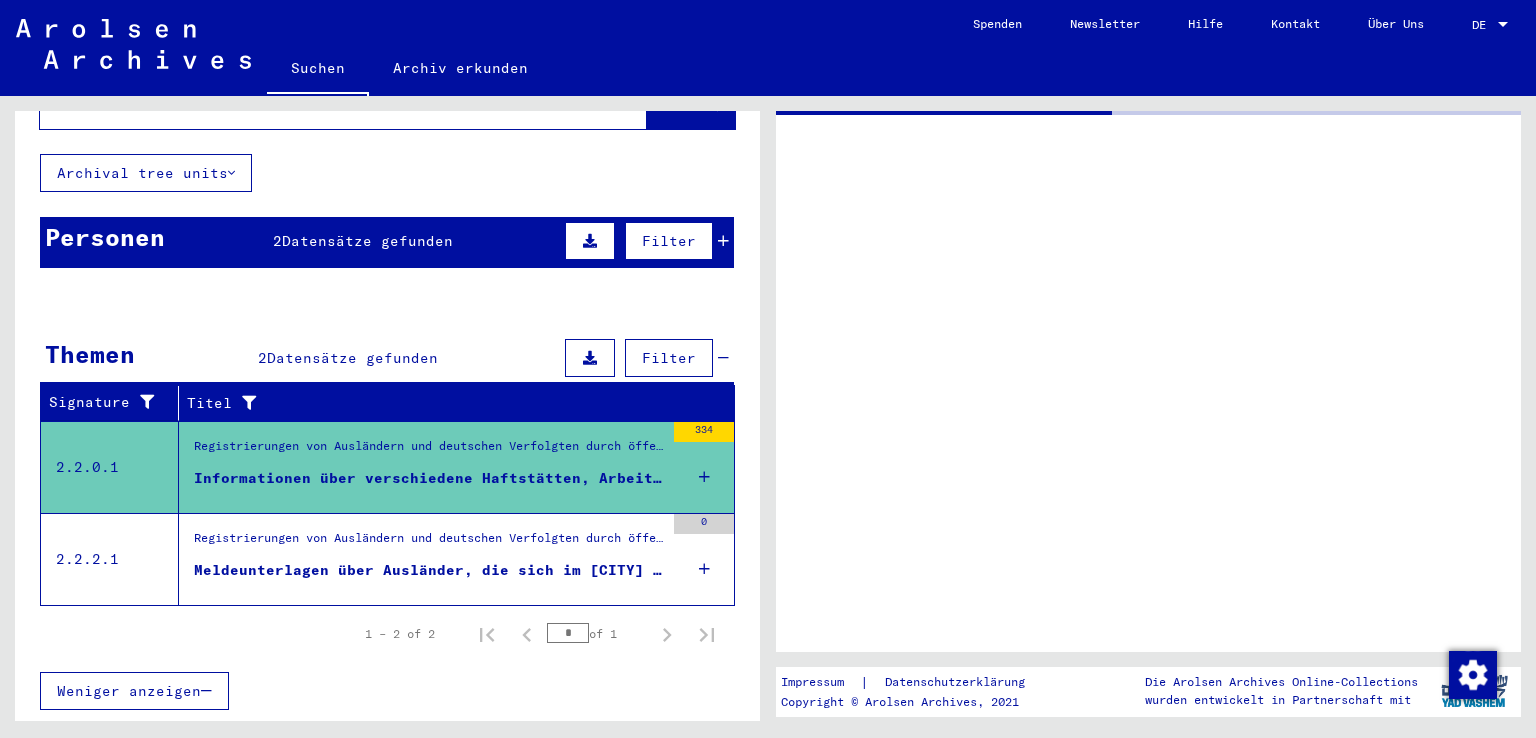 scroll, scrollTop: 76, scrollLeft: 0, axis: vertical 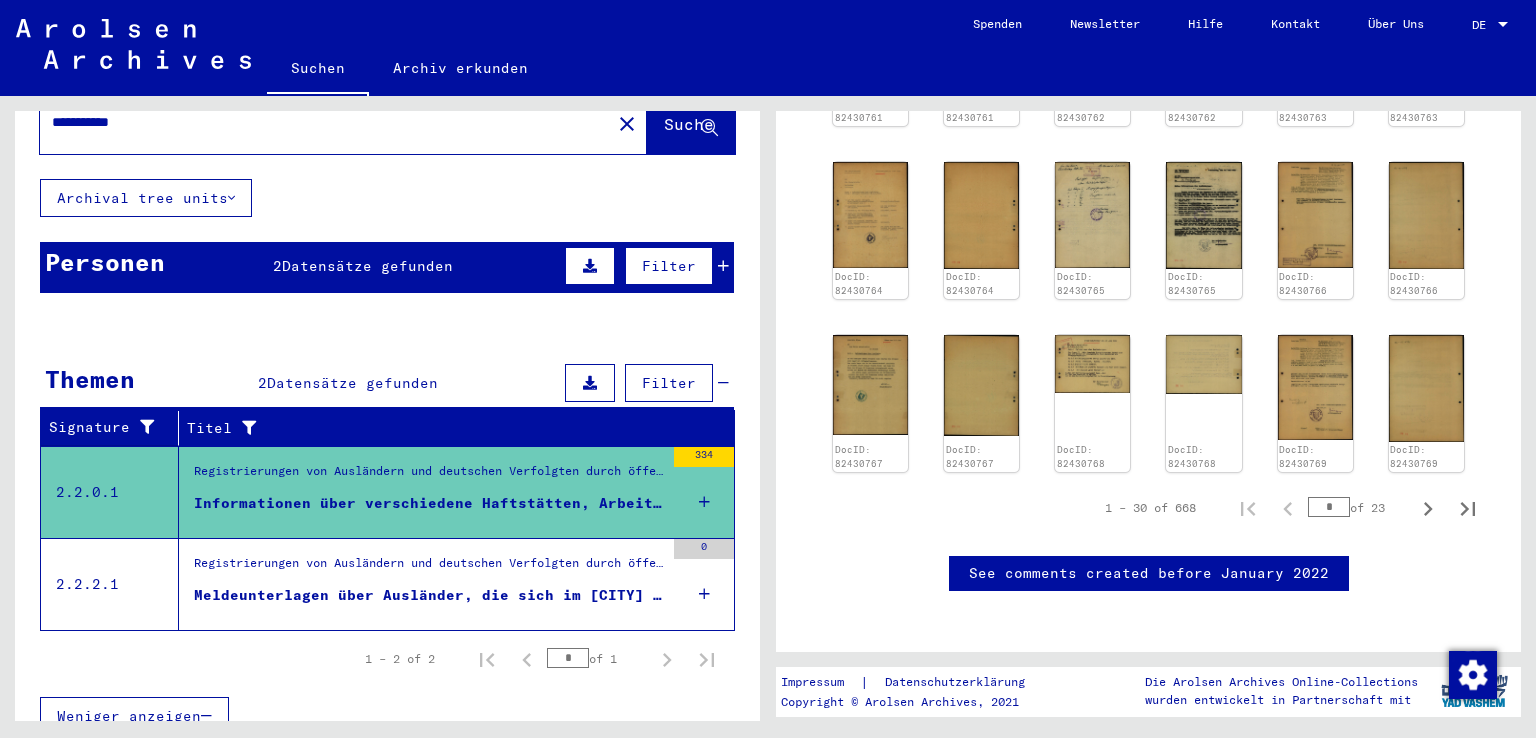click on "Meldeunterlagen über Ausländer, die sich im [CITY] aufgehalten haben und bei verschiedenen Arbeitsgebern beschäftigt waren - [DATE] - [DATE]" at bounding box center [429, 595] 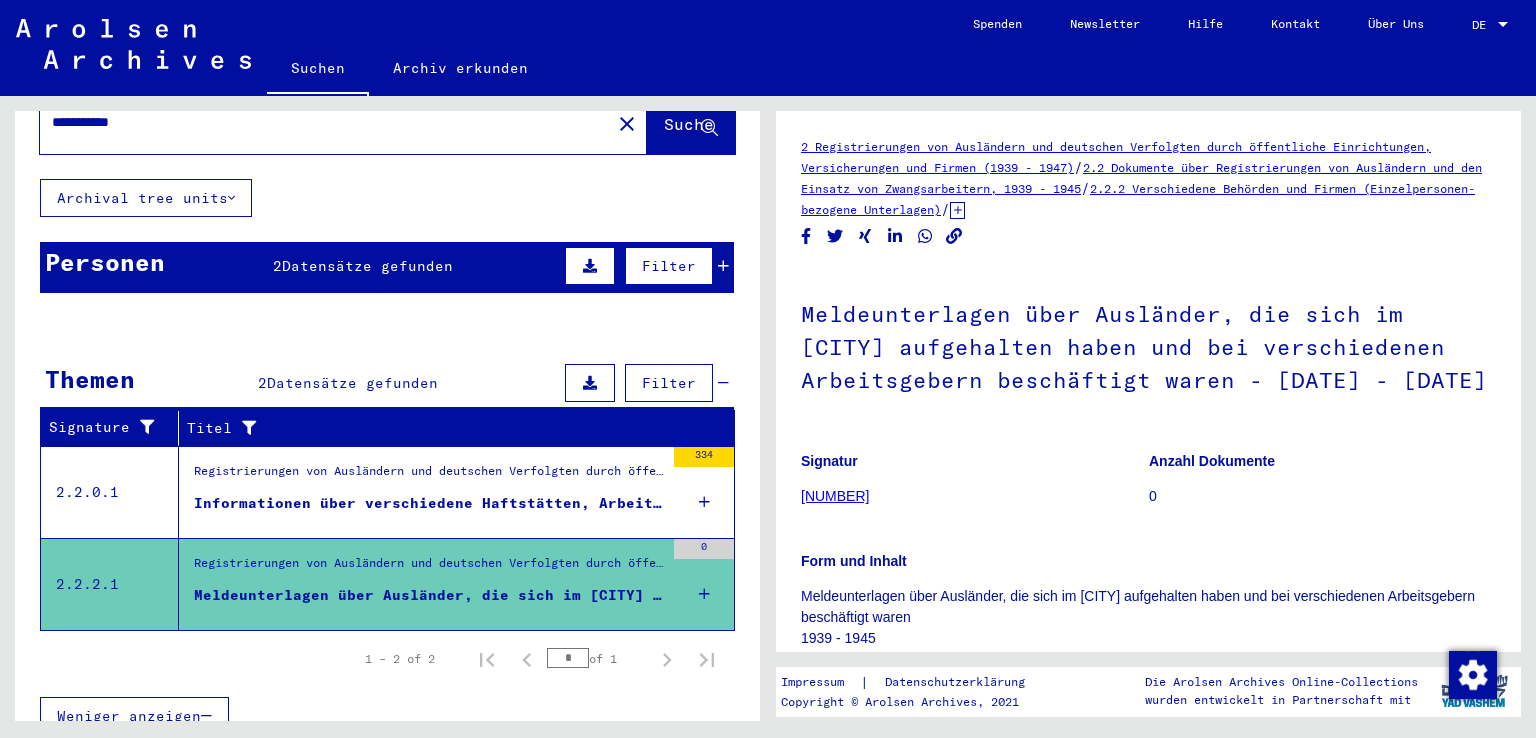 scroll, scrollTop: 0, scrollLeft: 0, axis: both 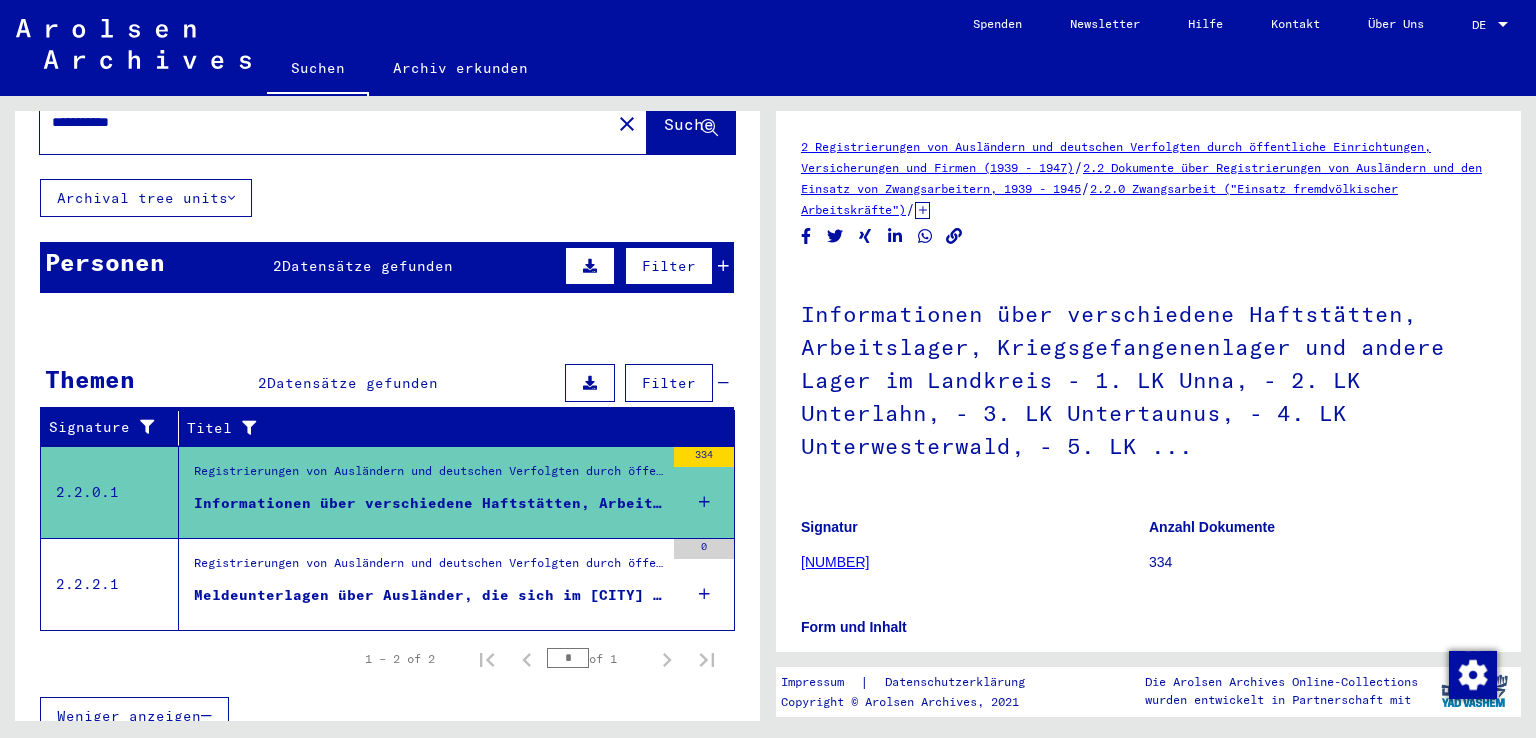 click 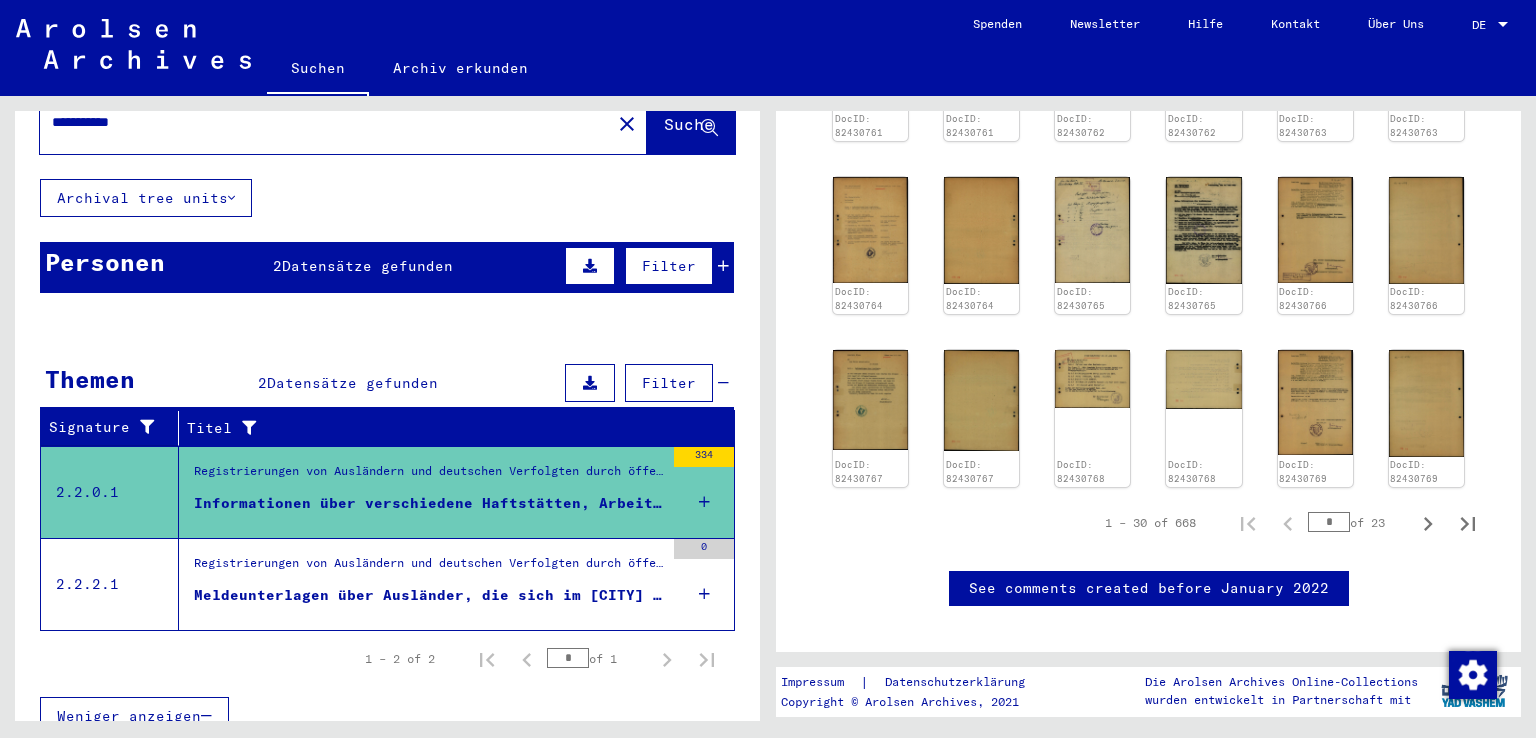 scroll, scrollTop: 1386, scrollLeft: 0, axis: vertical 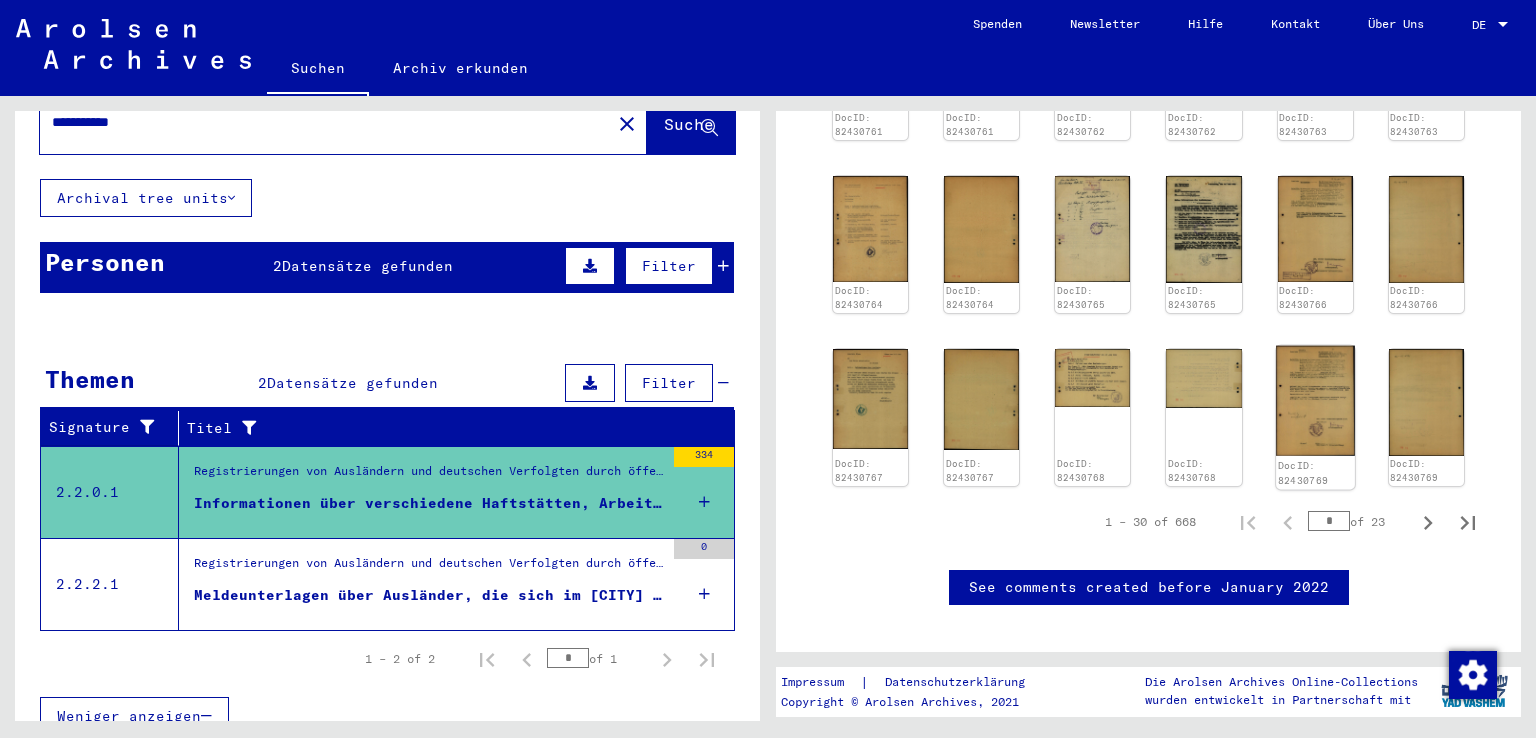 click 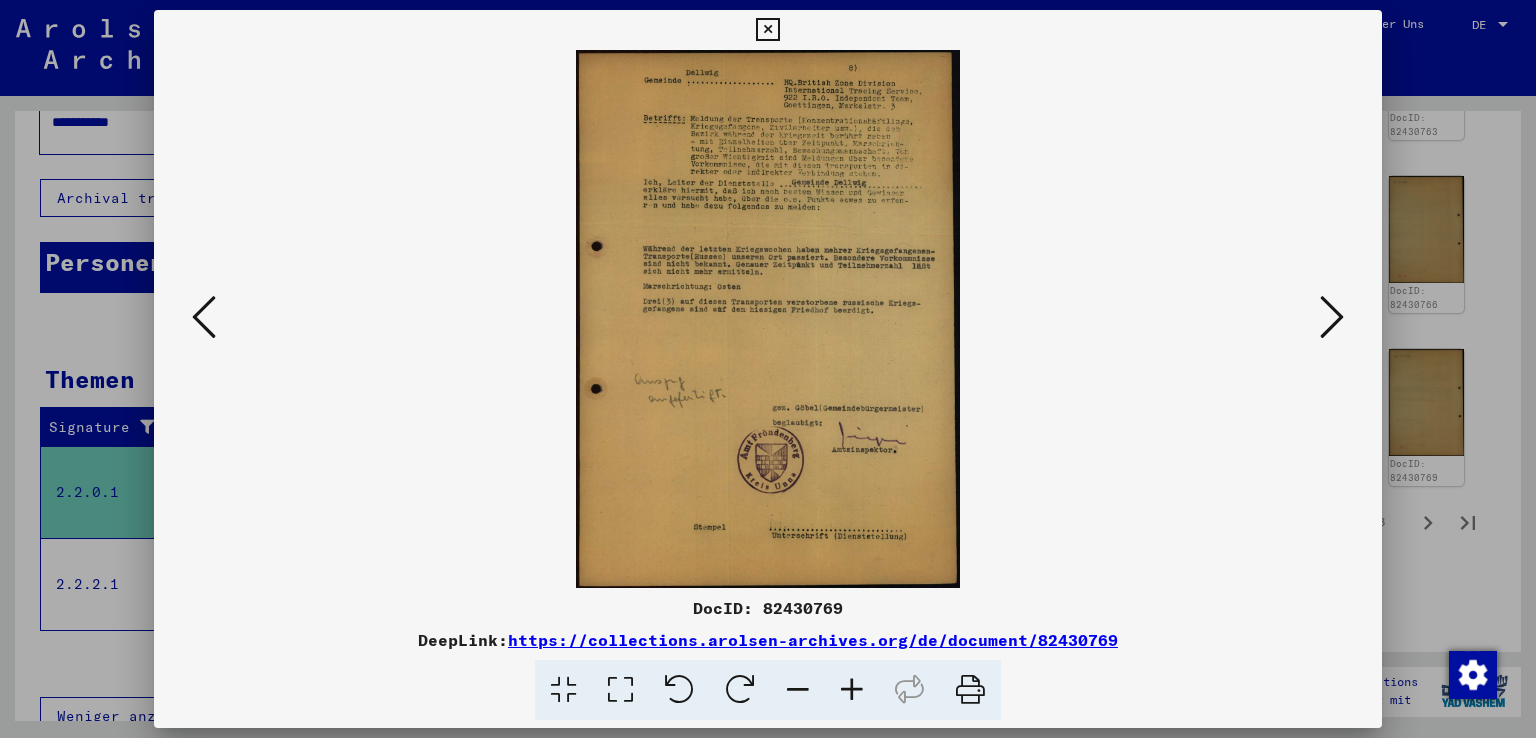 type 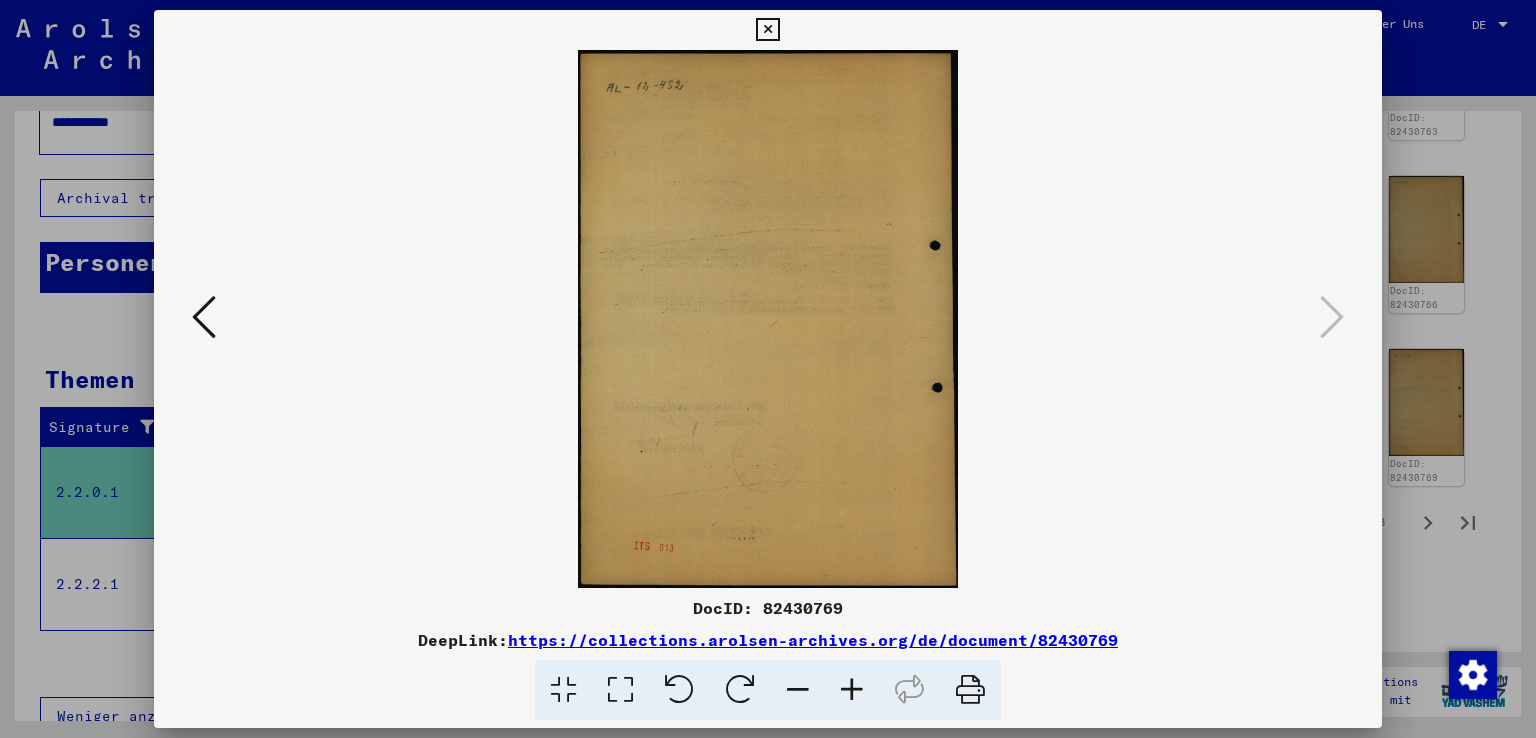 click at bounding box center [768, 369] 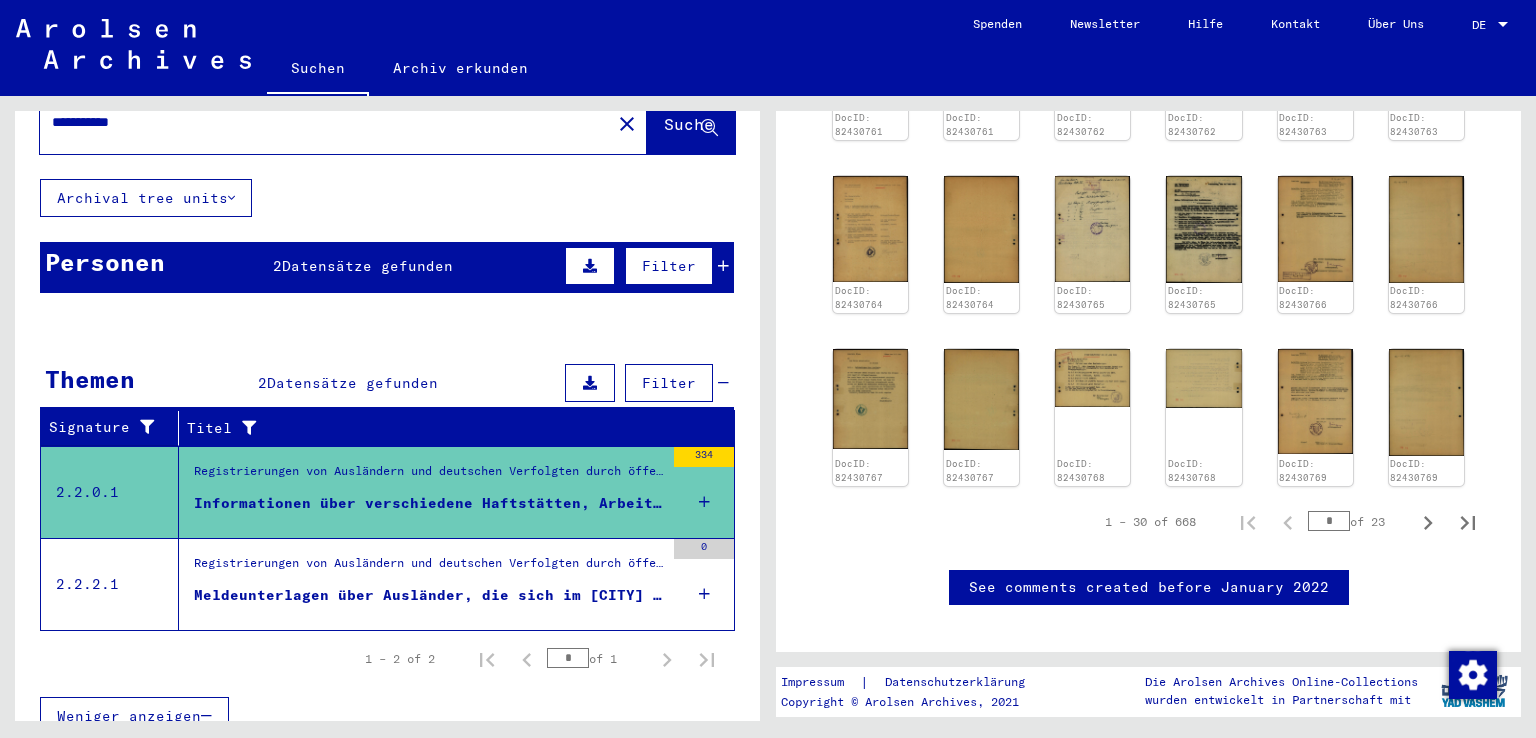 scroll, scrollTop: 0, scrollLeft: 0, axis: both 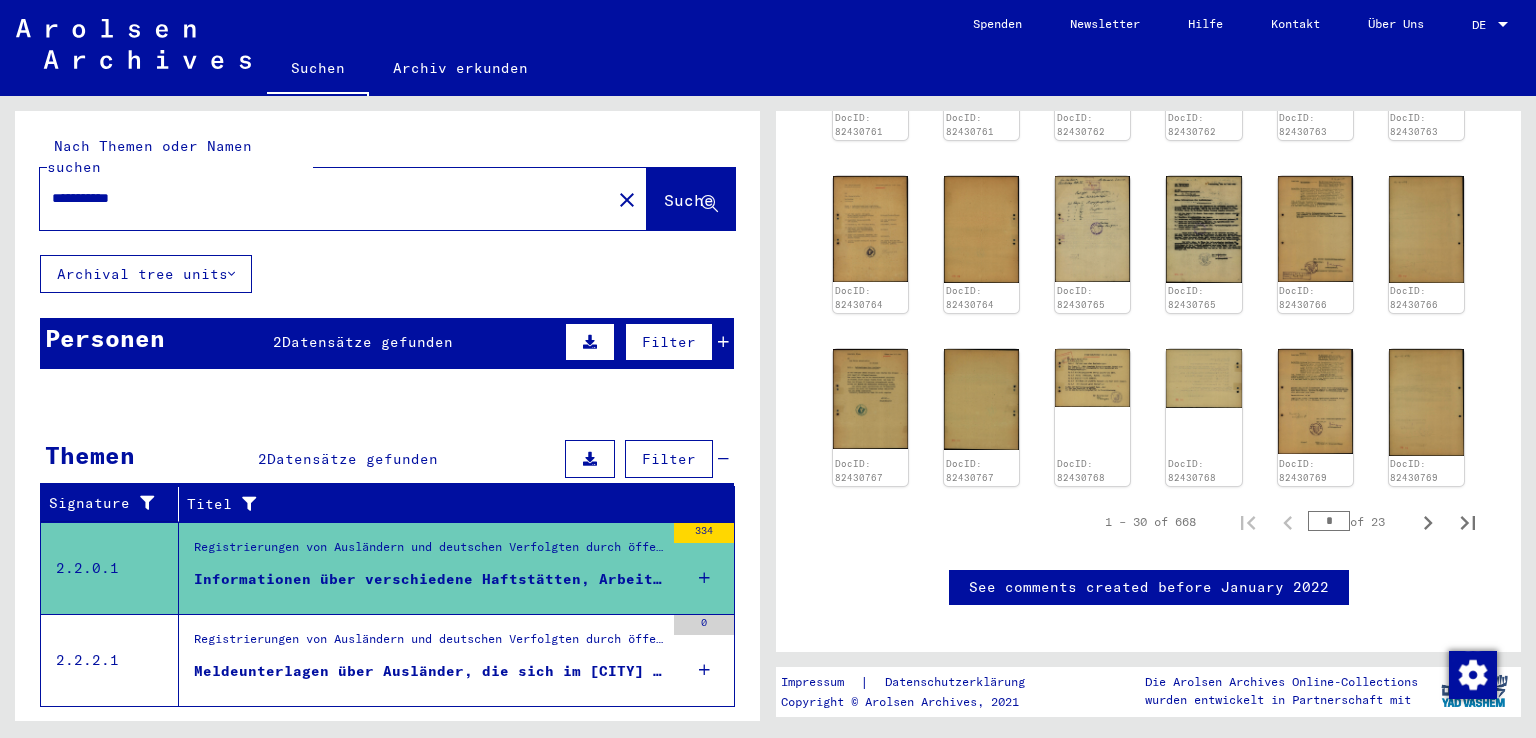 click on "Archiv erkunden" 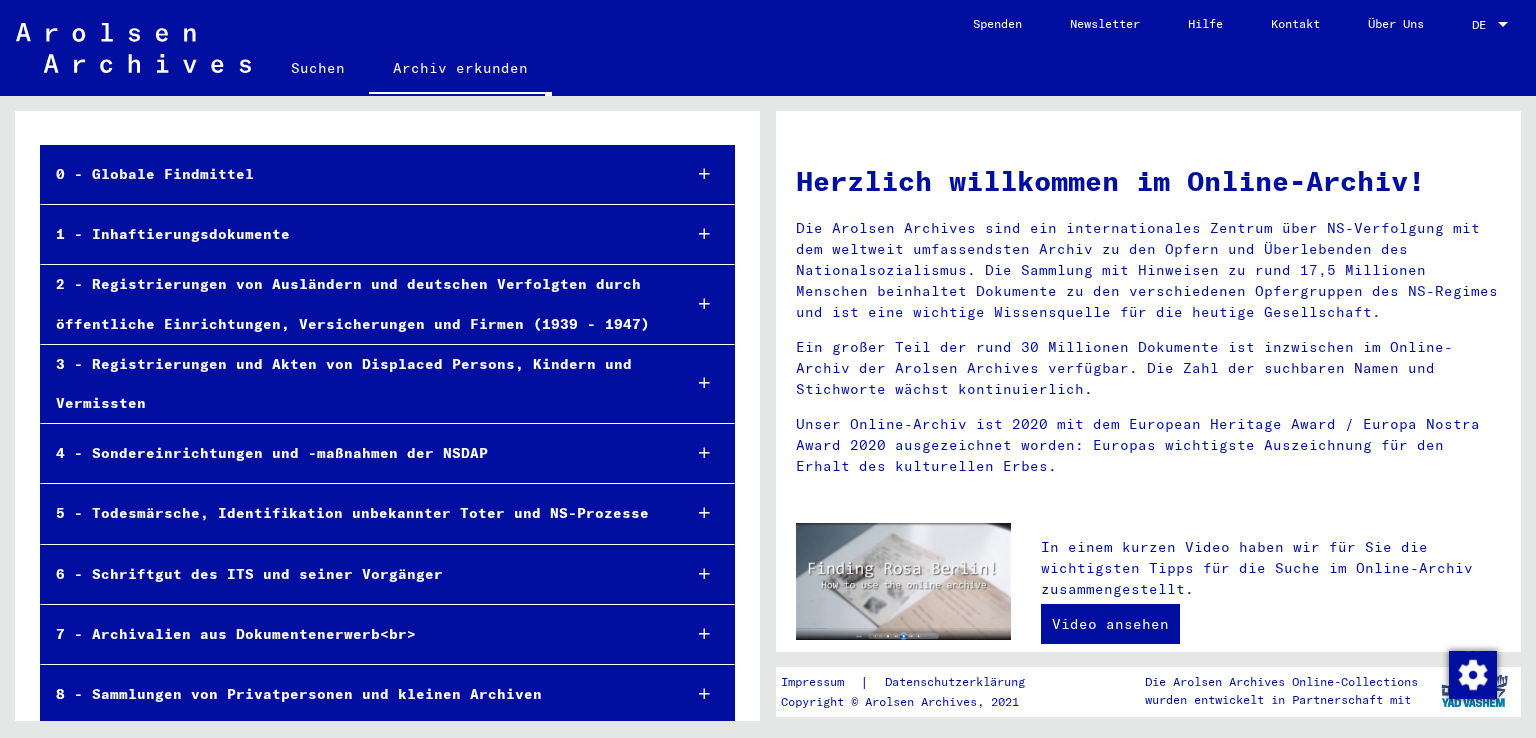 scroll, scrollTop: 83, scrollLeft: 0, axis: vertical 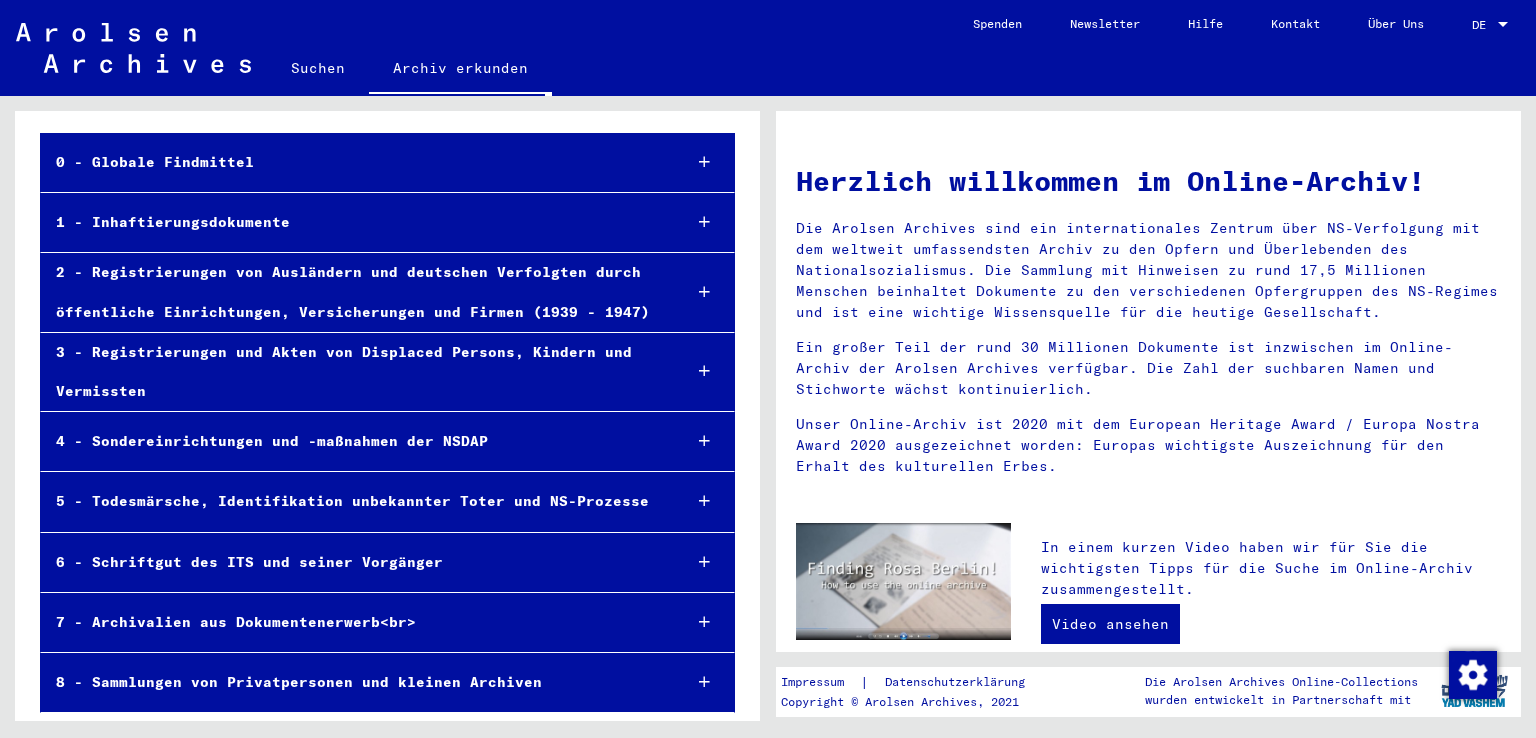 click at bounding box center (704, 371) 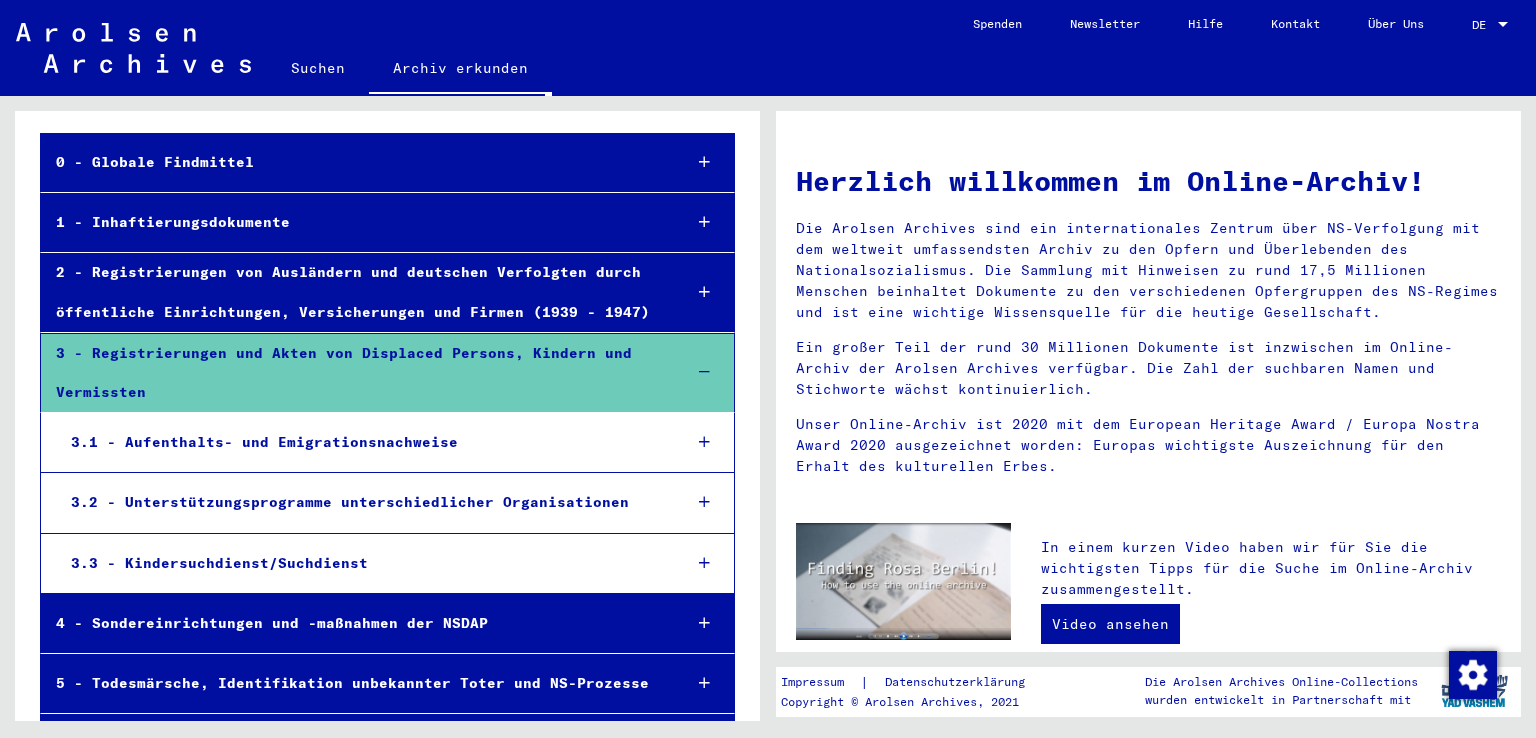 click at bounding box center (704, 372) 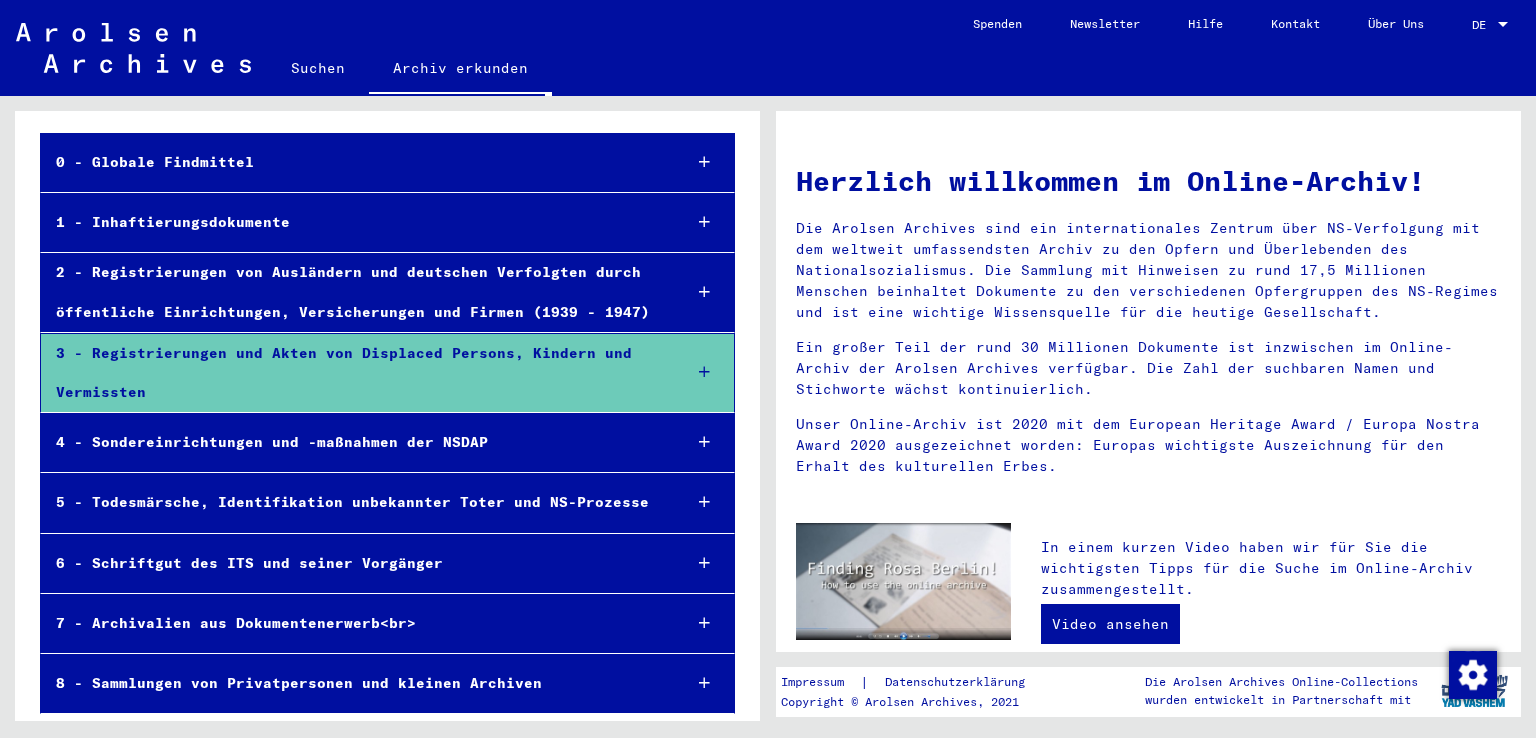 click at bounding box center (704, 563) 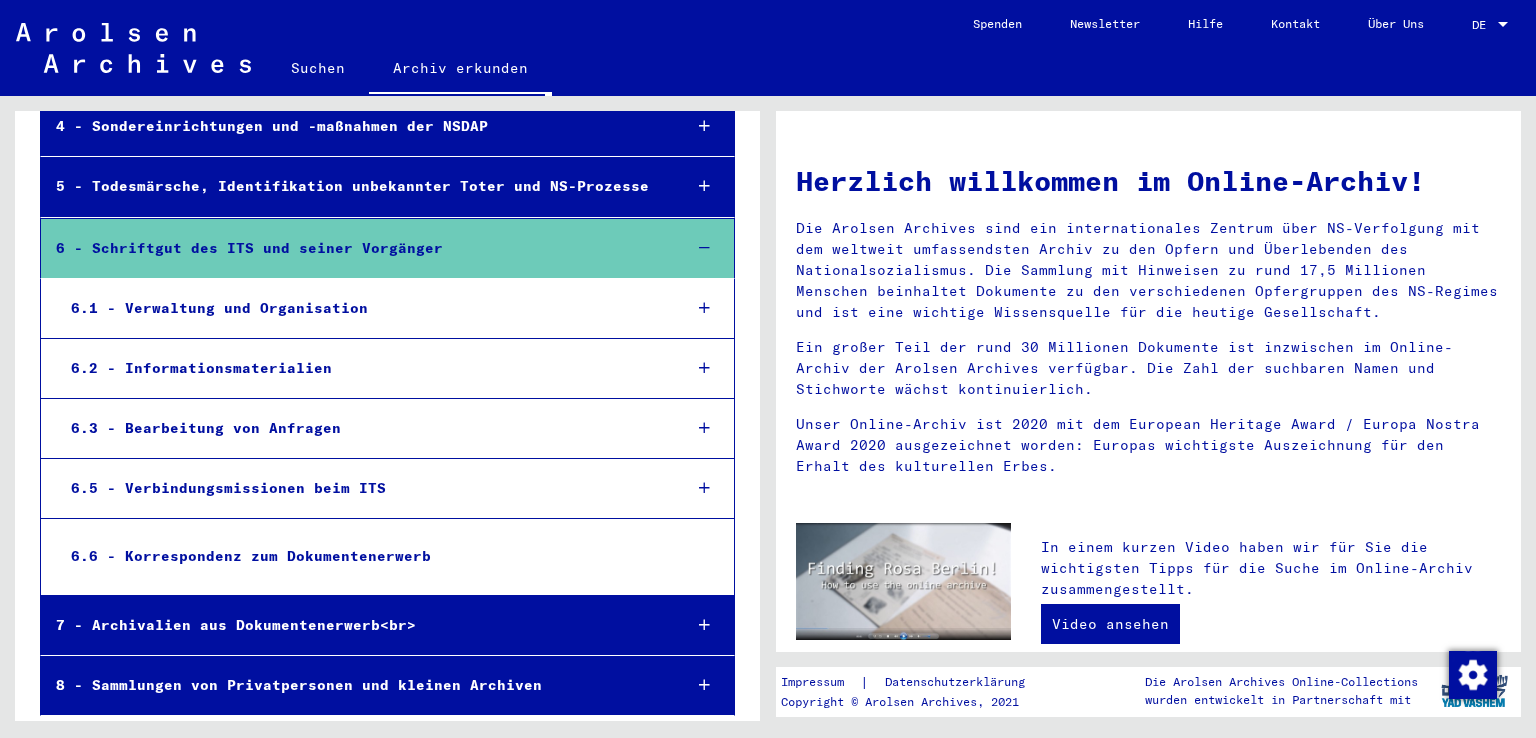 scroll, scrollTop: 399, scrollLeft: 0, axis: vertical 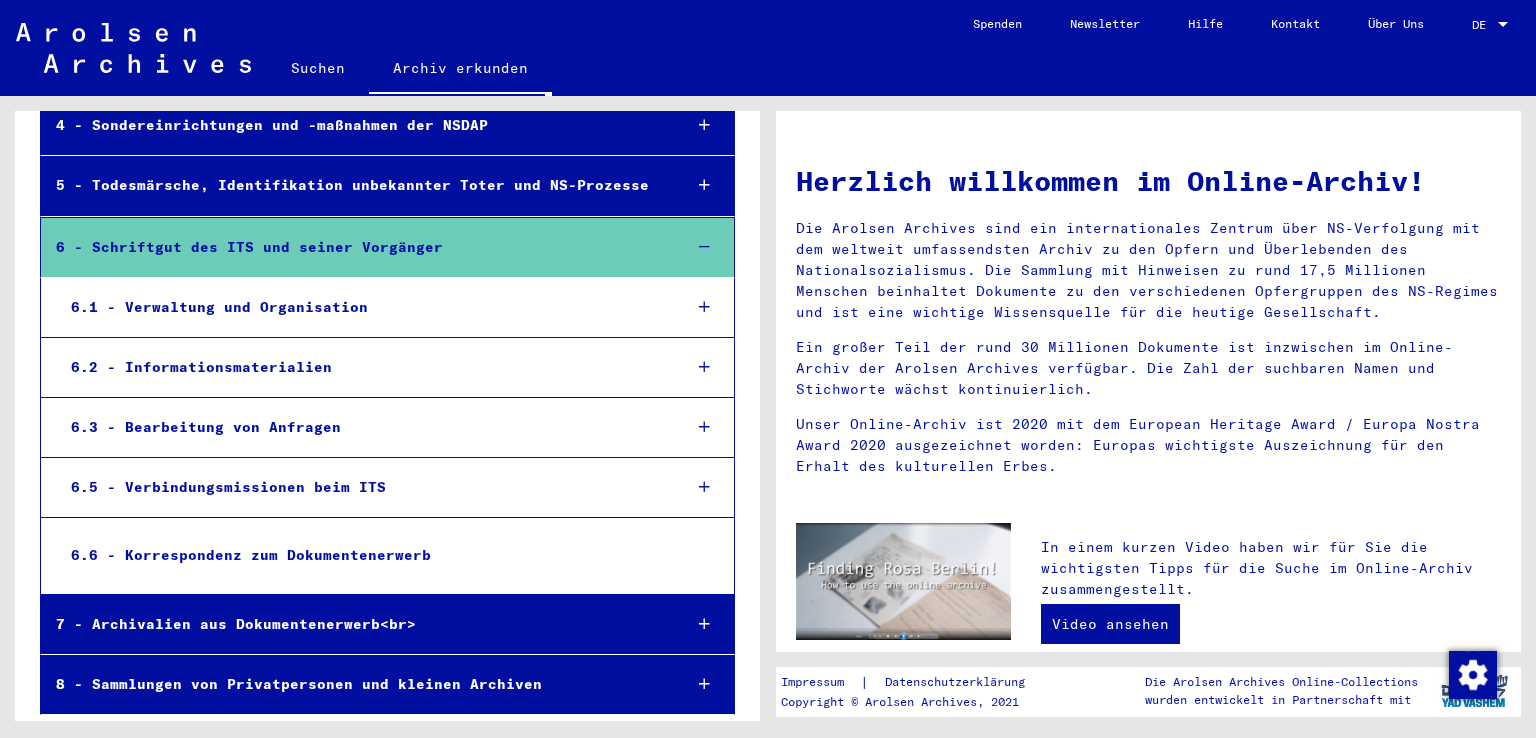 click on "Archivbaum der Arolsen Archives  0 - Globale Findmittel 1 - Inhaftierungsdokumente 2 - Registrierungen von Ausländern und deutschen Verfolgten durch öffentliche Einrichtungen, Versicherungen und Firmen ([YEAR] - [YEAR]) 3 - Registrierungen und Akten von Displaced Persons, Kindern und Vermissten 4 - Sondereinrichtungen und -maßnahmen der NSDAP 5 - Todesmärsche, Identifikation unbekannter Toter und NS-Prozesse 6 - Schriftgut des ITS und seiner Vorgänger 6.1 - Verwaltung und Organisation 6.2 - Informationsmaterialien 6.3 - Bearbeitung von Anfragen 6.5 - Verbindungsmissionen beim ITS 6.6 - Korrespondenz zum Dokumentenerwerb 7 - Archivalien aus Dokumentenerwerb<br> 8 - Sammlungen von Privatpersonen und kleinen Archiven" 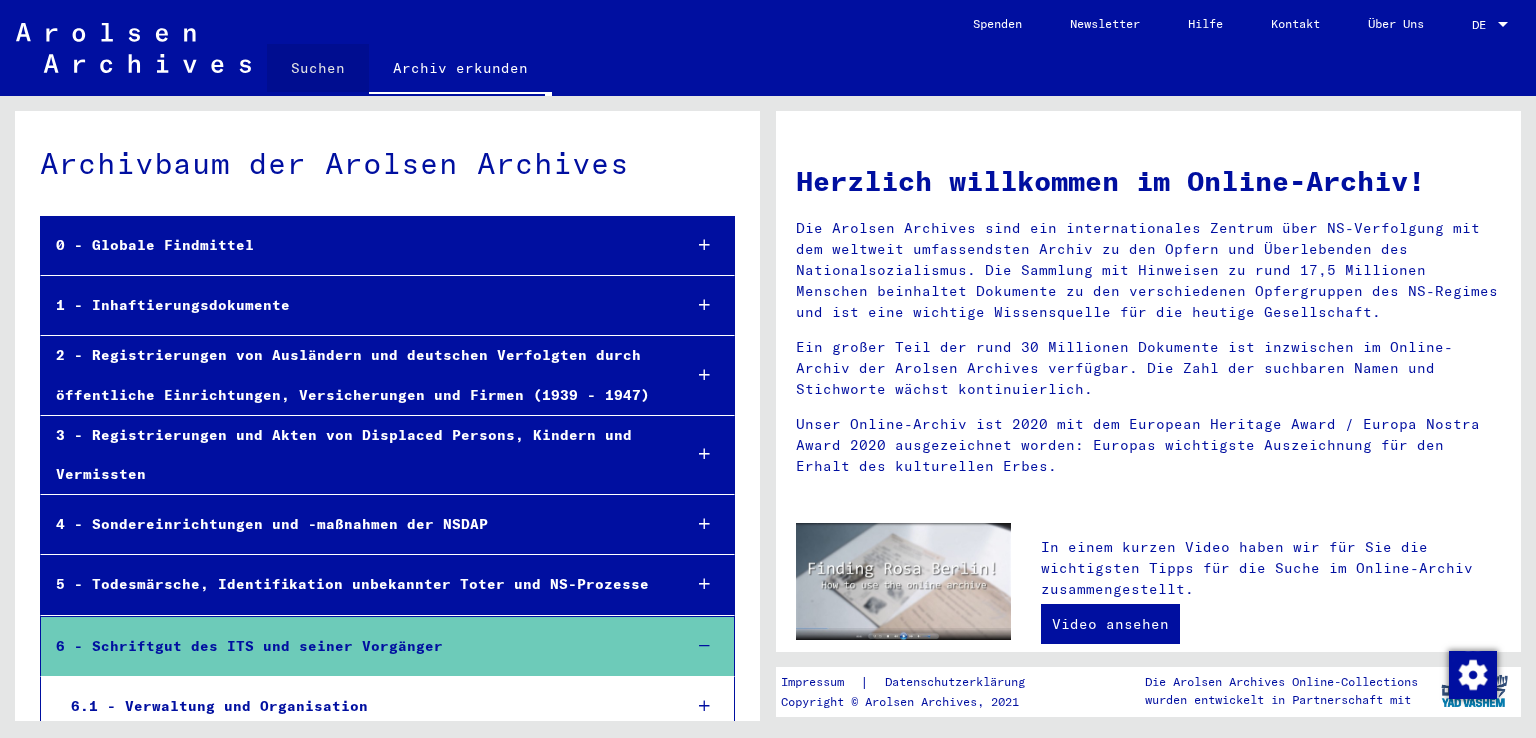 click on "Suchen" 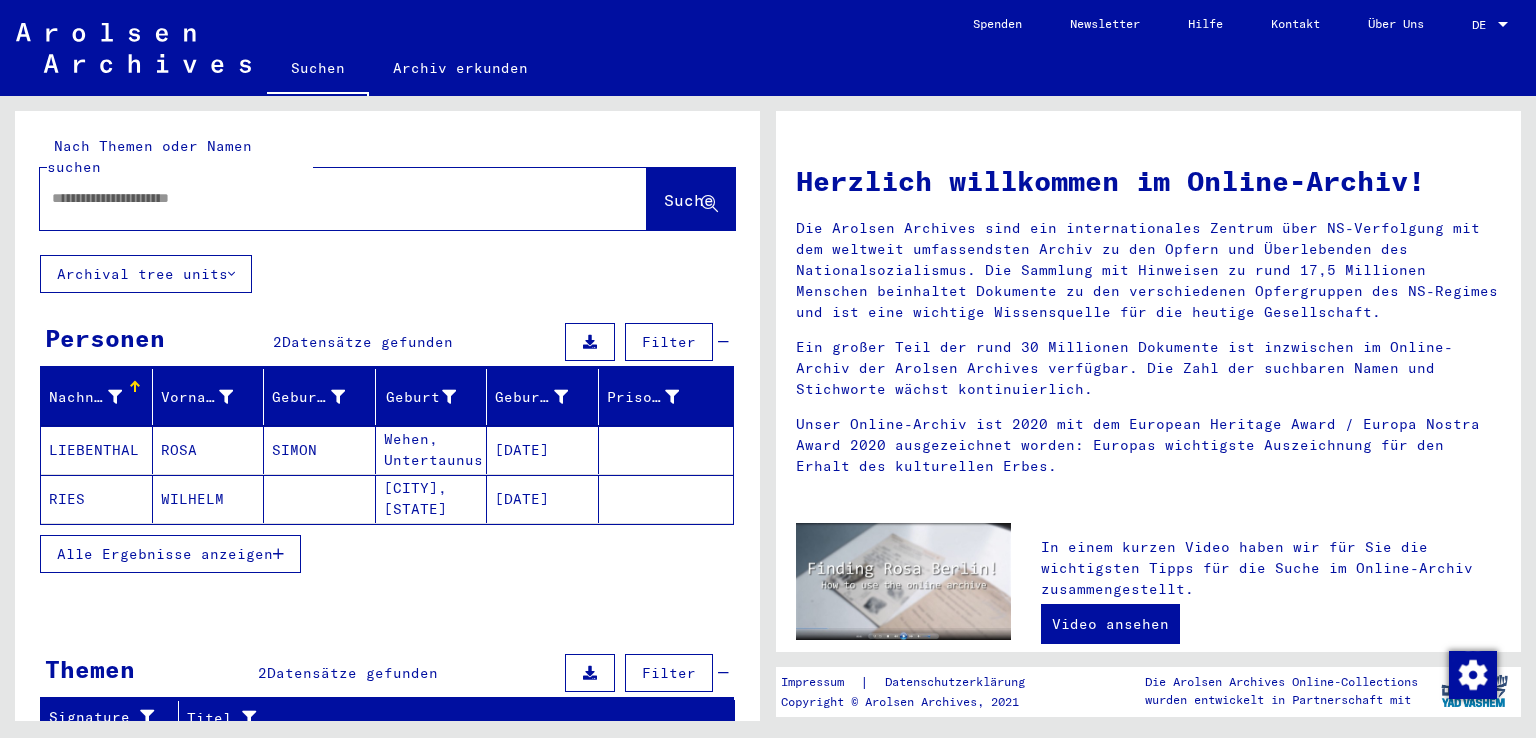 click at bounding box center [319, 198] 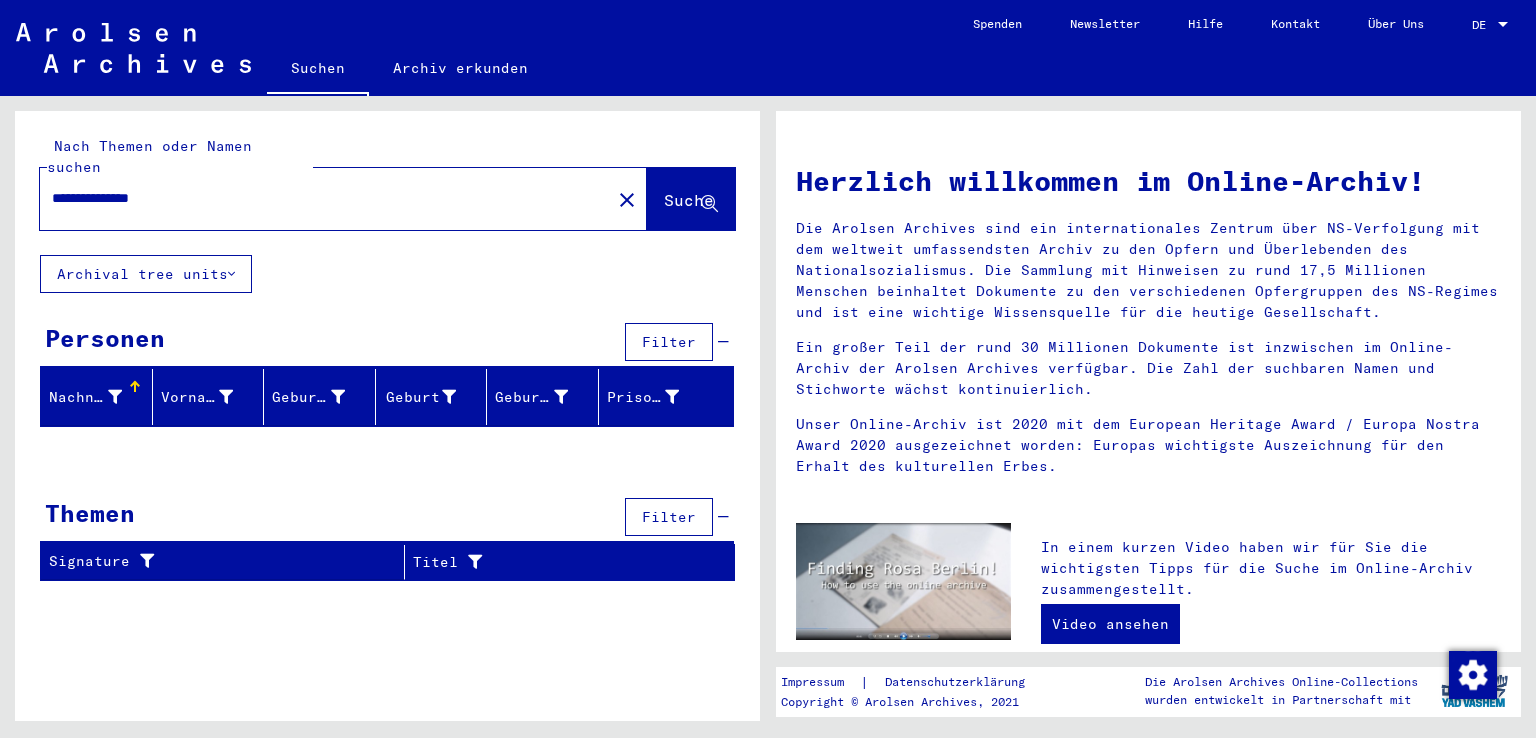 click on "**********" at bounding box center [319, 198] 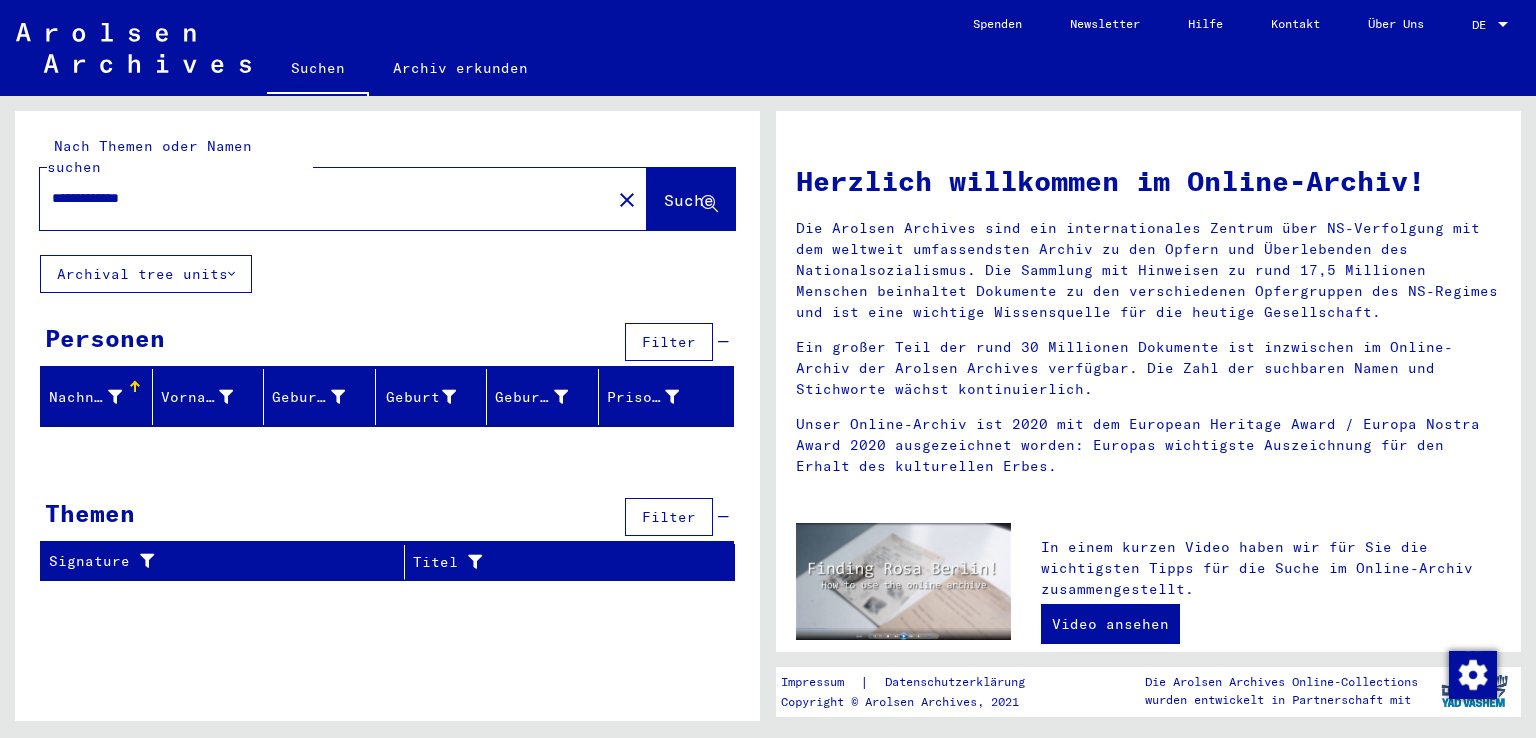 drag, startPoint x: 98, startPoint y: 177, endPoint x: 0, endPoint y: 181, distance: 98.0816 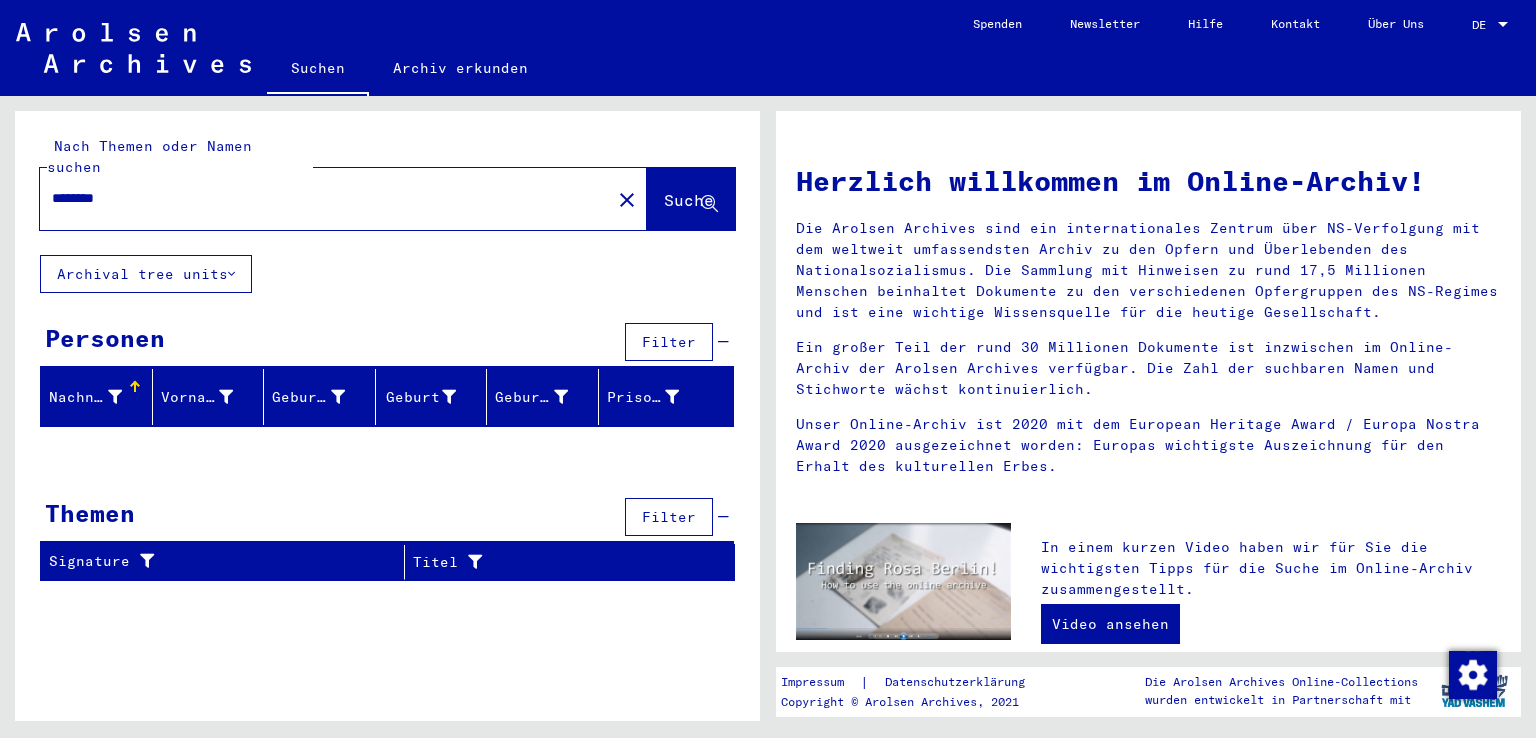 type on "********" 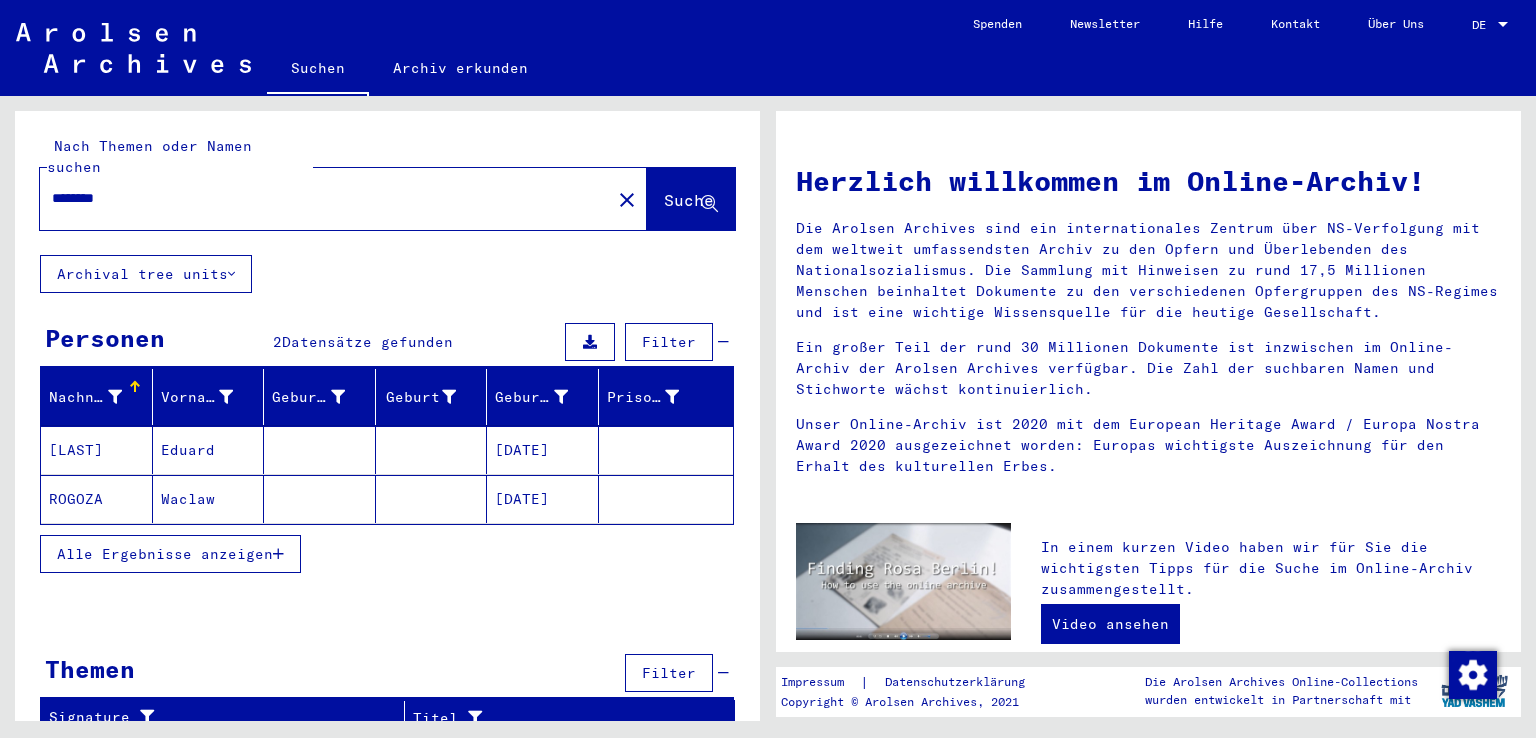 click on "Eduard" at bounding box center [209, 499] 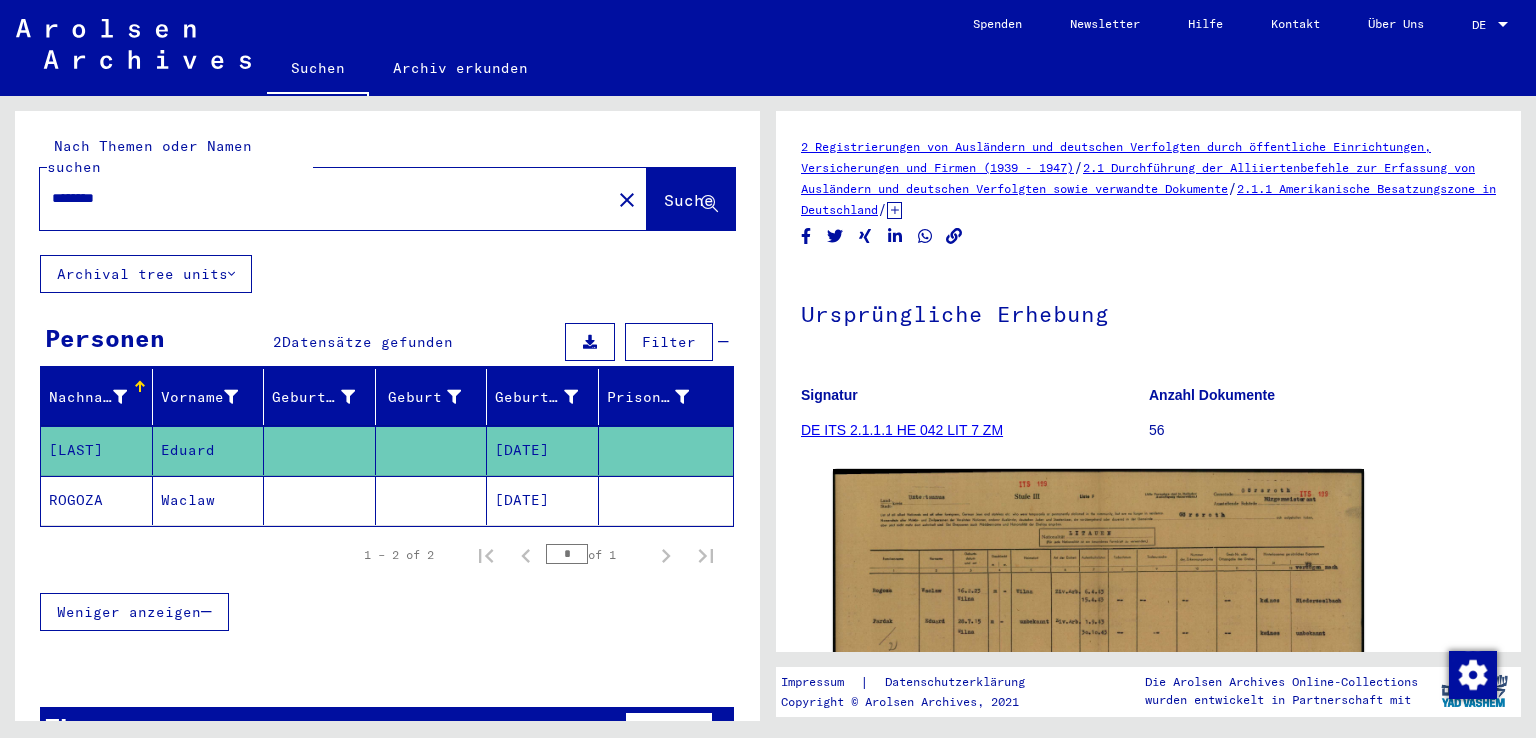 scroll, scrollTop: 0, scrollLeft: 0, axis: both 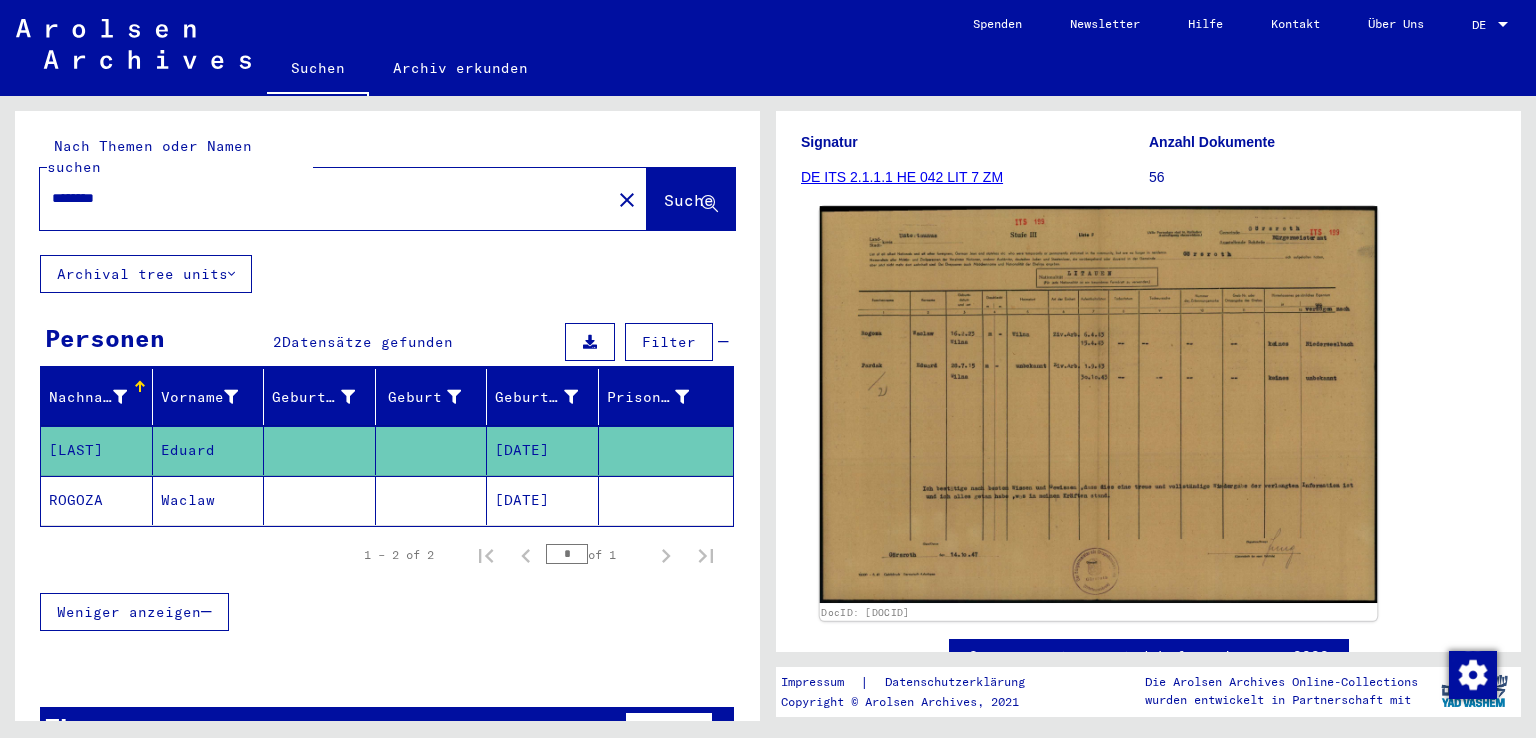click 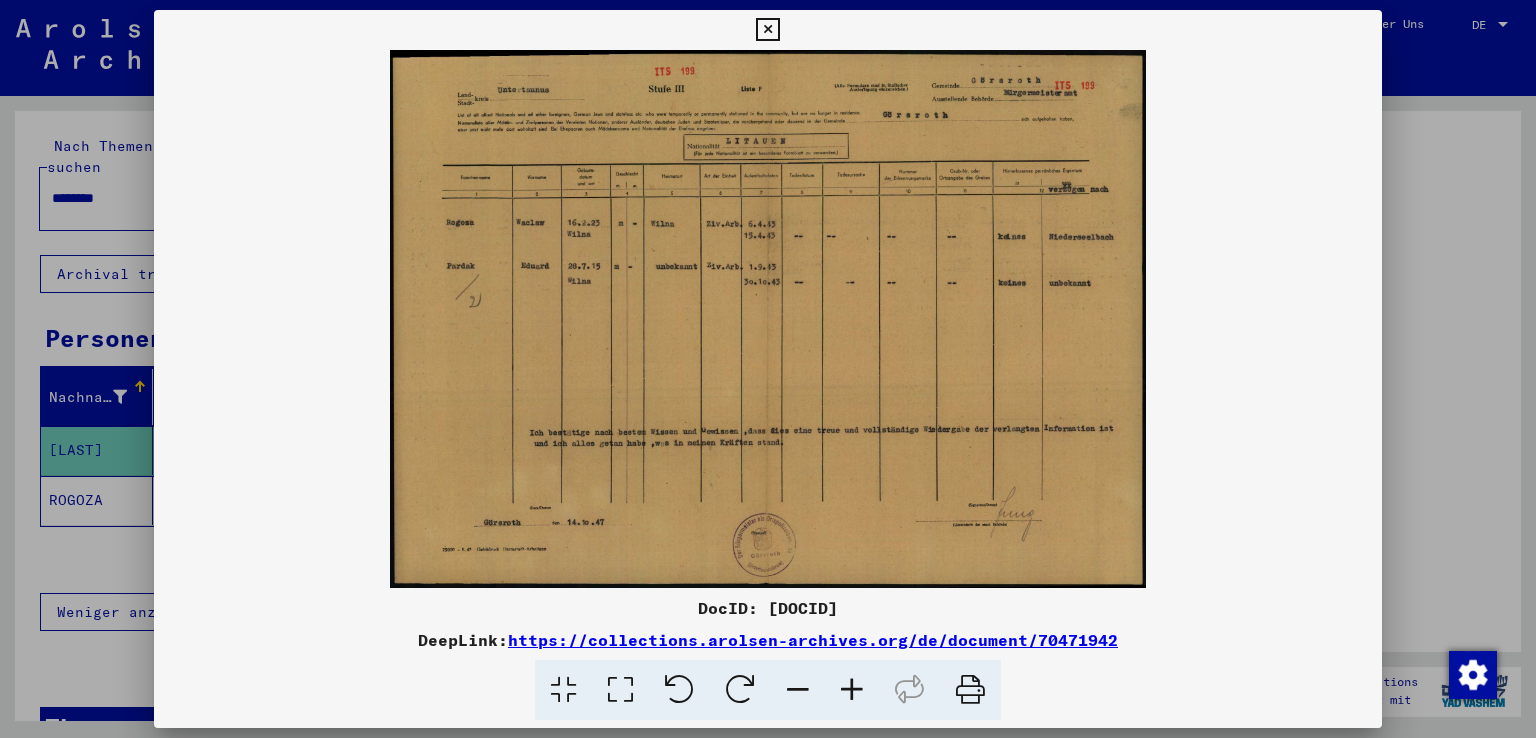 click at bounding box center [768, 369] 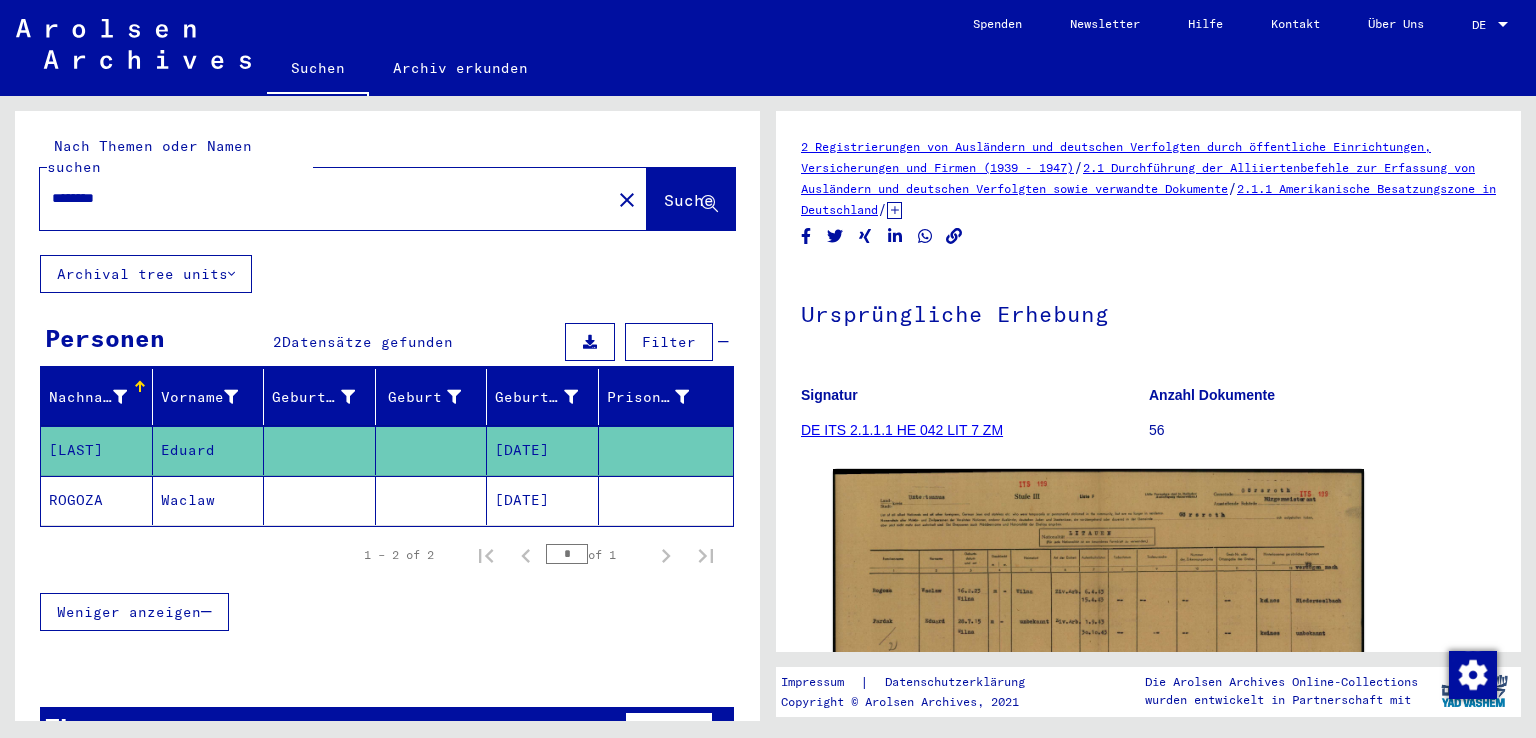 scroll, scrollTop: 0, scrollLeft: 0, axis: both 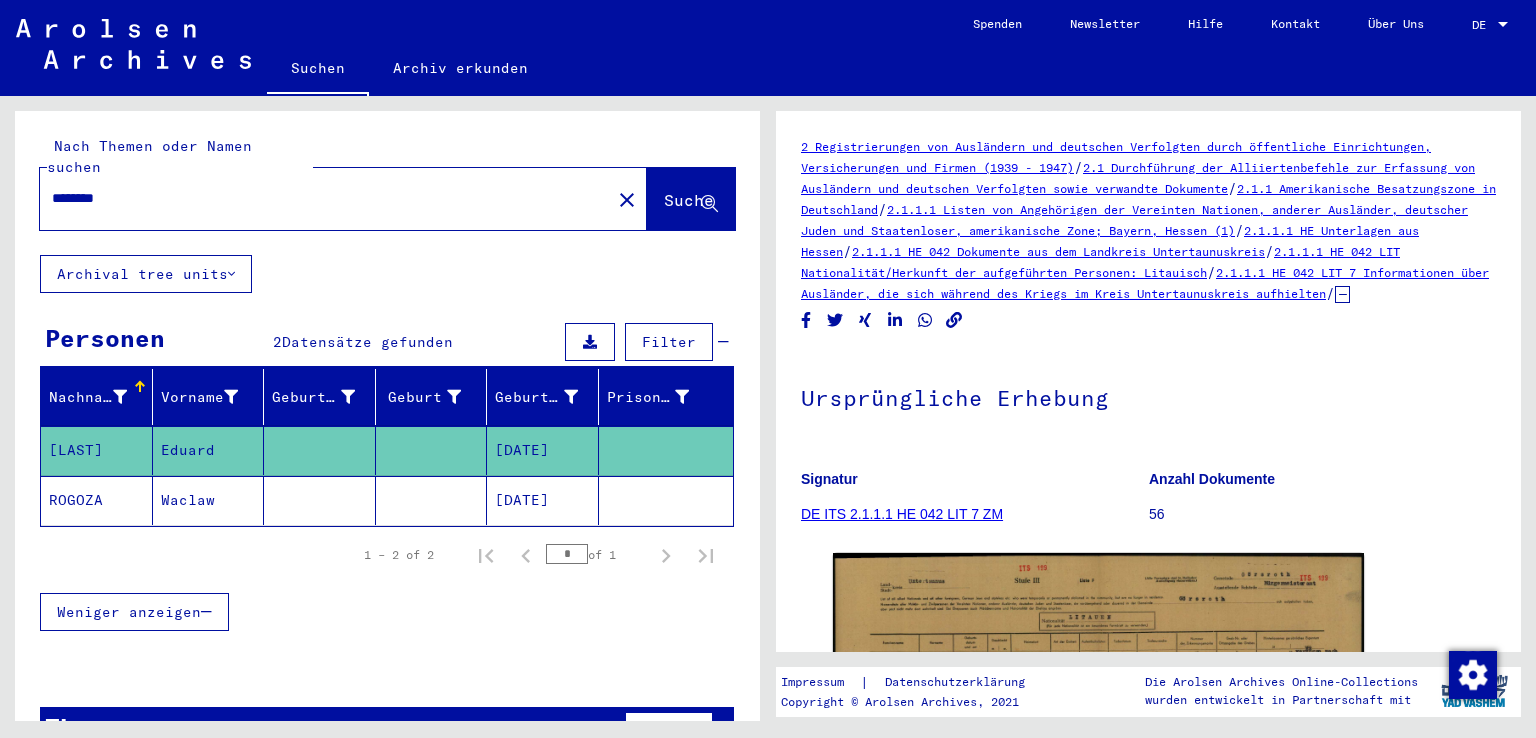 click on "2.1.1.1 HE 042 Dokumente aus dem Landkreis Untertaunuskreis" 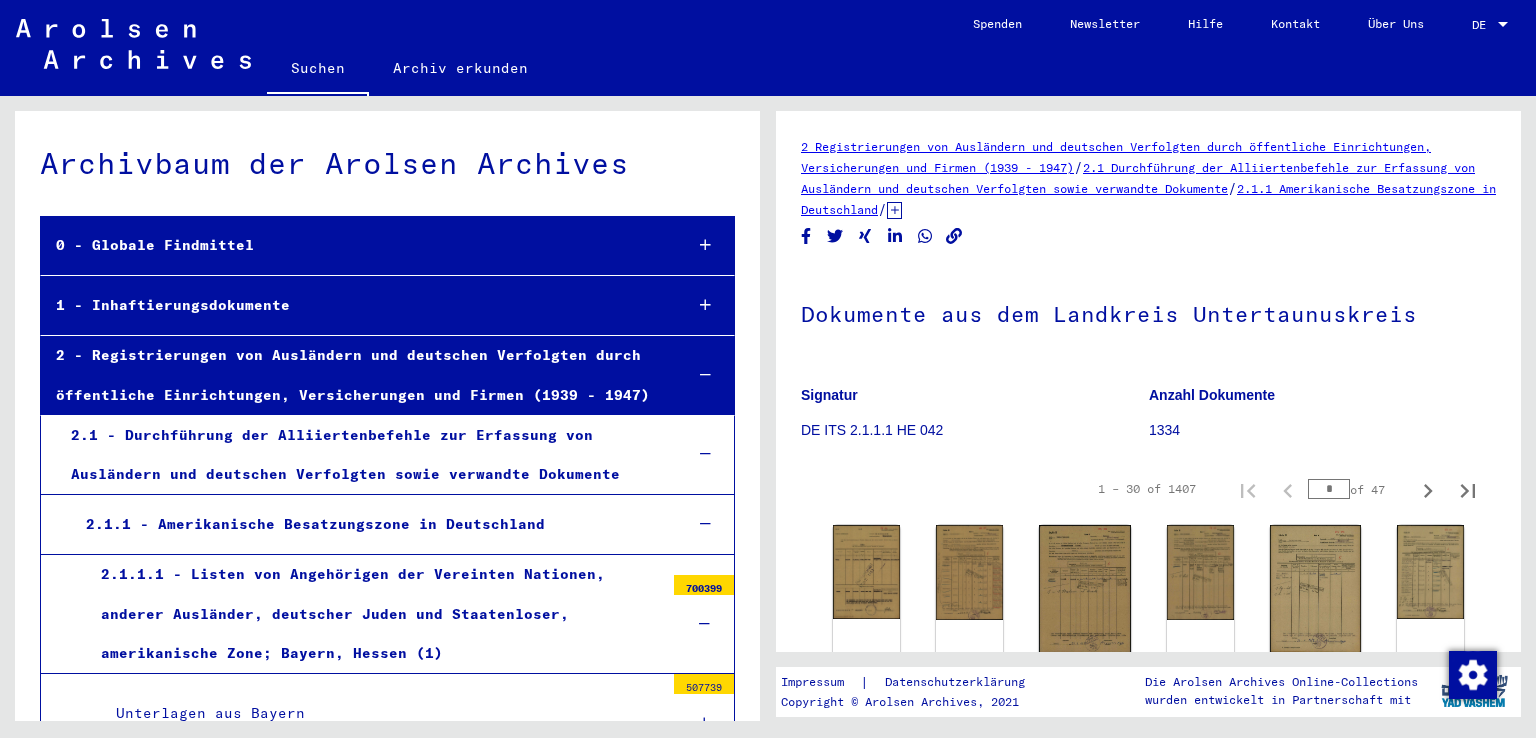 scroll, scrollTop: 3729, scrollLeft: 0, axis: vertical 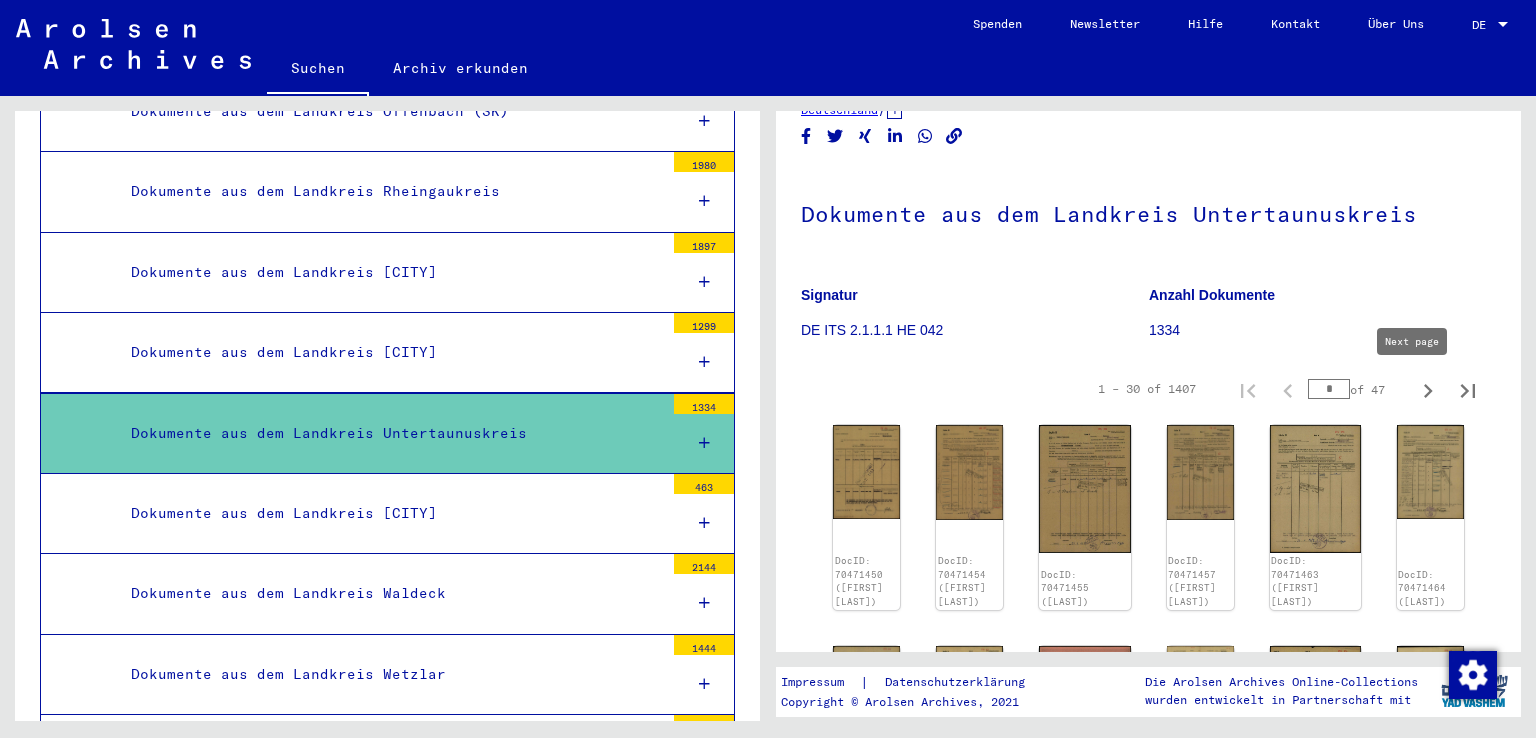 click 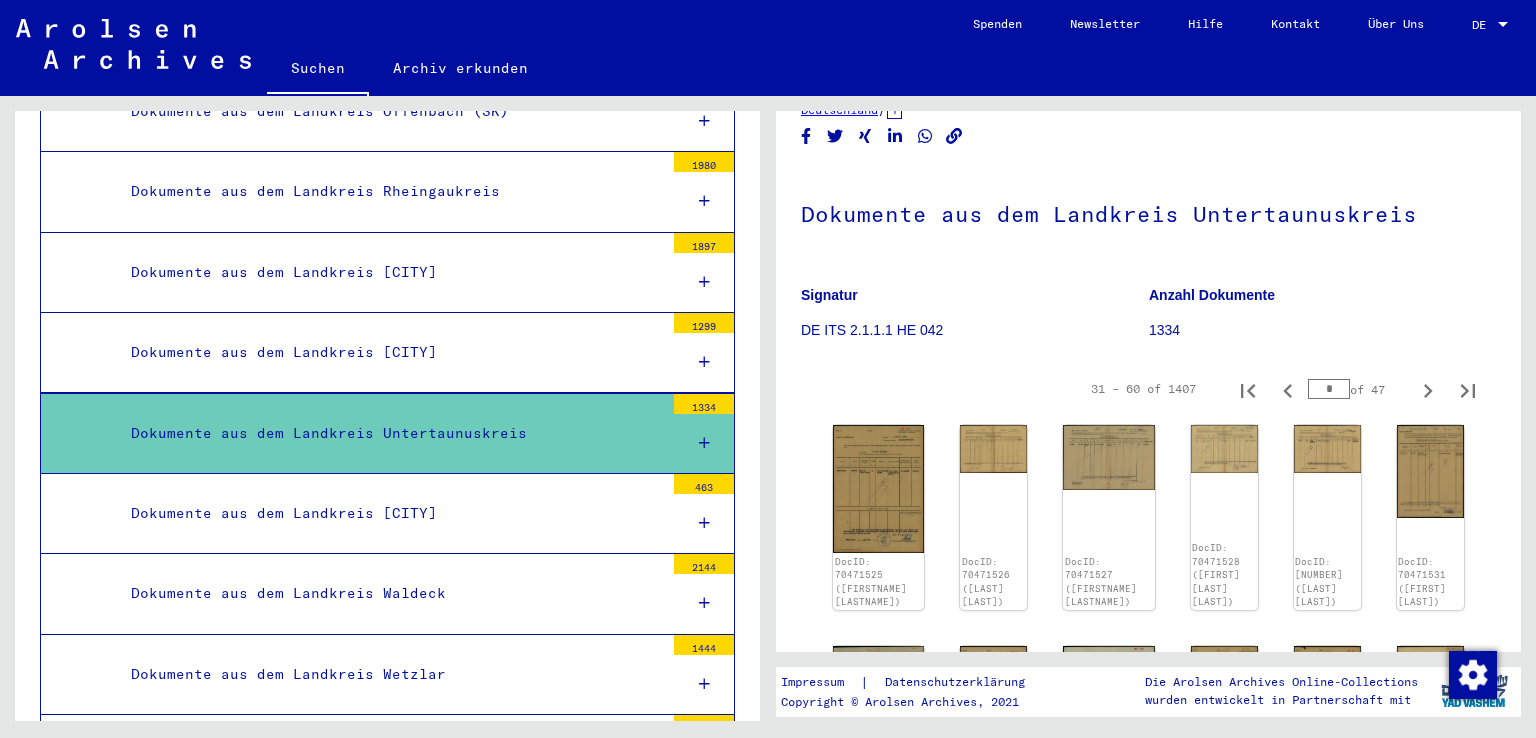 click 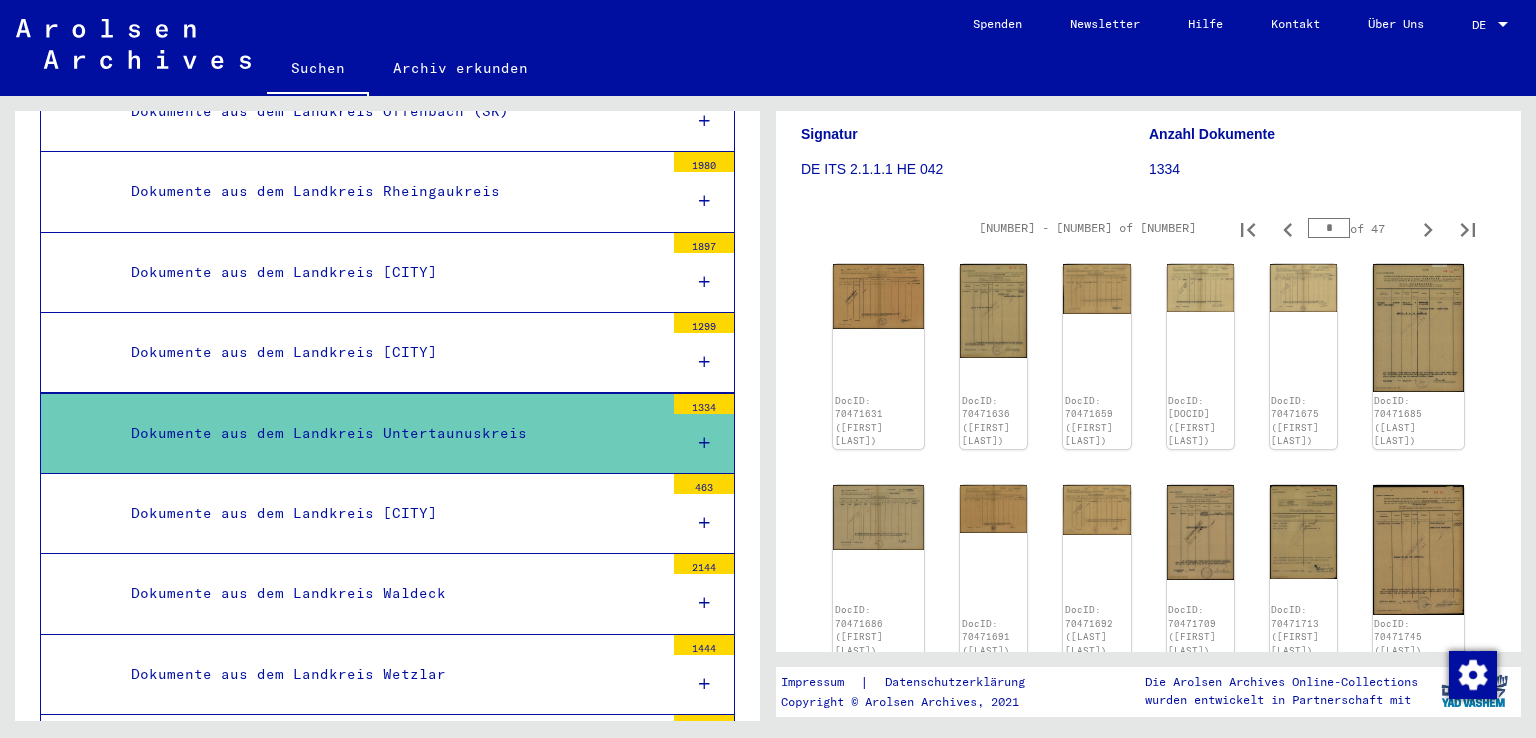 scroll, scrollTop: 486, scrollLeft: 0, axis: vertical 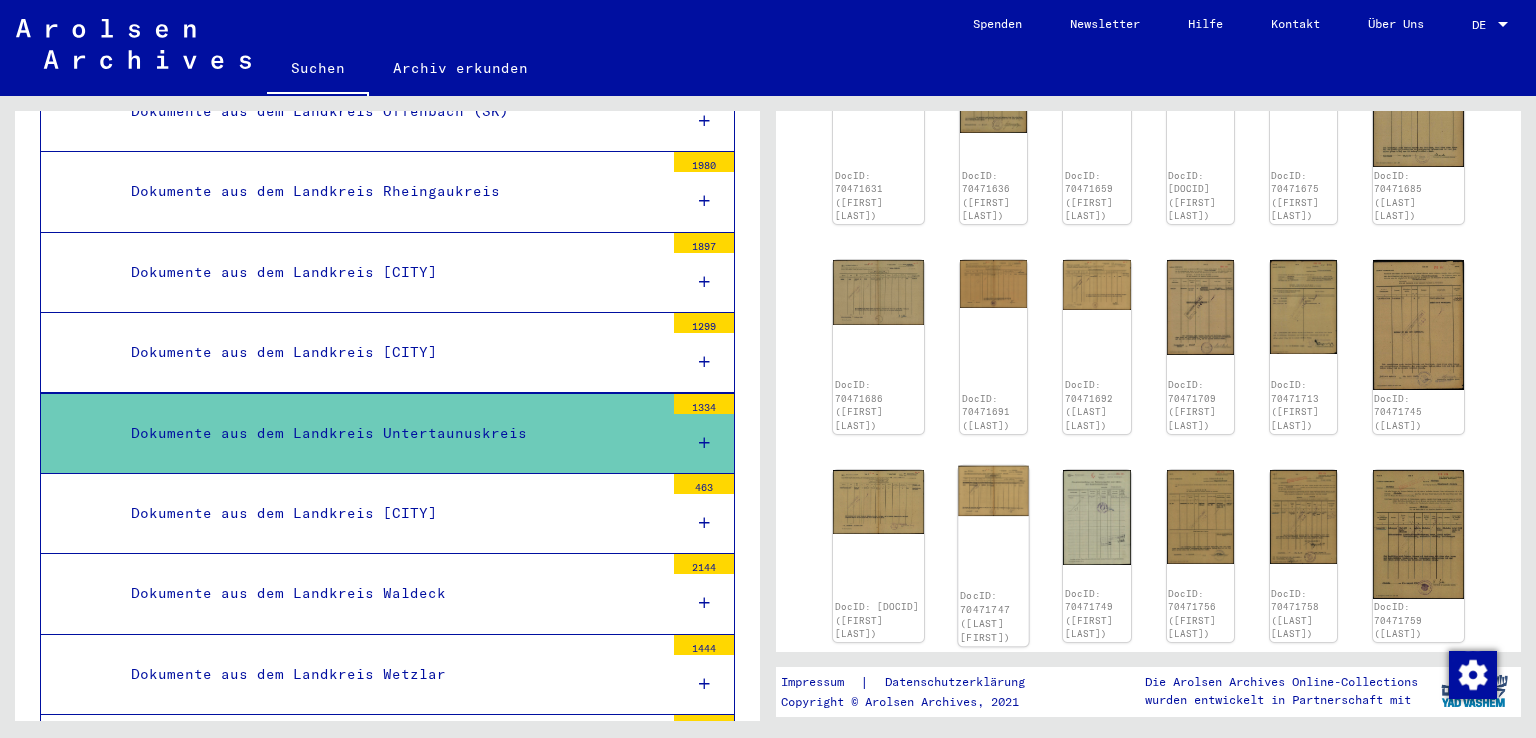click on "DocID: 70471747 ([LAST] [FIRST])" 